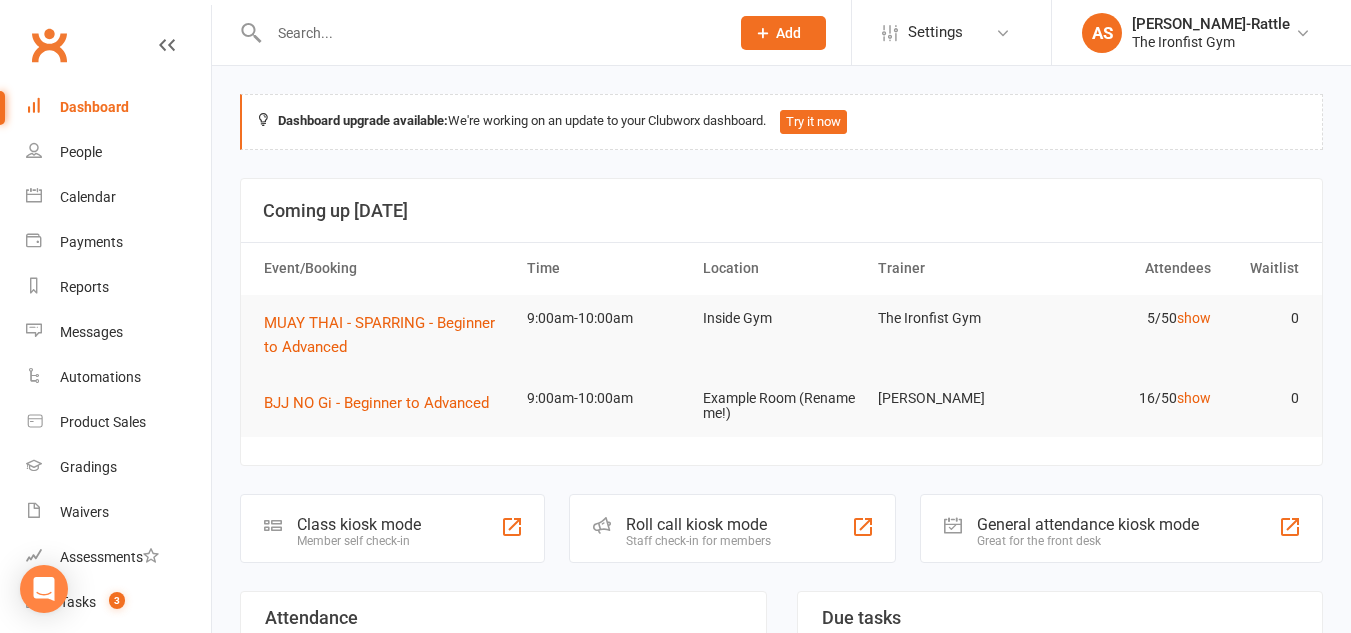 scroll, scrollTop: 0, scrollLeft: 0, axis: both 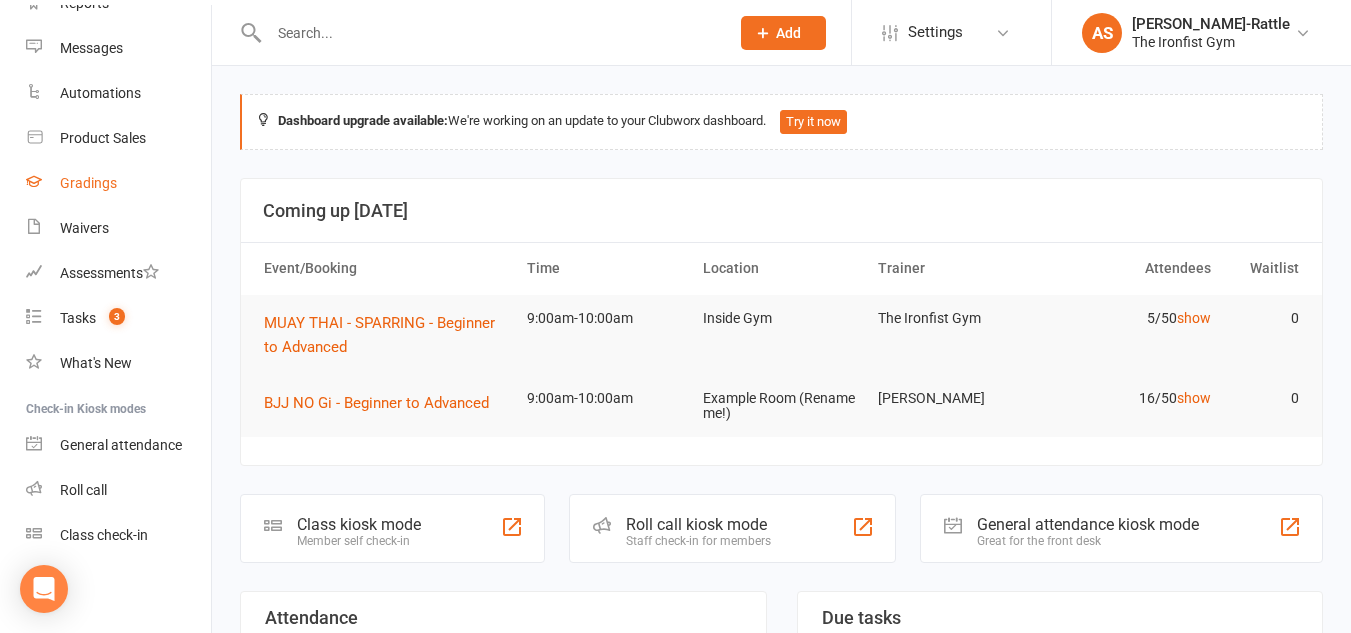 click on "Gradings" at bounding box center [88, 183] 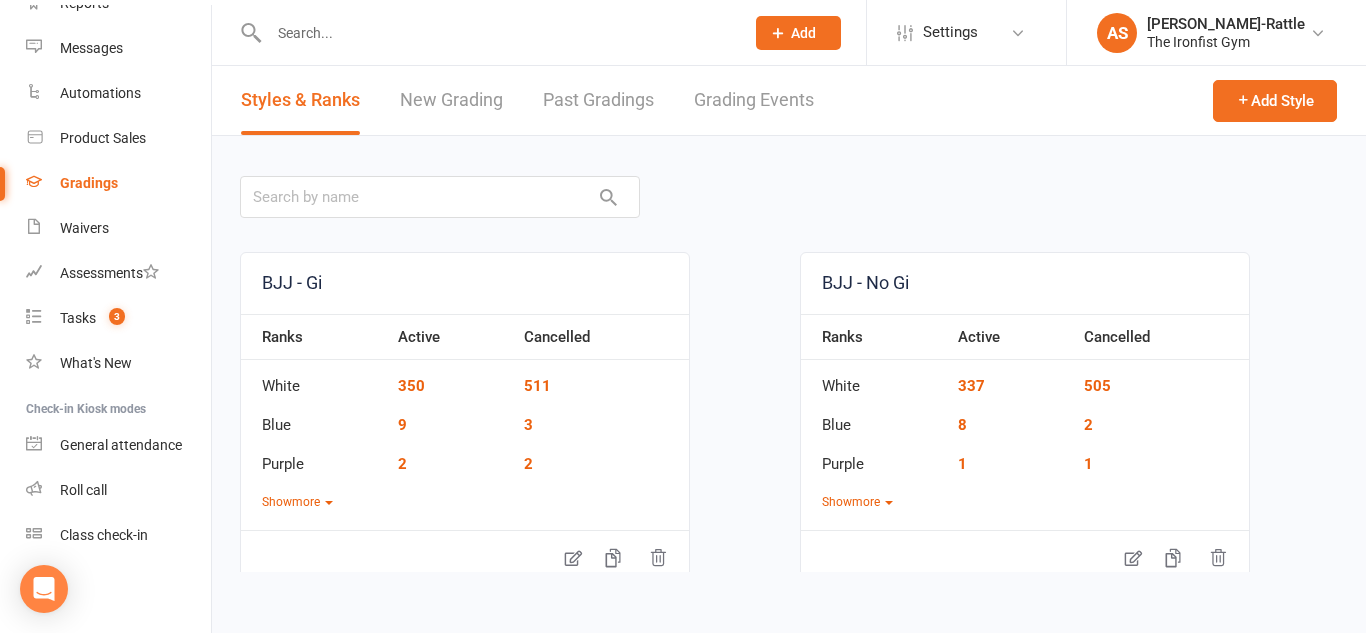click on "Grading Events" at bounding box center (754, 100) 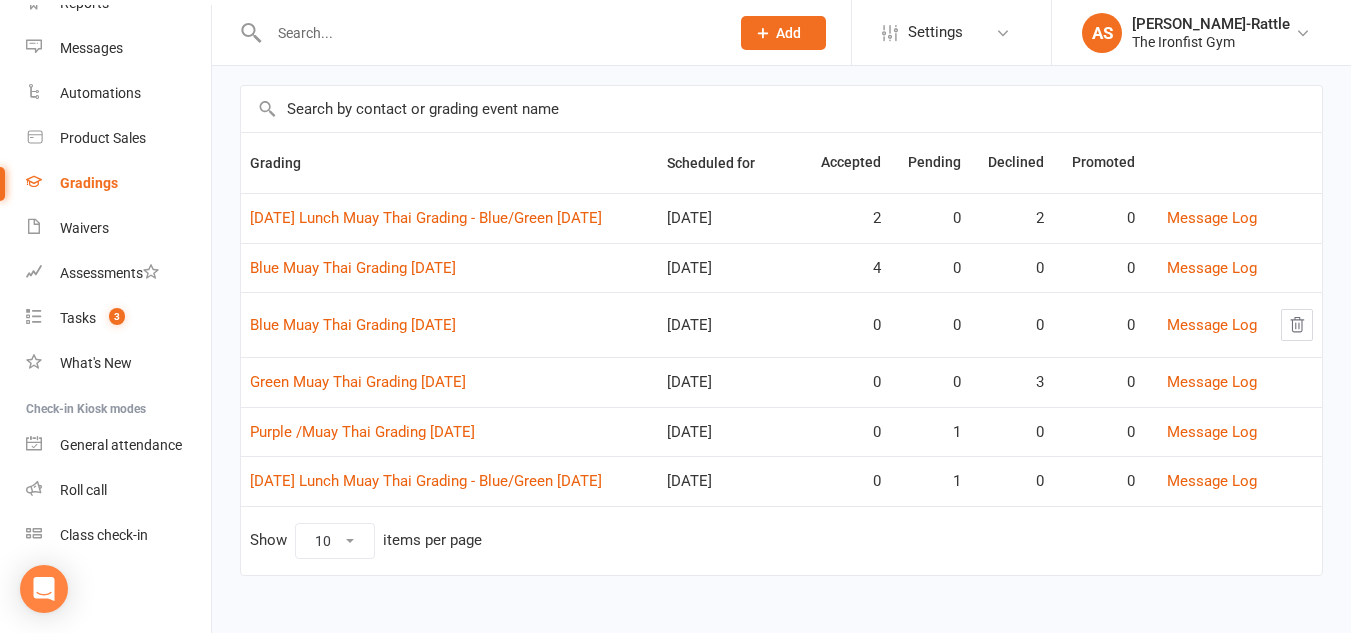 scroll, scrollTop: 123, scrollLeft: 0, axis: vertical 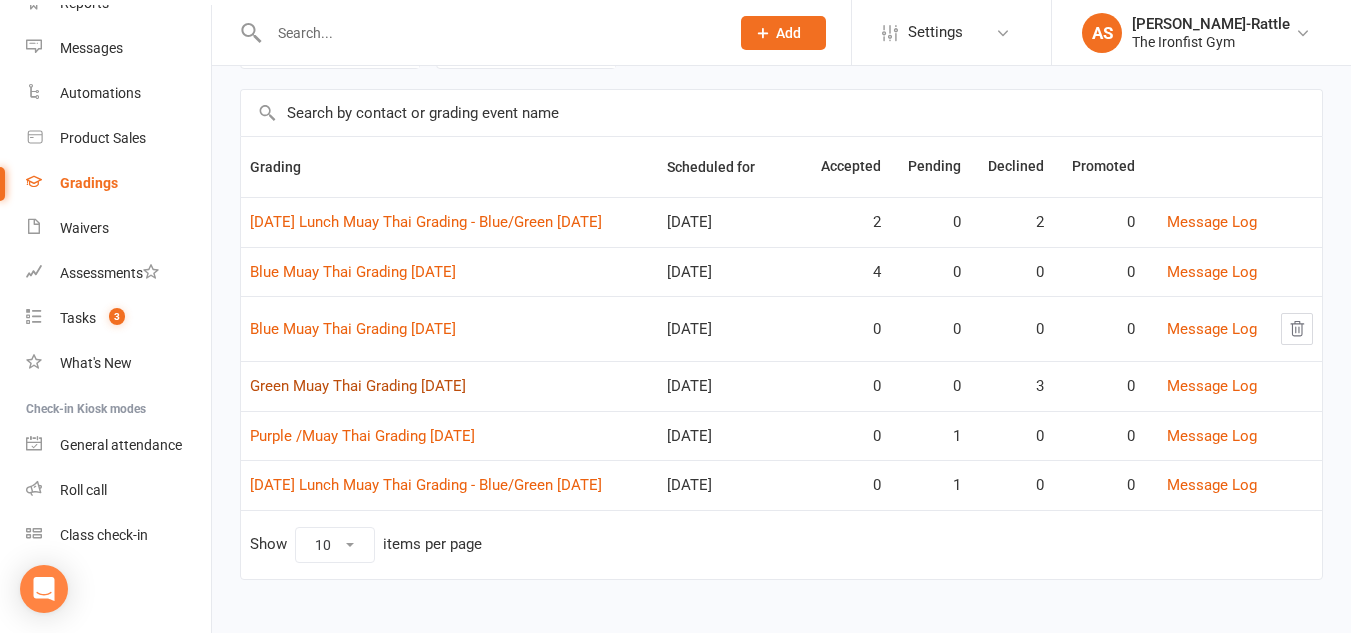 click on "Green Muay Thai Grading [DATE]" at bounding box center (358, 386) 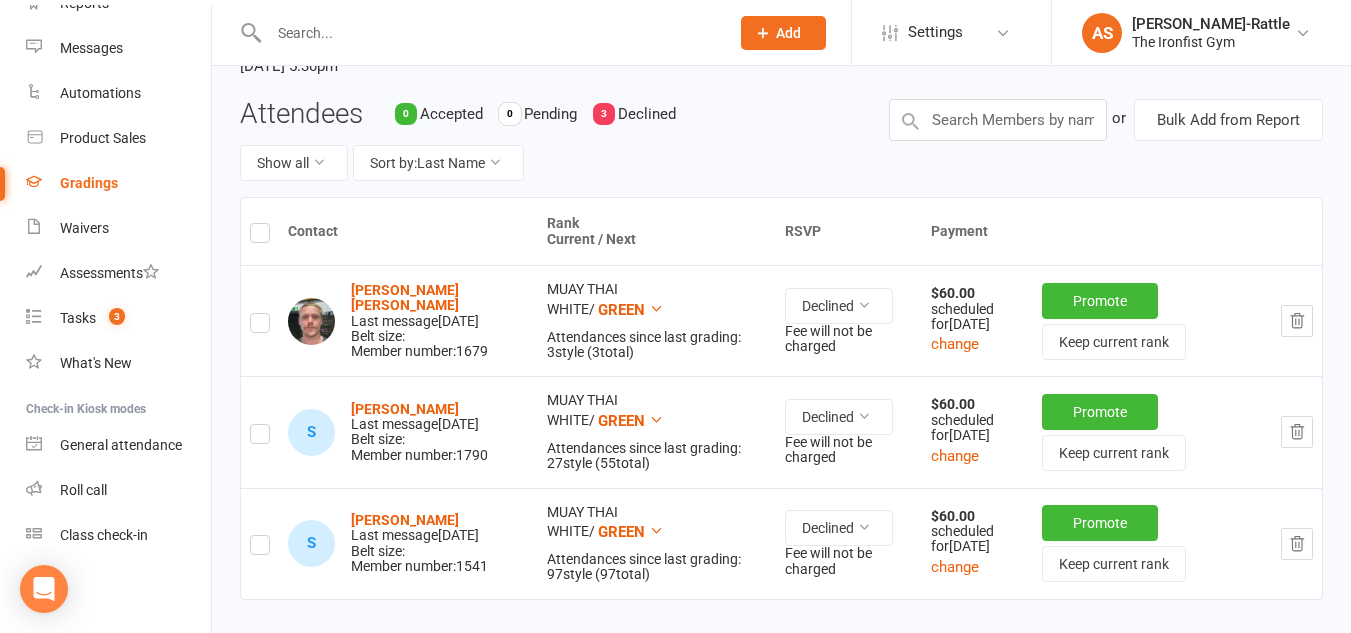 scroll, scrollTop: 188, scrollLeft: 0, axis: vertical 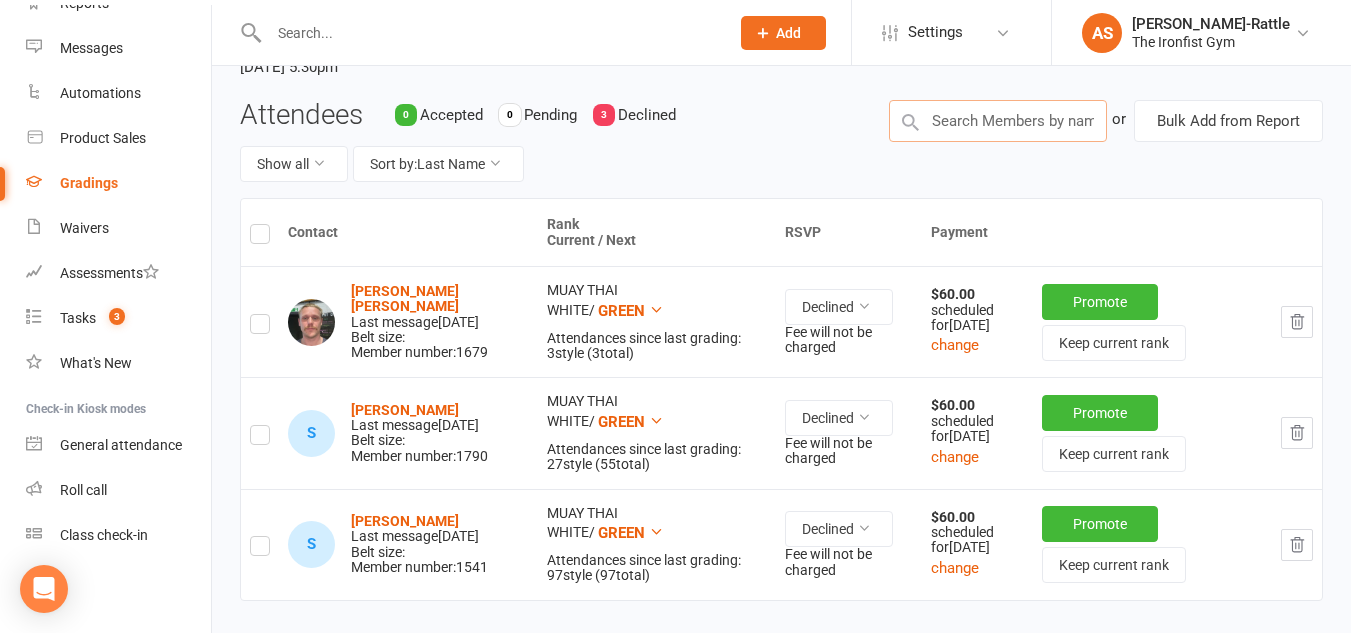 click at bounding box center [998, 121] 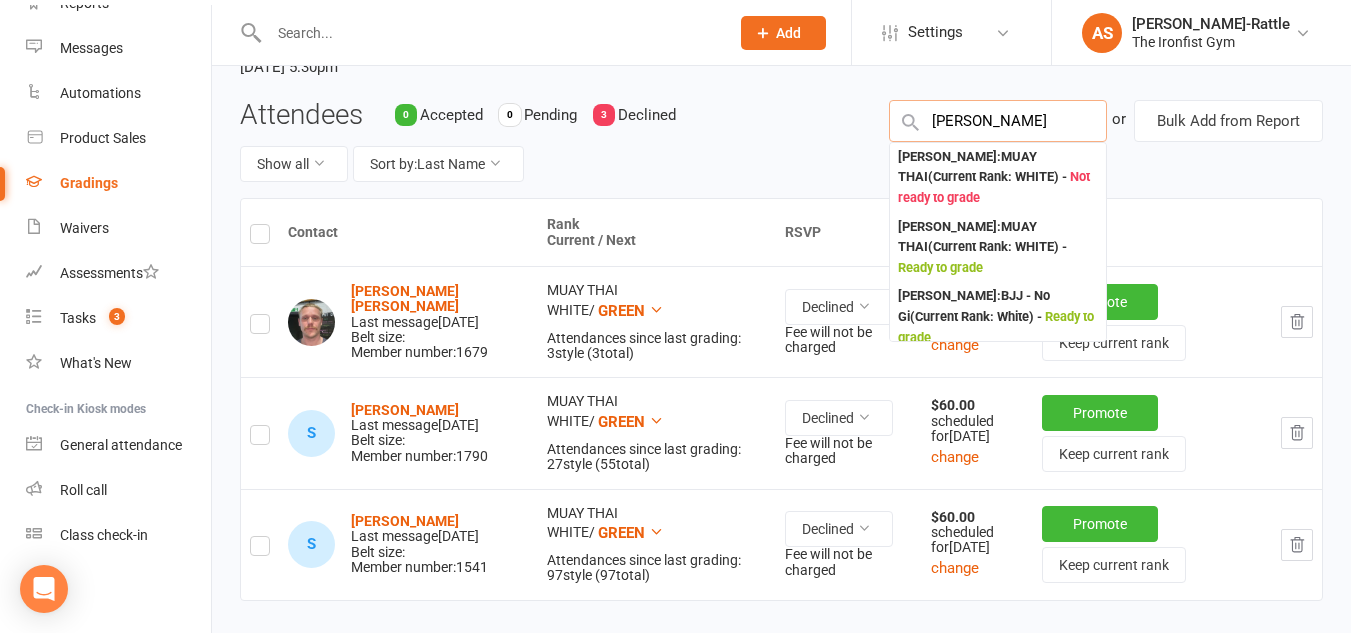 type on "[PERSON_NAME]" 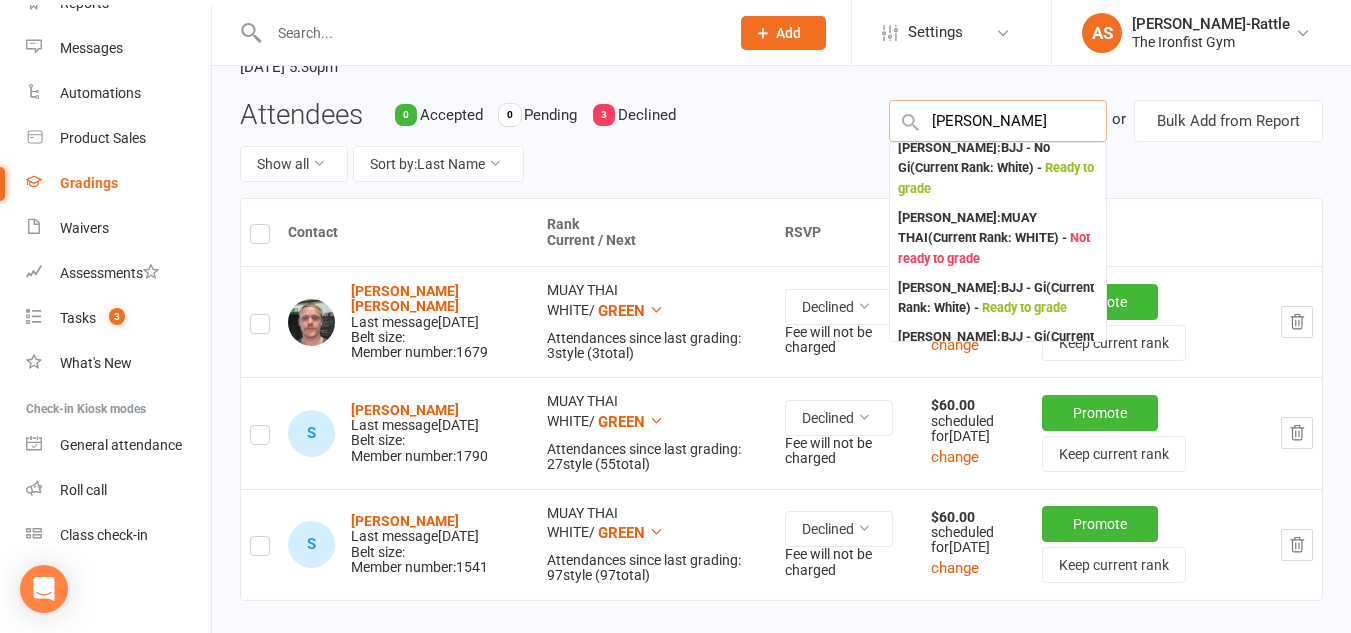 scroll, scrollTop: 463, scrollLeft: 0, axis: vertical 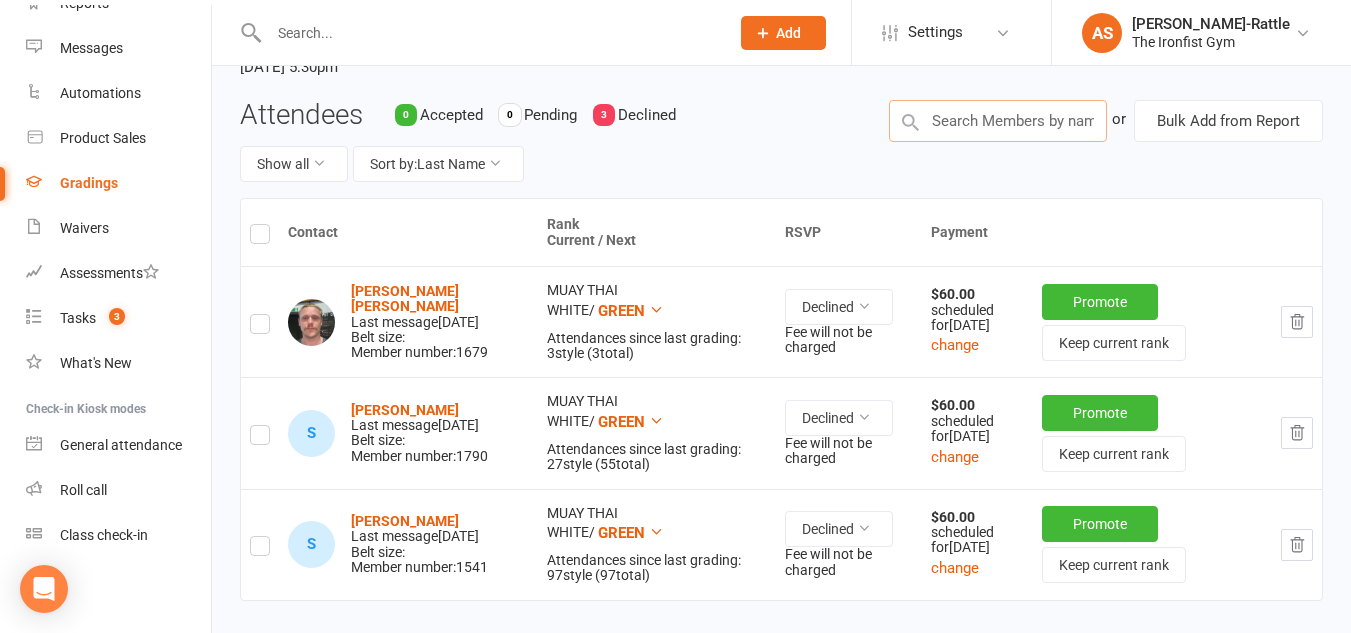 click at bounding box center [998, 121] 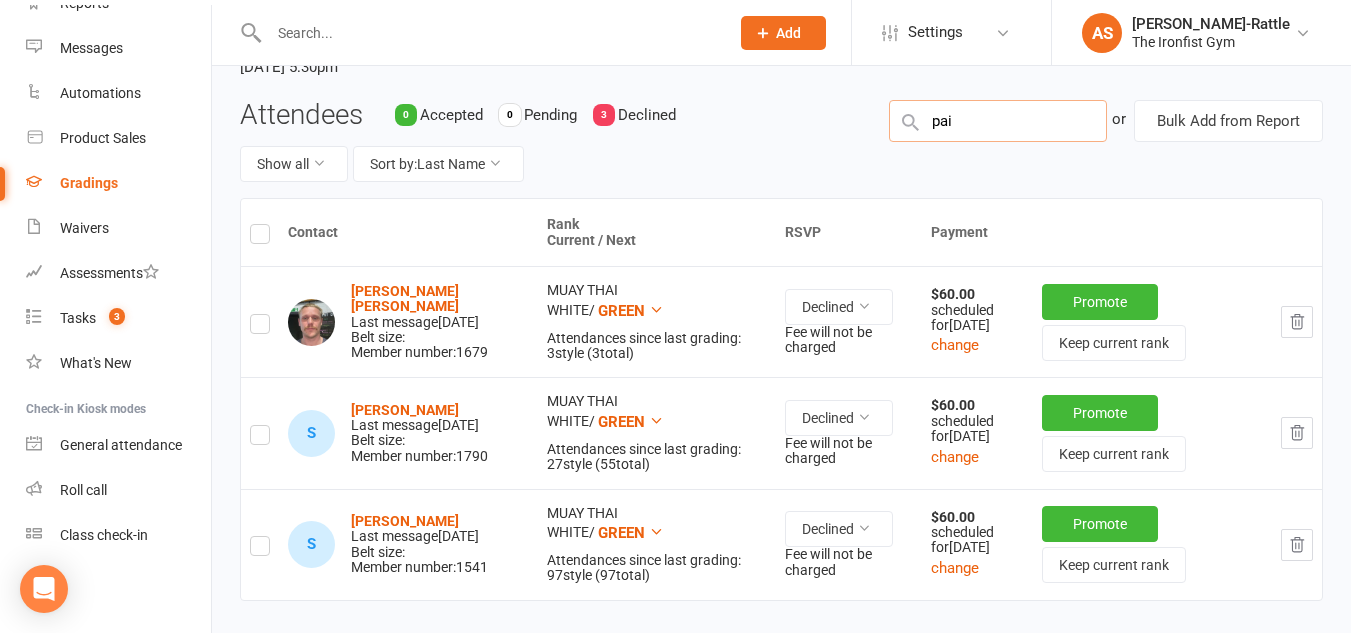 type on "pain" 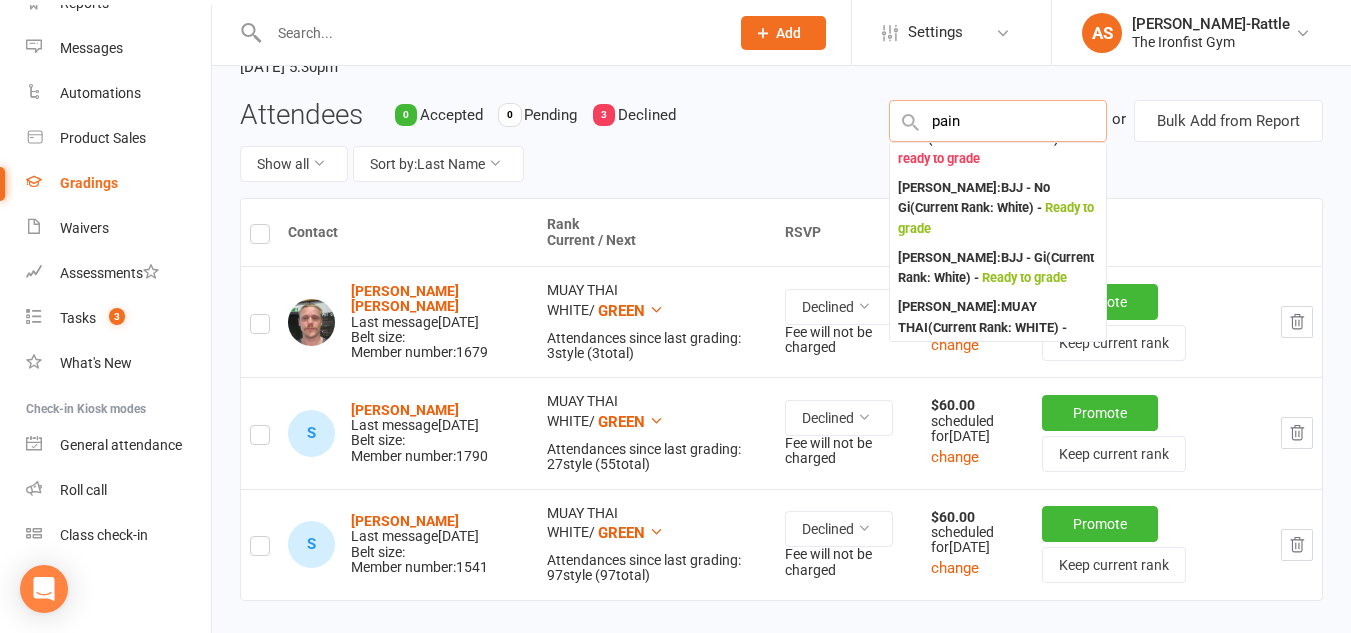 scroll, scrollTop: 1014, scrollLeft: 0, axis: vertical 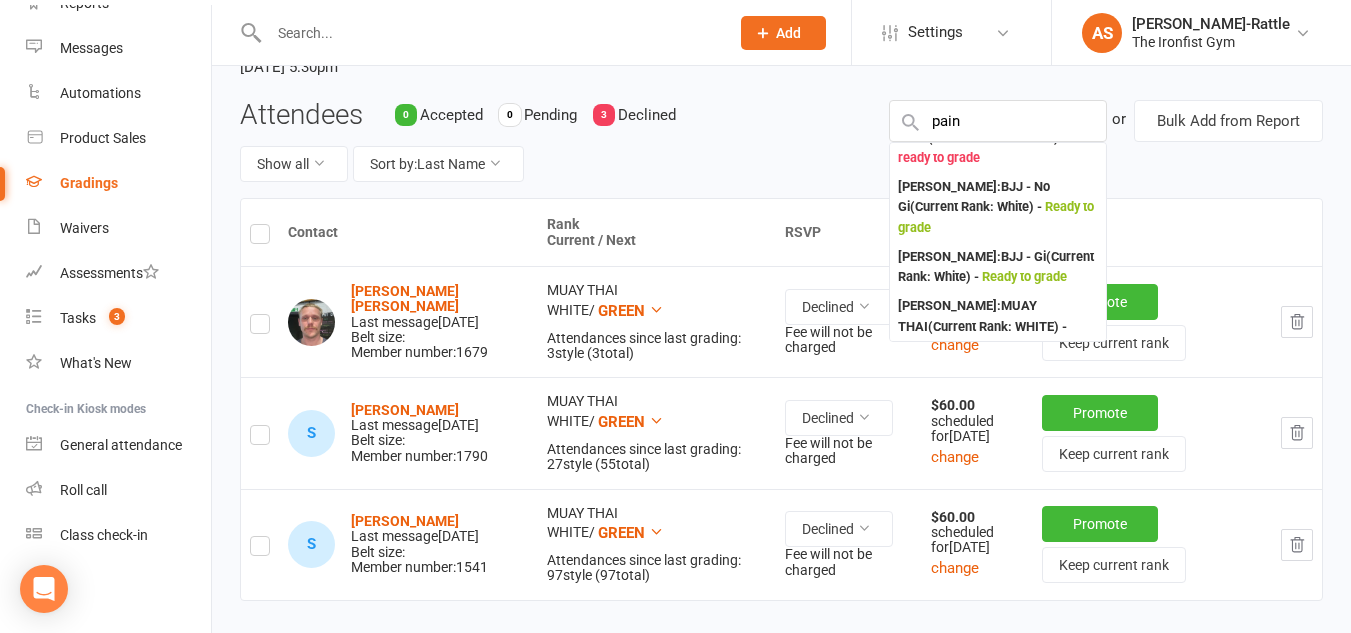 type 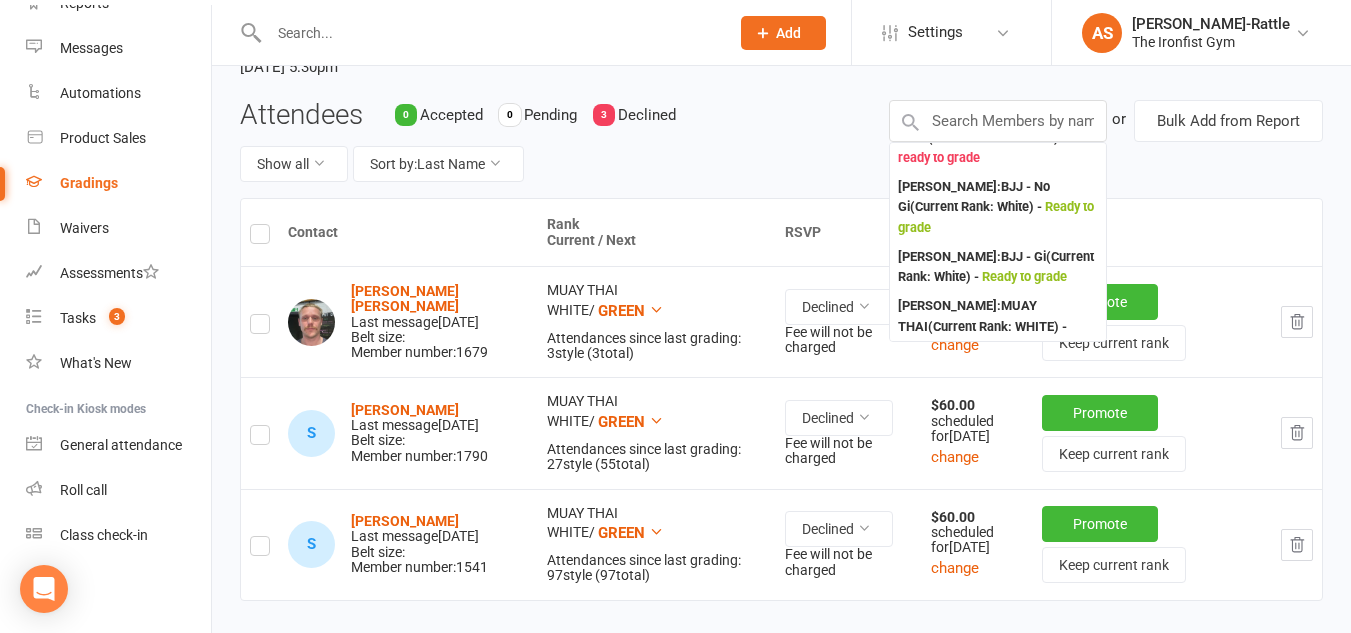 click at bounding box center (489, 33) 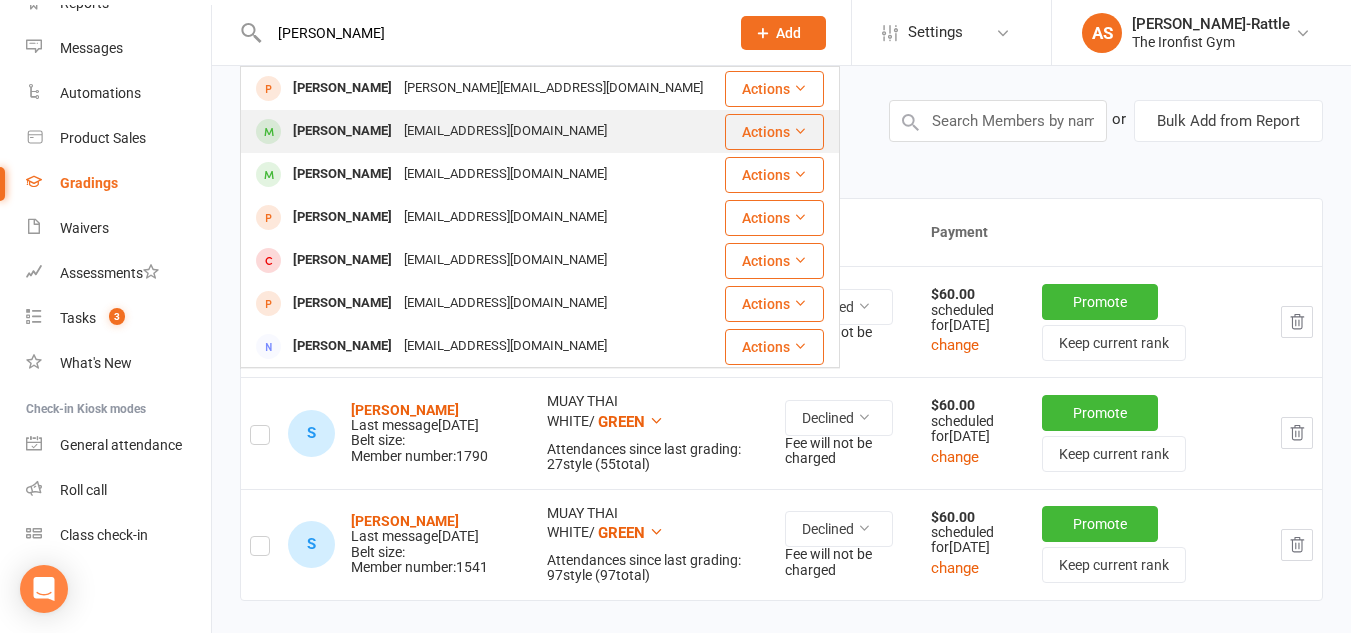 type on "[PERSON_NAME]" 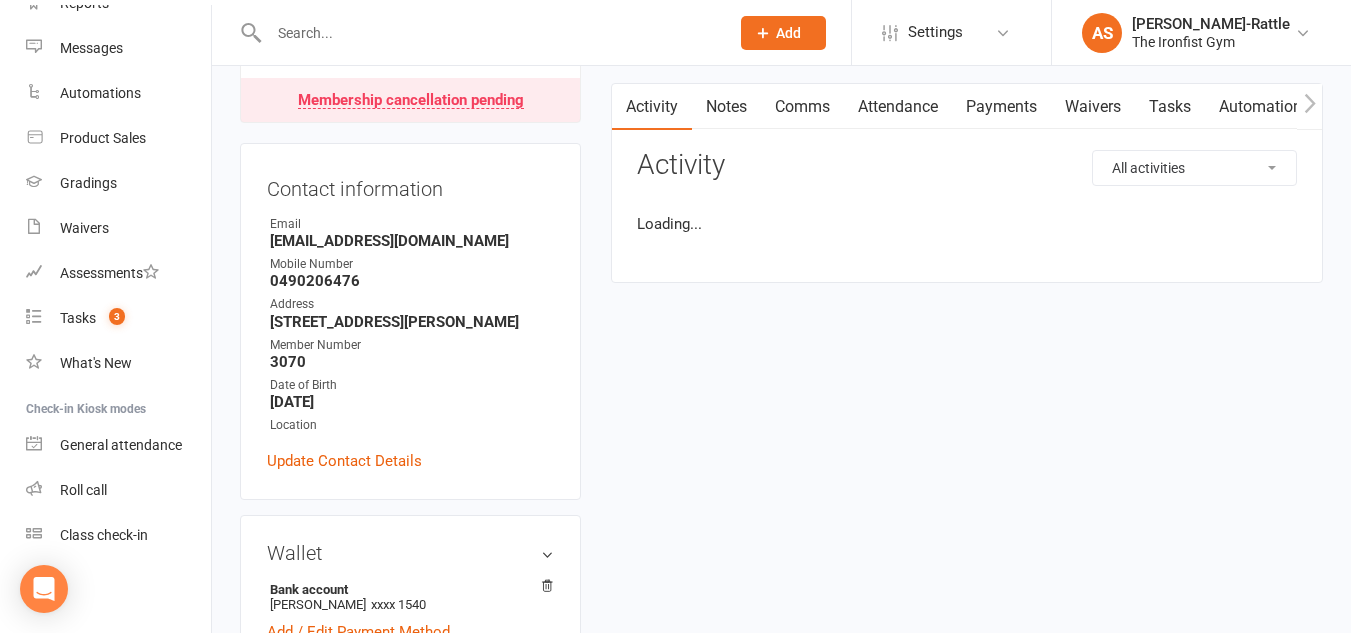 scroll, scrollTop: 0, scrollLeft: 0, axis: both 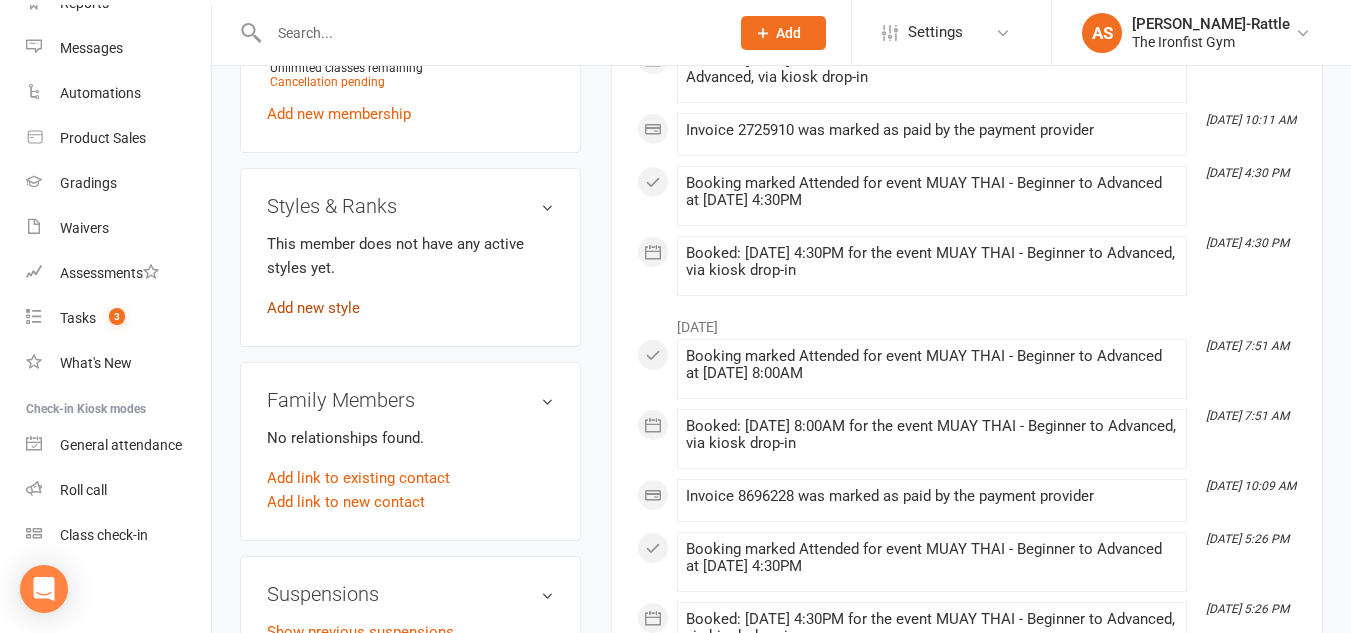 click on "Add new style" at bounding box center (313, 308) 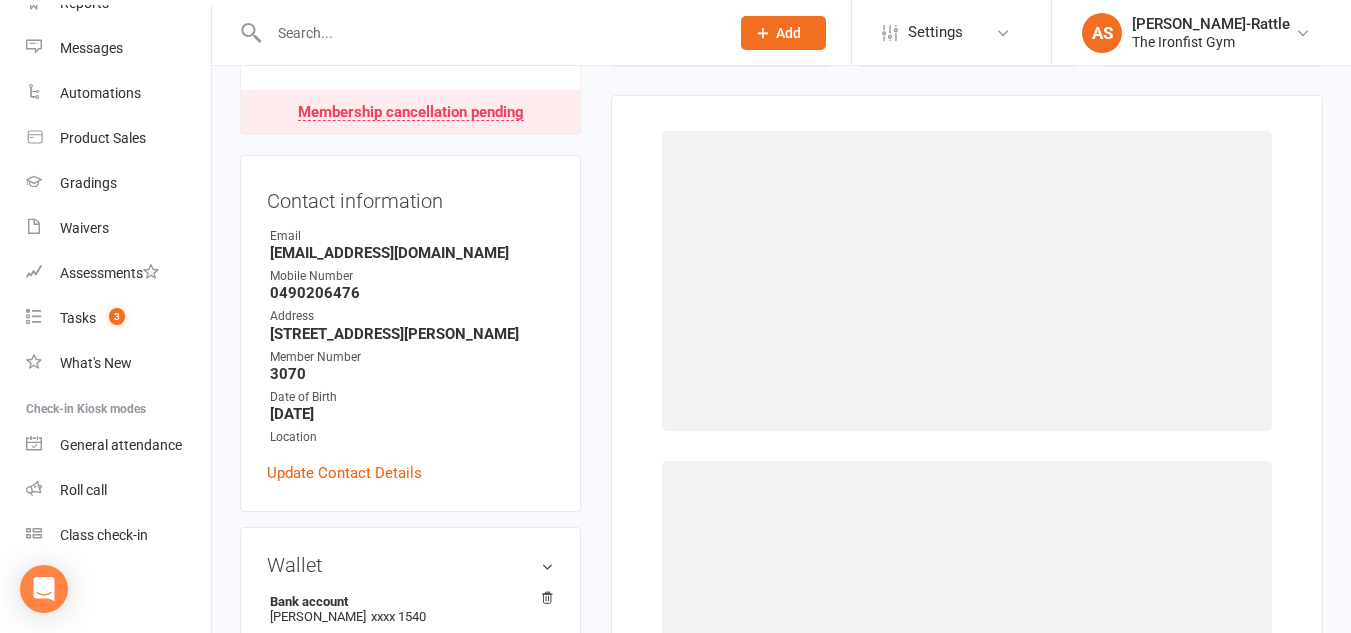 scroll, scrollTop: 171, scrollLeft: 0, axis: vertical 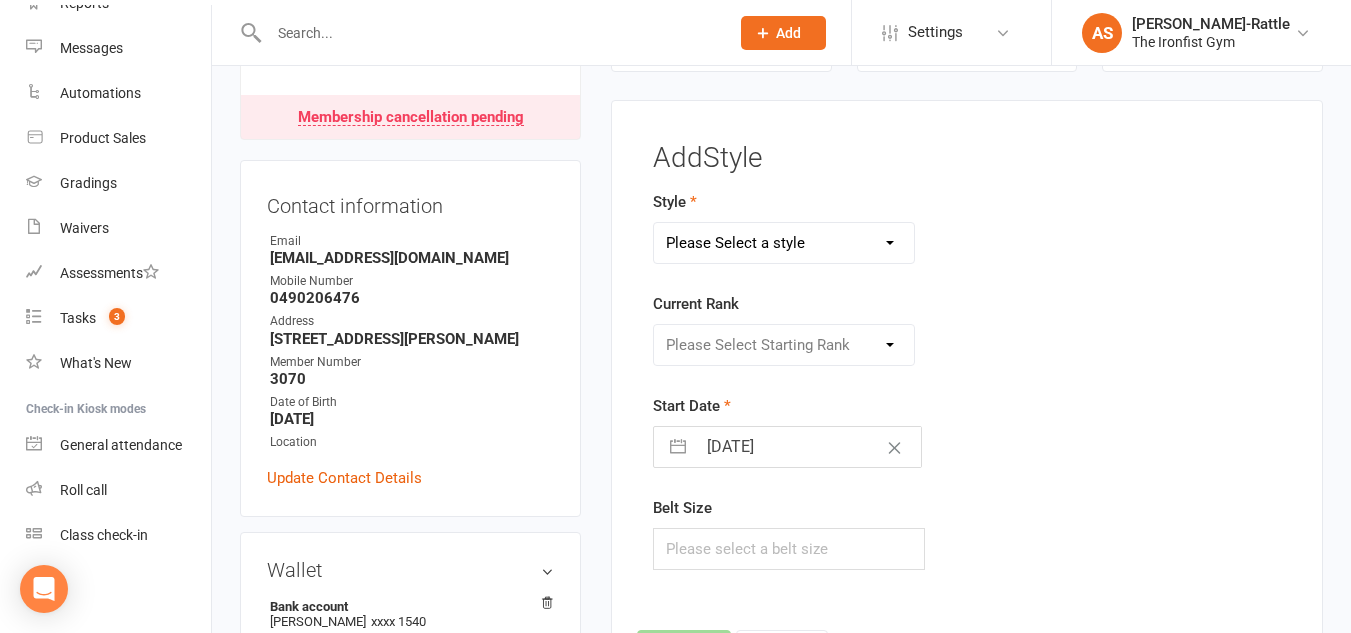 click on "Please Select a style BJJ - Gi BJJ - No Gi MUAY THAI" at bounding box center (784, 243) 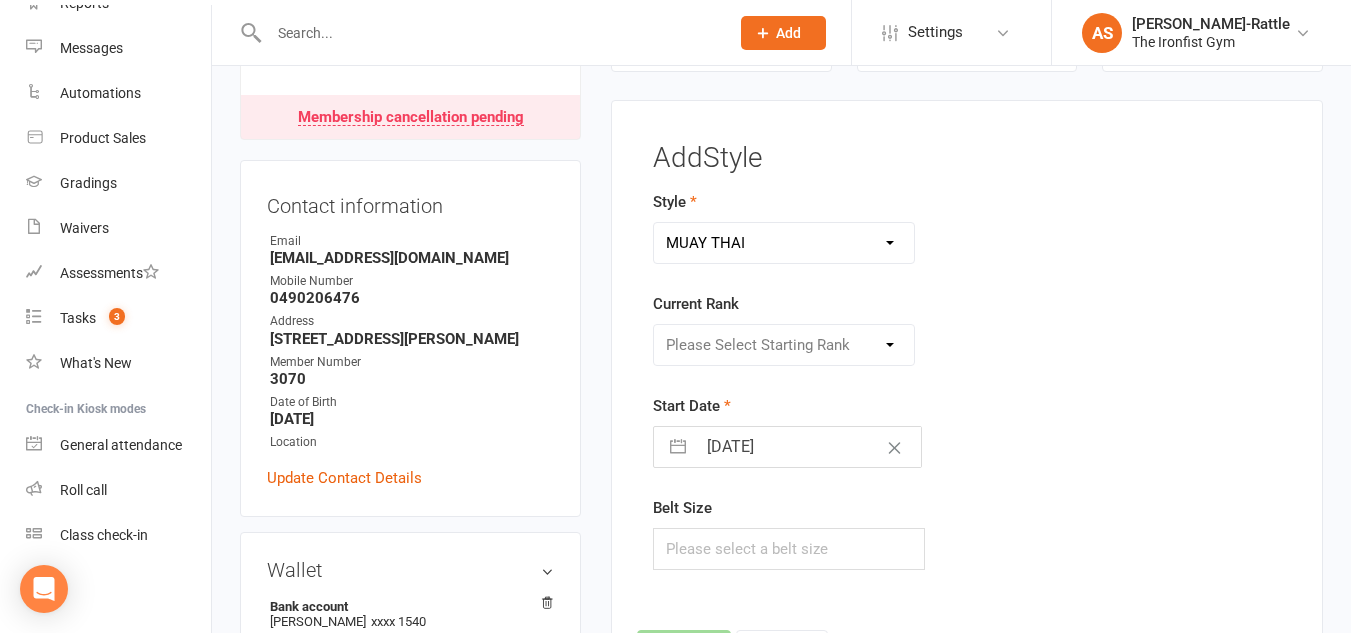 click on "Please Select a style BJJ - Gi BJJ - No Gi MUAY THAI" at bounding box center [784, 243] 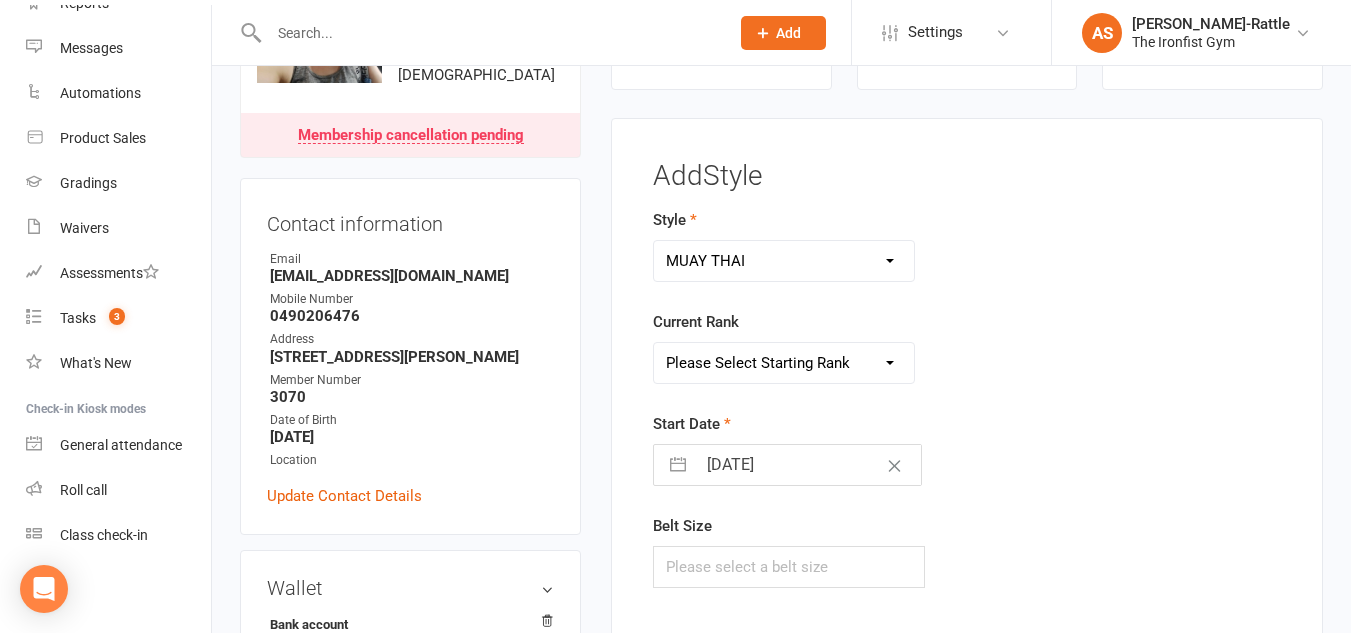 scroll, scrollTop: 164, scrollLeft: 0, axis: vertical 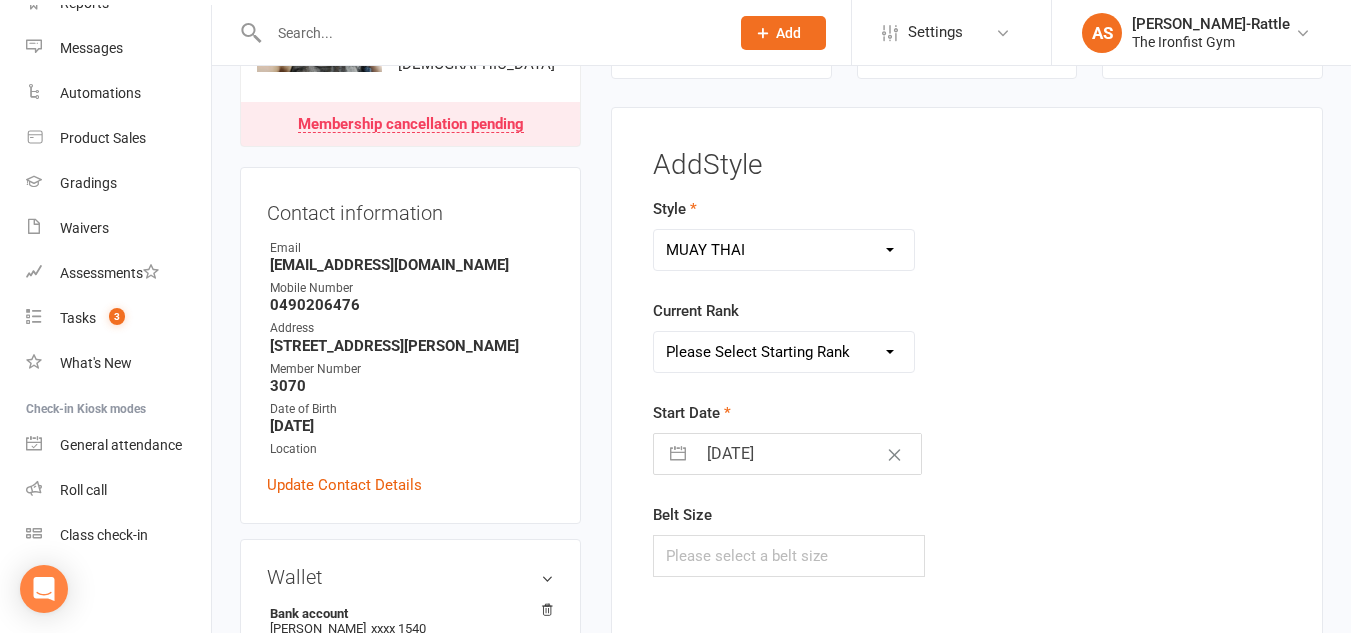 click on "Please Select Starting Rank WHITE BLUE GREEN YELLOW PURPLE BROWN BLACK" at bounding box center (784, 352) 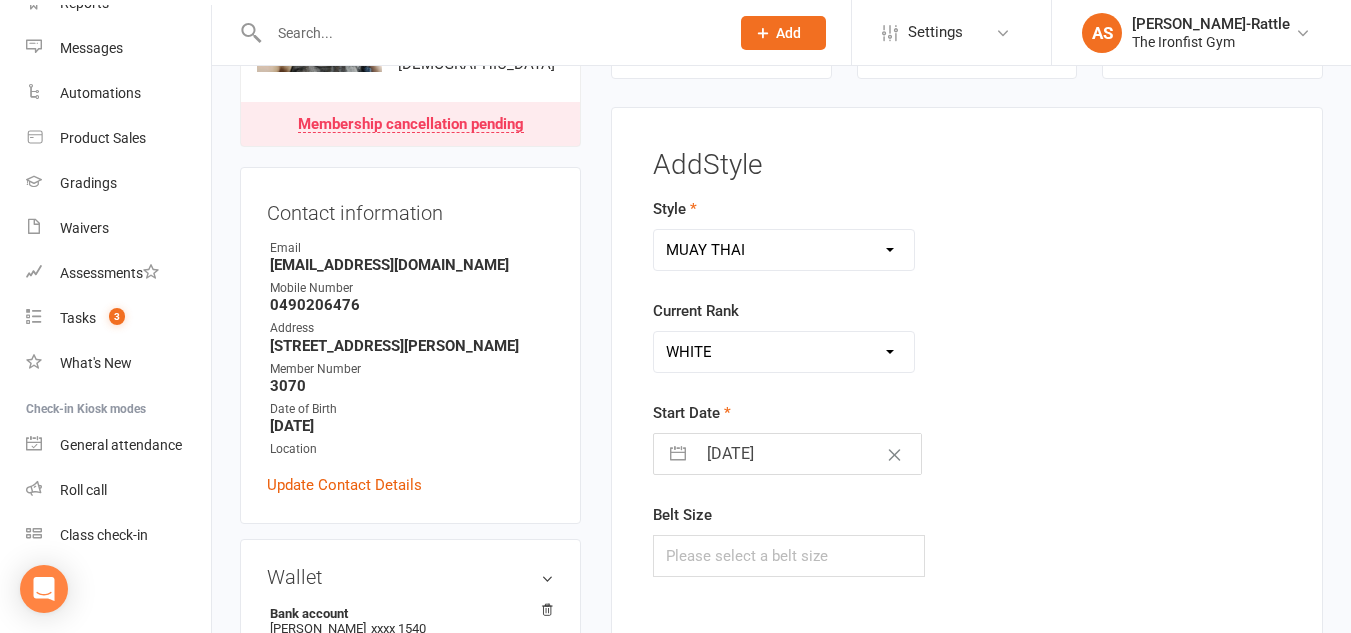 click on "Please Select Starting Rank WHITE BLUE GREEN YELLOW PURPLE BROWN BLACK" at bounding box center [784, 352] 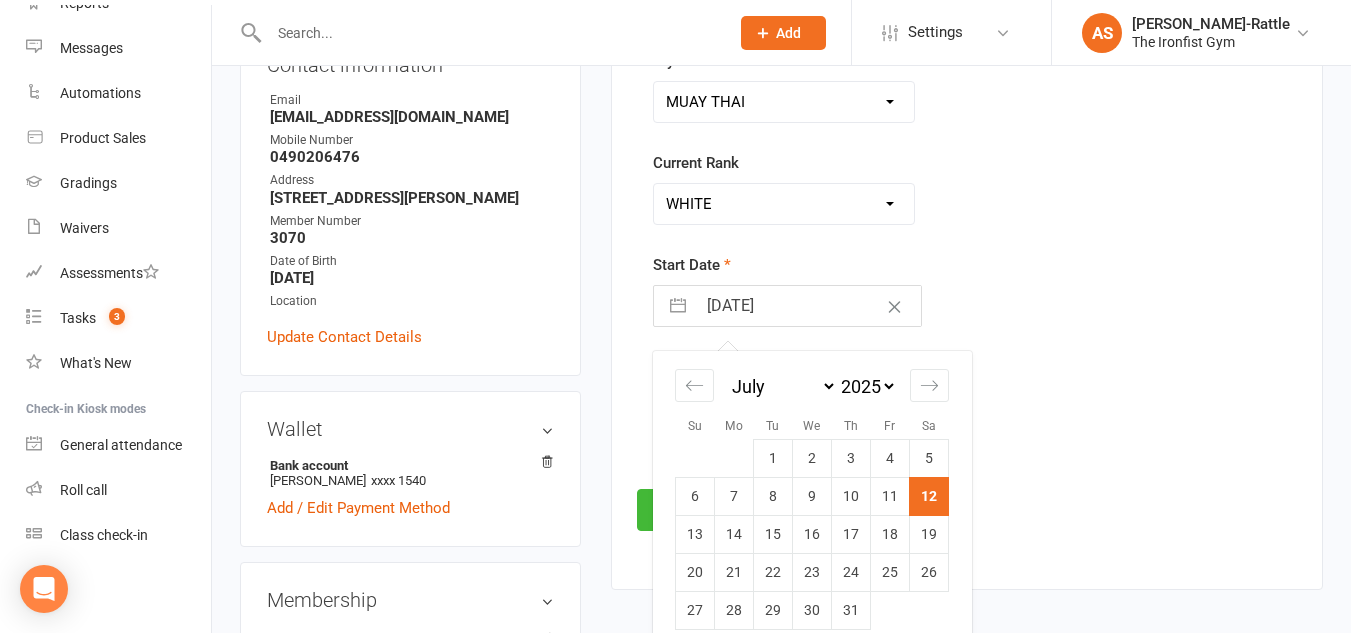 scroll, scrollTop: 315, scrollLeft: 0, axis: vertical 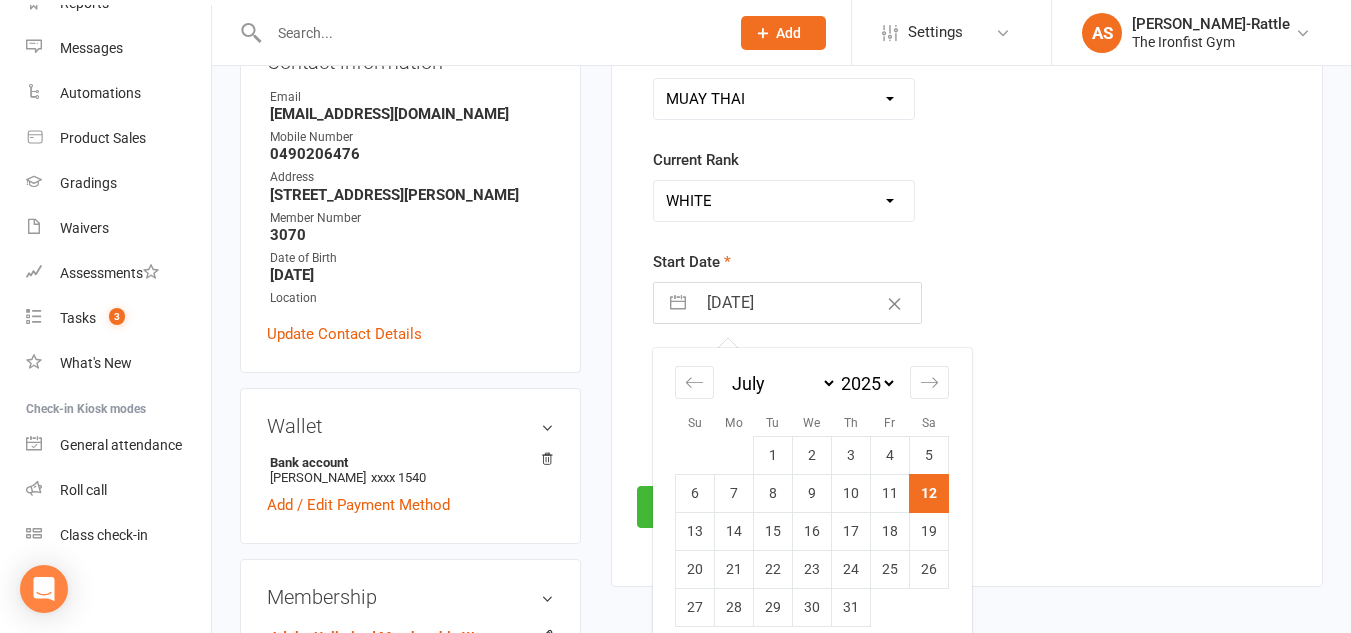 click on "January February March April May June July August September October November December" at bounding box center (782, 383) 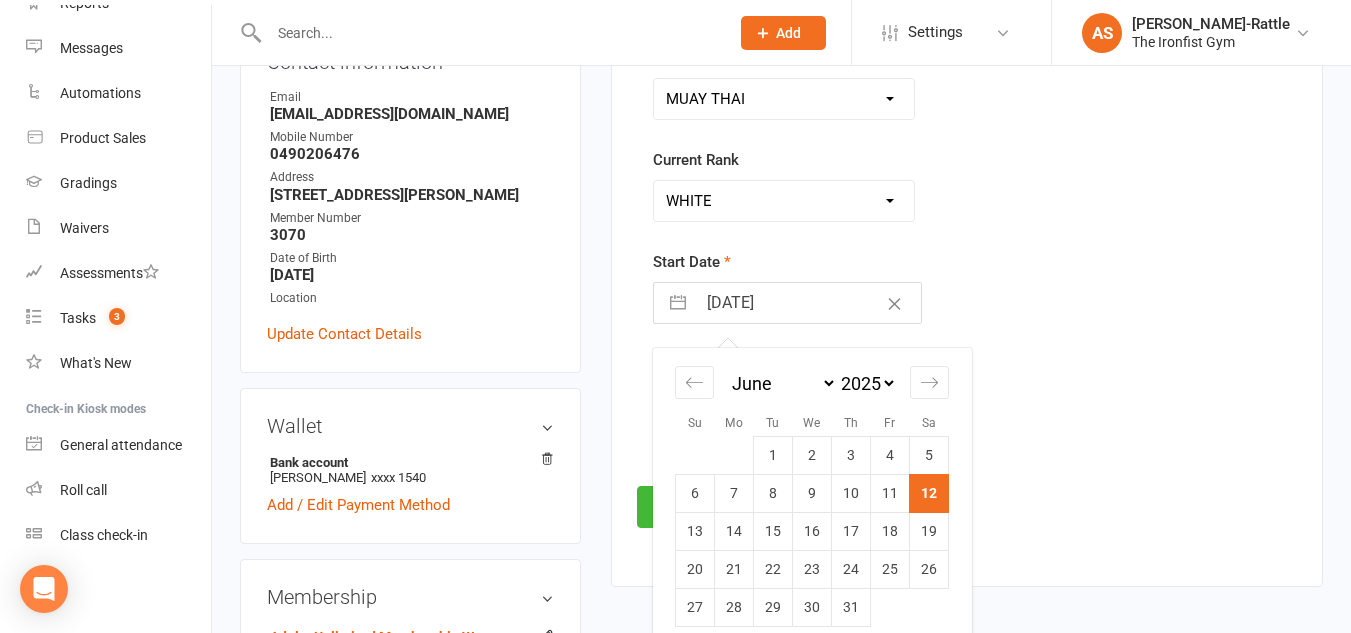click on "January February March April May June July August September October November December" at bounding box center (782, 383) 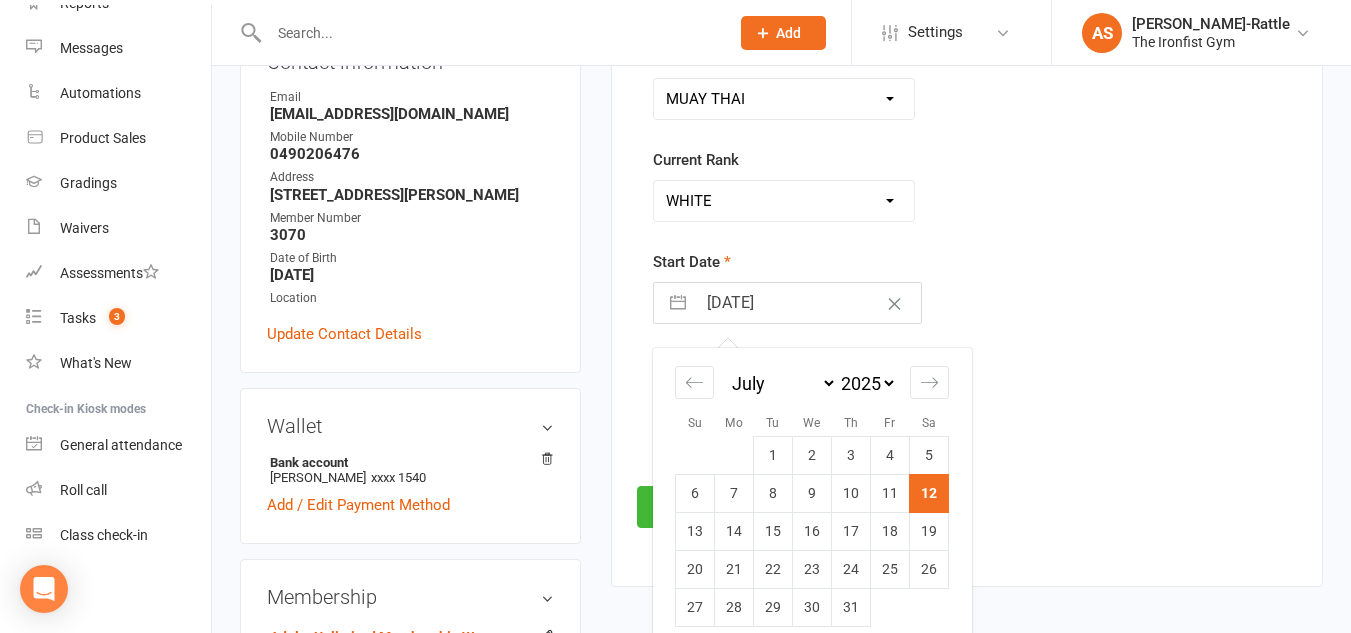 select on "4" 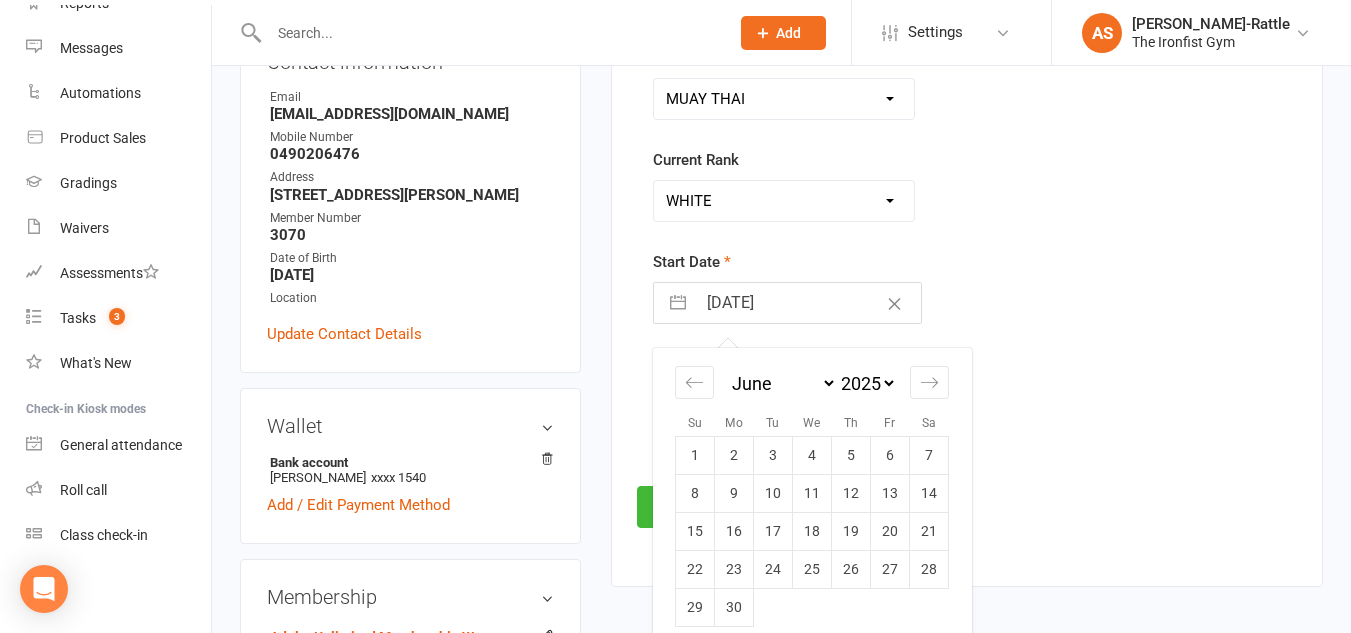 click on "2035 2034 2033 2032 2031 2030 2029 2028 2027 2026 2025 2024 2023 2022 2021 2020 2019 2018 2017 2016 2015 2014 2013 2012 2011 2010 2009 2008 2007 2006 2005 2004 2003 2002 2001 2000 1999 1998 1997 1996 1995 1994 1993 1992 1991 1990 1989 1988 1987 1986 1985 1984 1983 1982 1981 1980 1979 1978 1977 1976 1975 1974 1973 1972 1971 1970 1969 1968 1967 1966 1965 1964 1963 1962 1961 1960 1959 1958 1957 1956 1955 1954 1953 1952 1951 1950 1949 1948 1947 1946 1945 1944 1943 1942 1941 1940 1939 1938 1937 1936 1935 1934 1933 1932 1931 1930 1929 1928 1927 1926 1925" at bounding box center [867, 383] 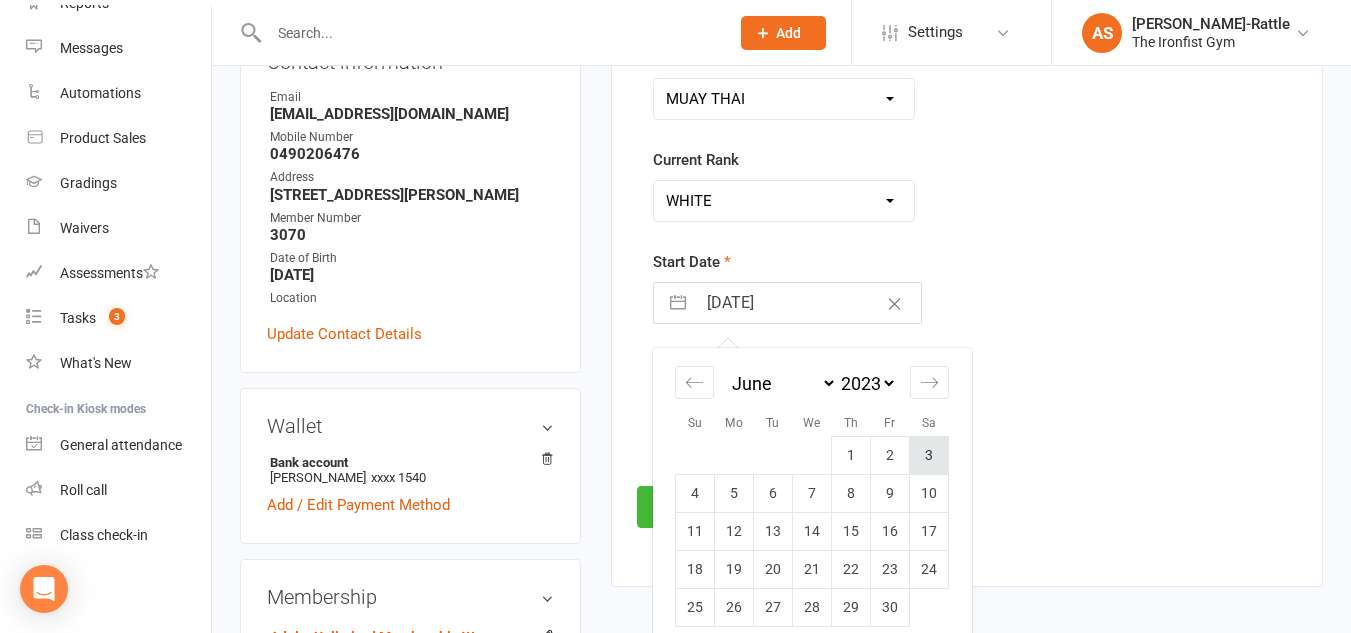 click on "3" at bounding box center [929, 455] 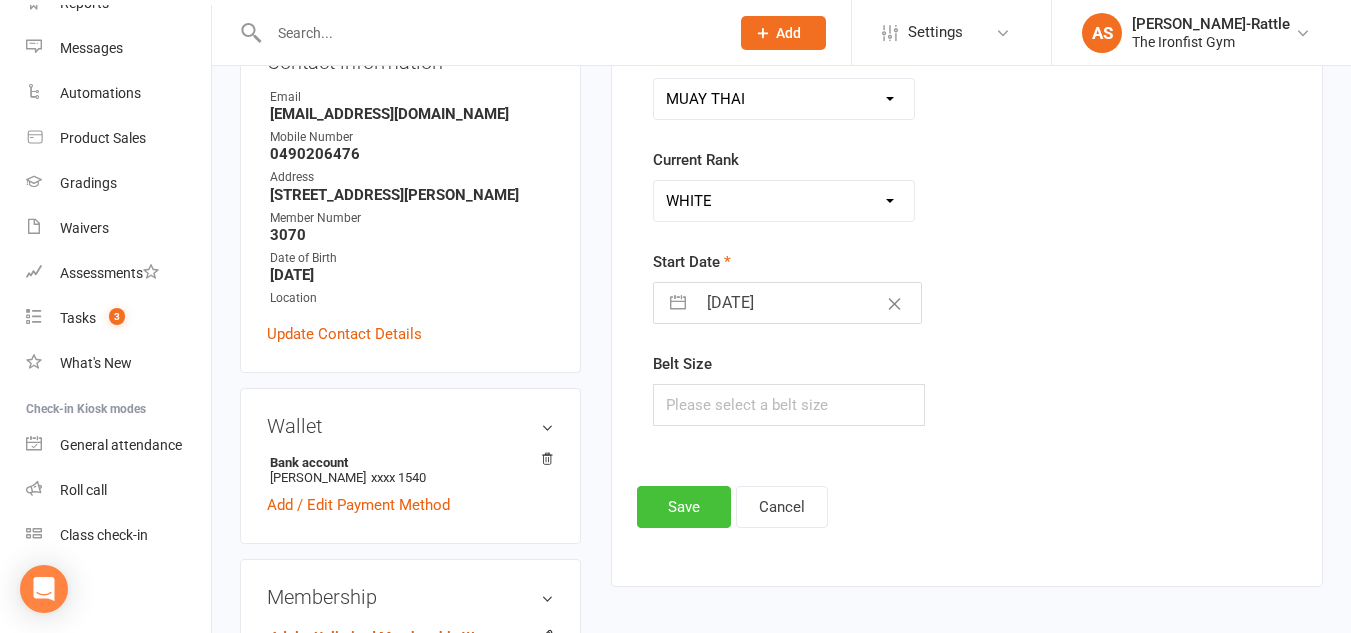 click on "Save" at bounding box center (684, 507) 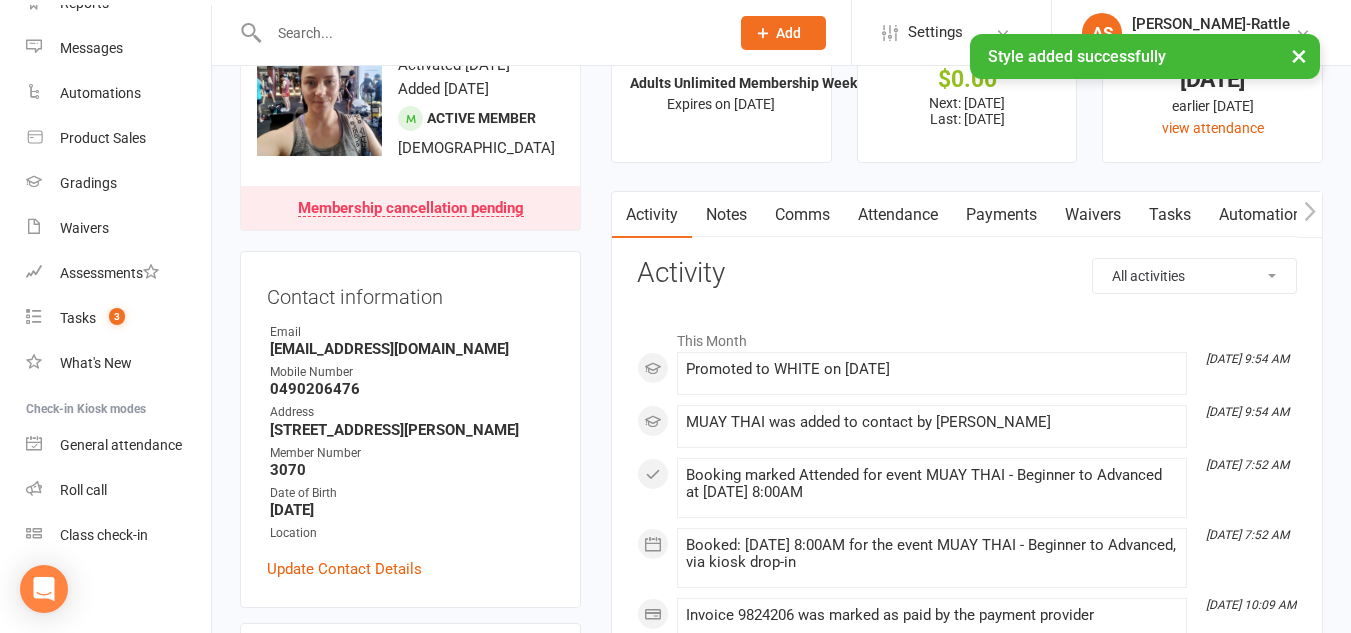 scroll, scrollTop: 0, scrollLeft: 0, axis: both 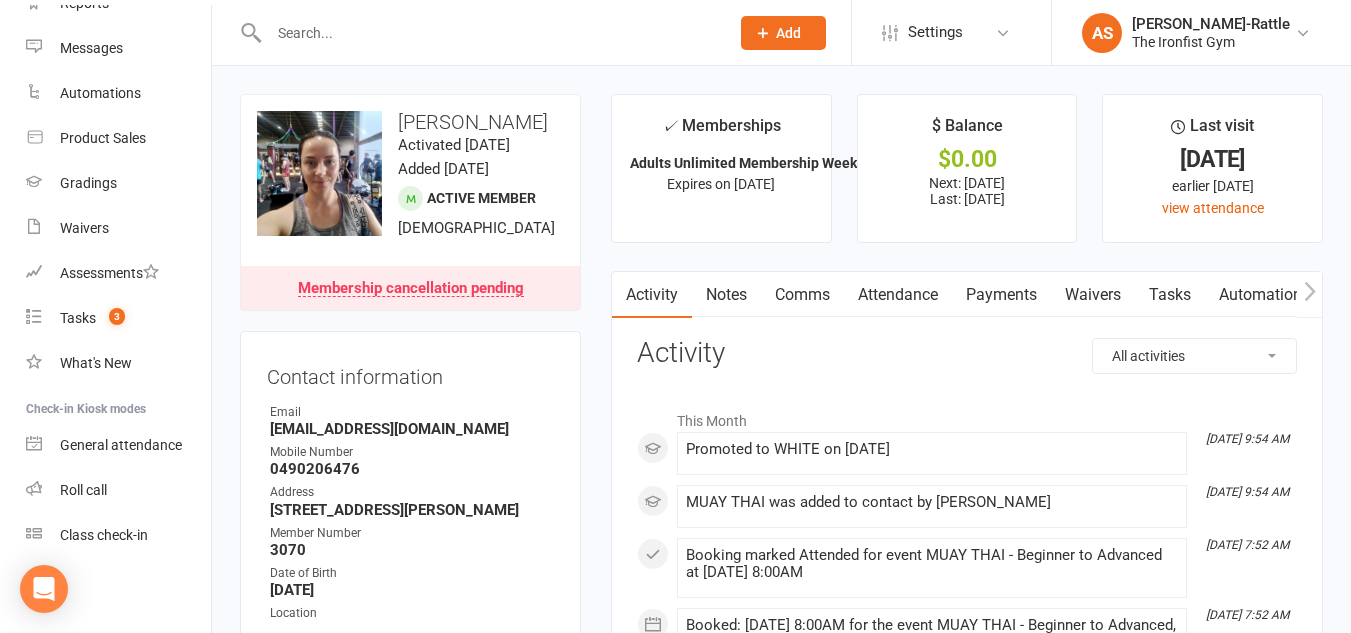 click on "Notes" at bounding box center (726, 295) 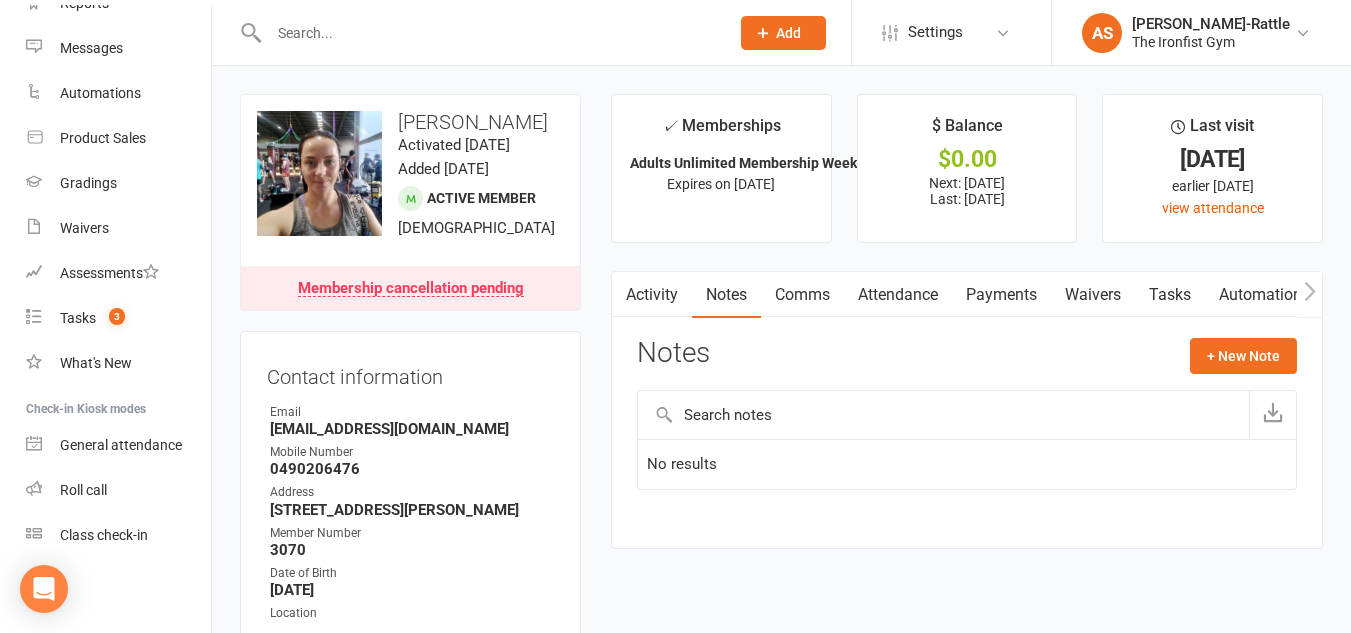 click on "Activity" at bounding box center (652, 295) 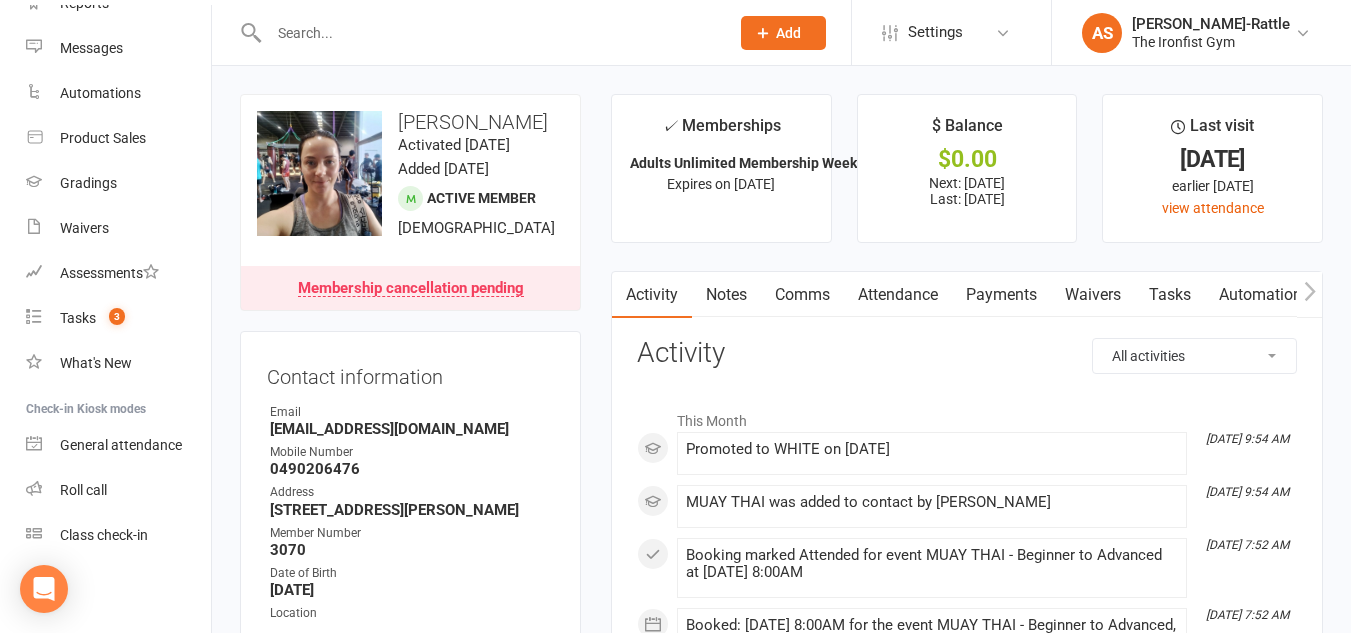click on "Attendance" at bounding box center [898, 295] 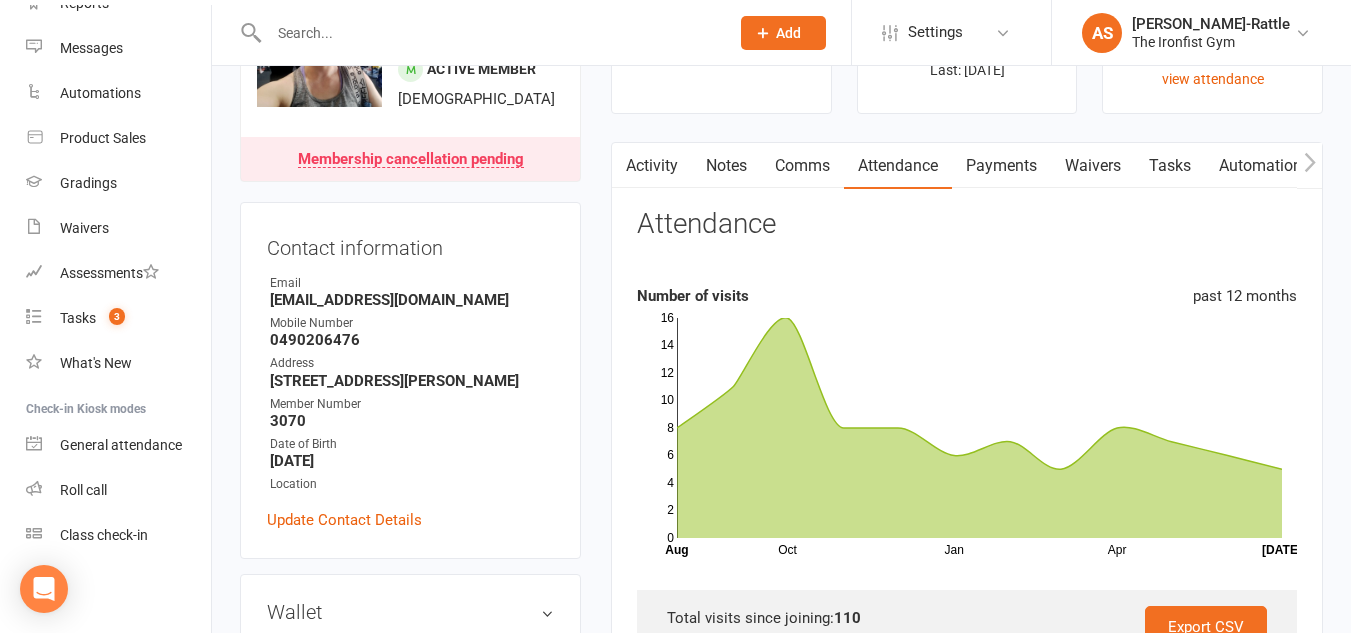 scroll, scrollTop: 0, scrollLeft: 0, axis: both 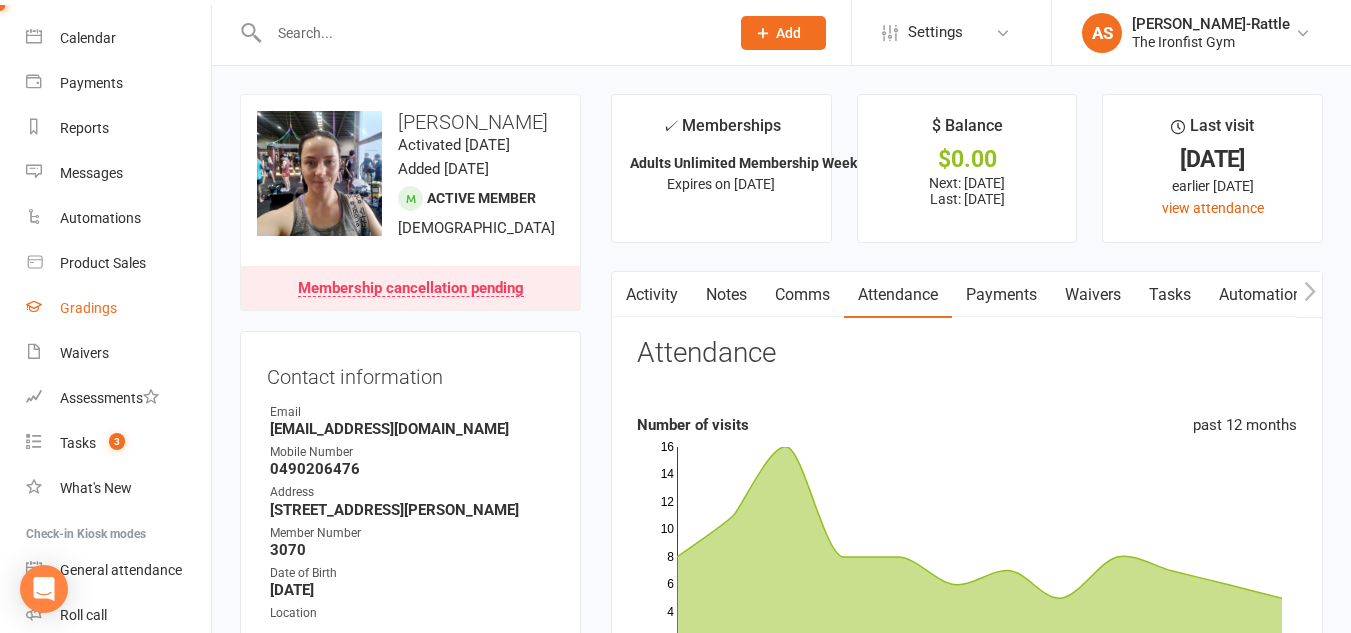 click on "Gradings" at bounding box center (88, 308) 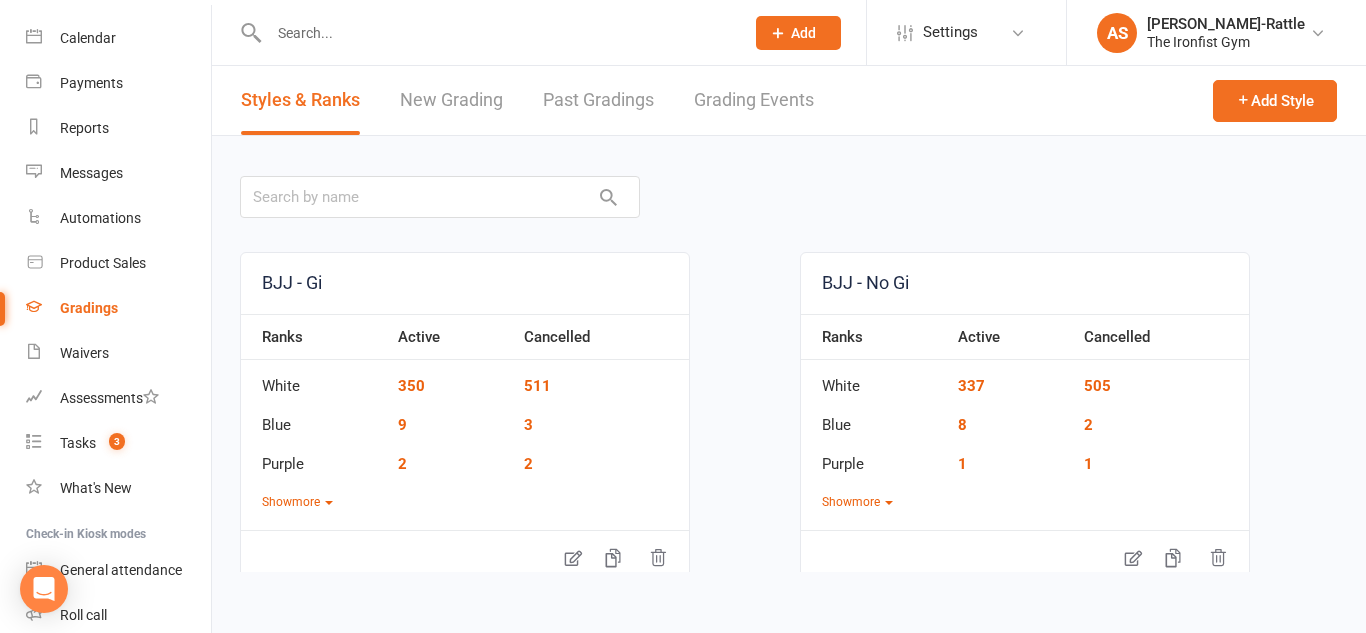 click on "Grading Events" at bounding box center [754, 100] 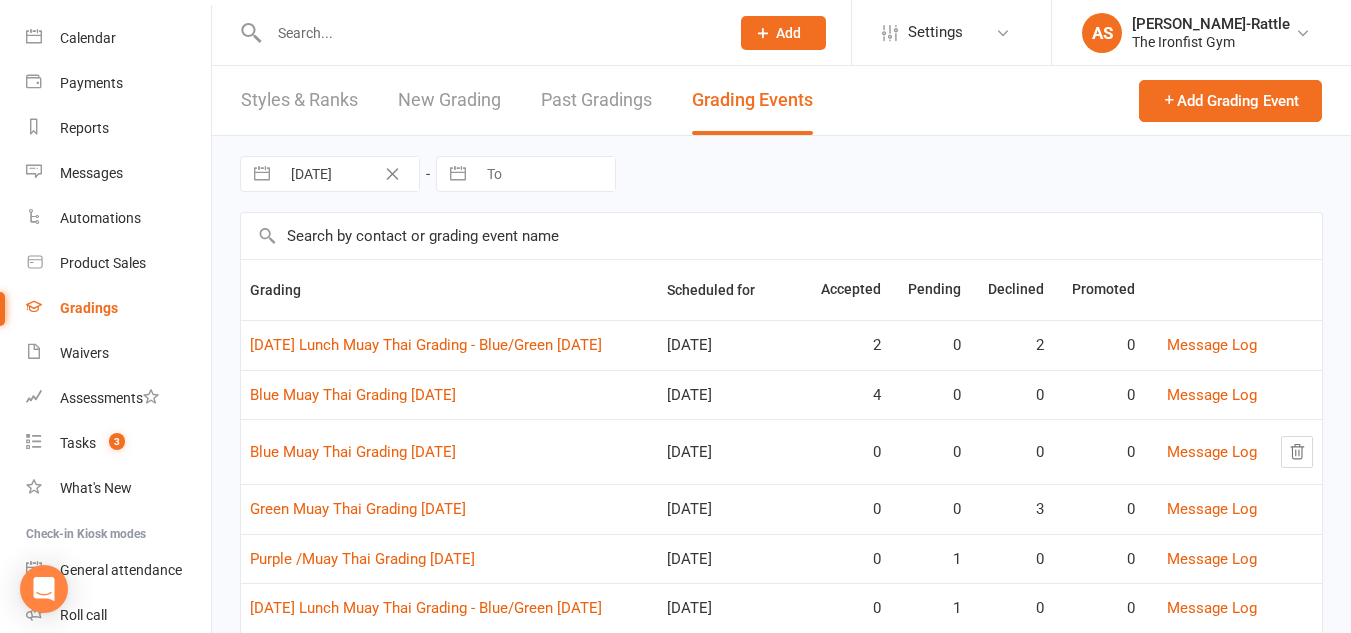 scroll, scrollTop: 127, scrollLeft: 0, axis: vertical 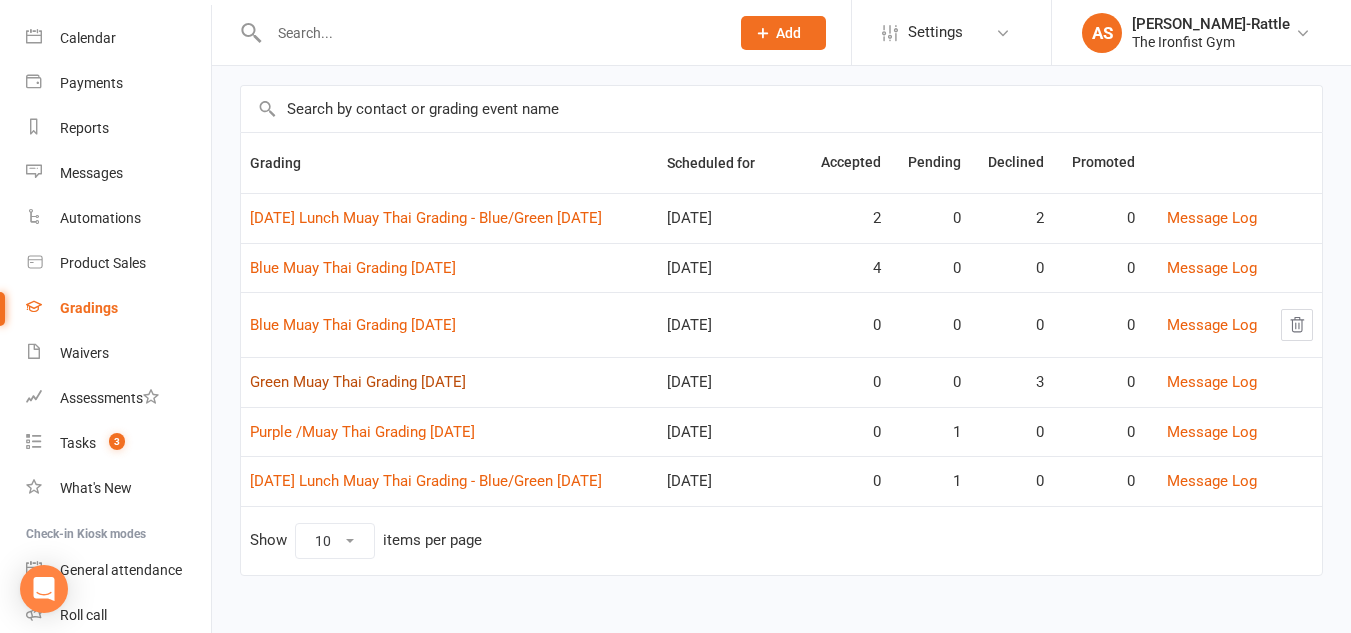 click on "Green Muay Thai Grading [DATE]" at bounding box center [358, 382] 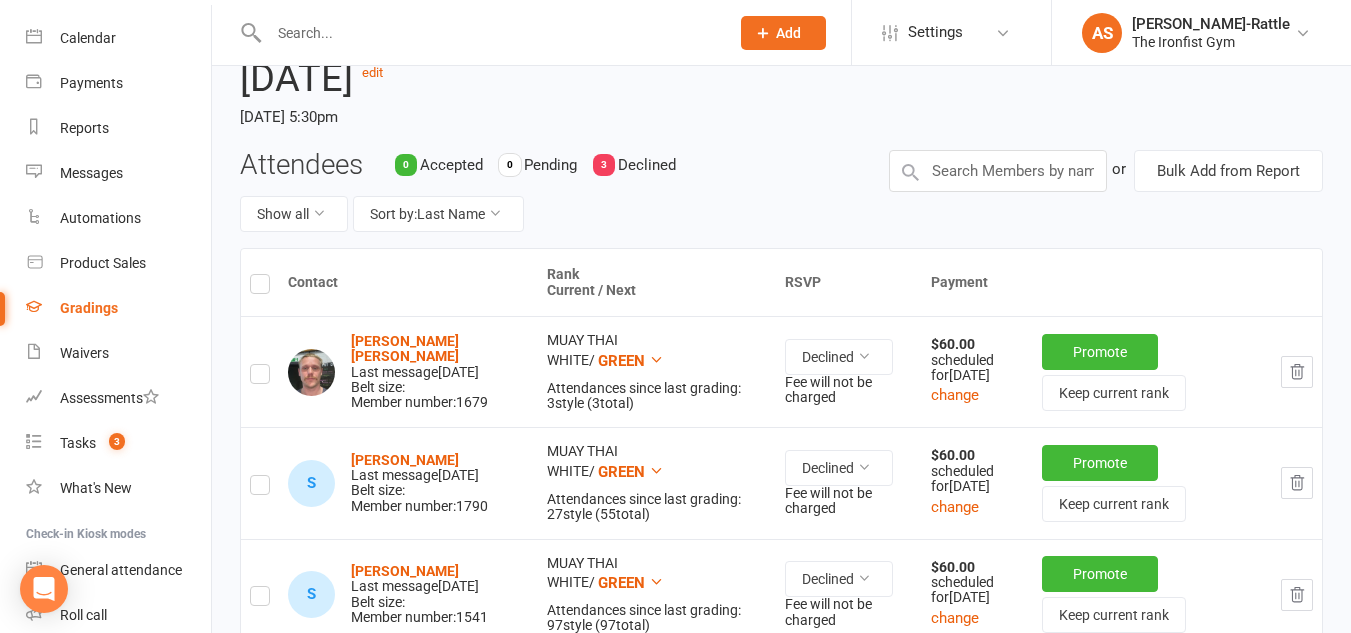 scroll, scrollTop: 114, scrollLeft: 0, axis: vertical 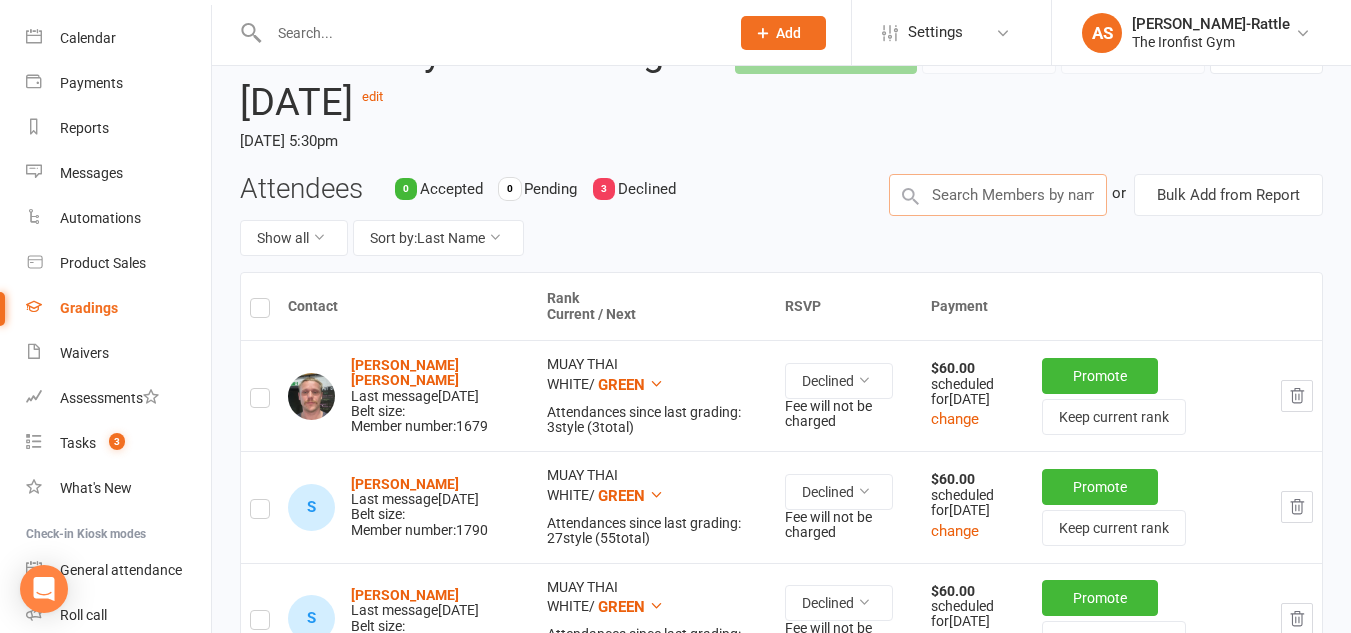 click at bounding box center [998, 195] 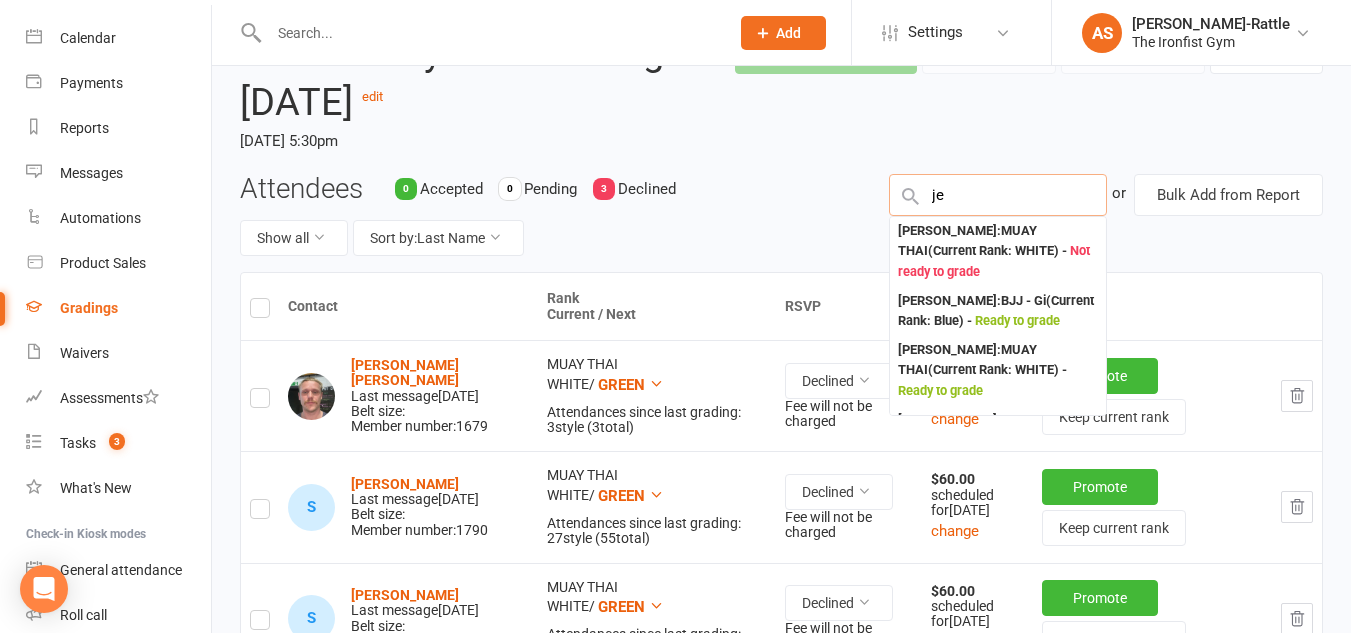 type on "j" 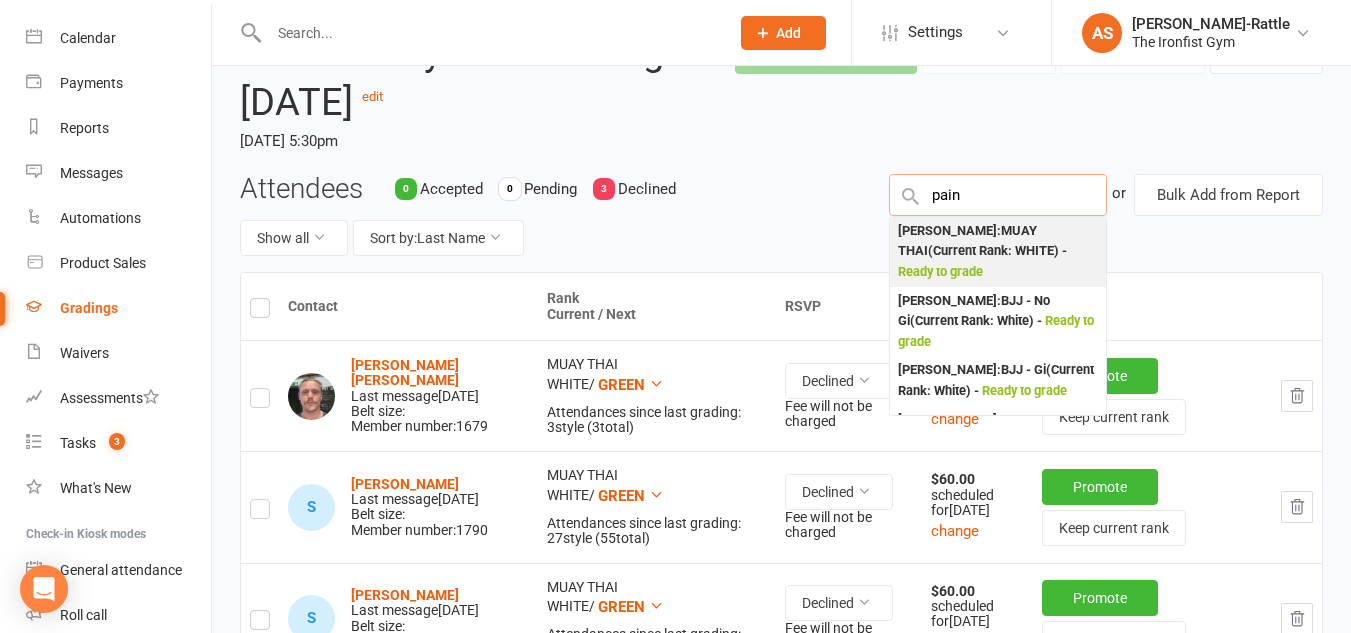 type on "pain" 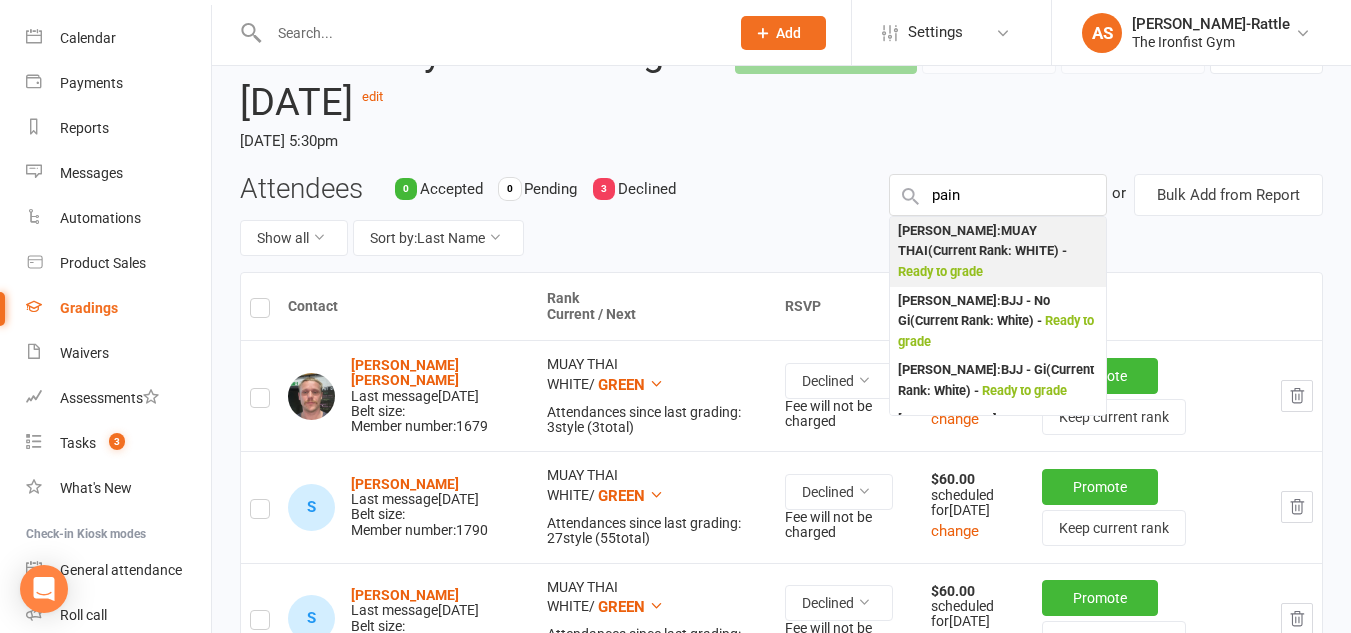 click on "[PERSON_NAME] :  [PERSON_NAME]  (Current Rank:   WHITE ) -   Ready to grade" at bounding box center (998, 252) 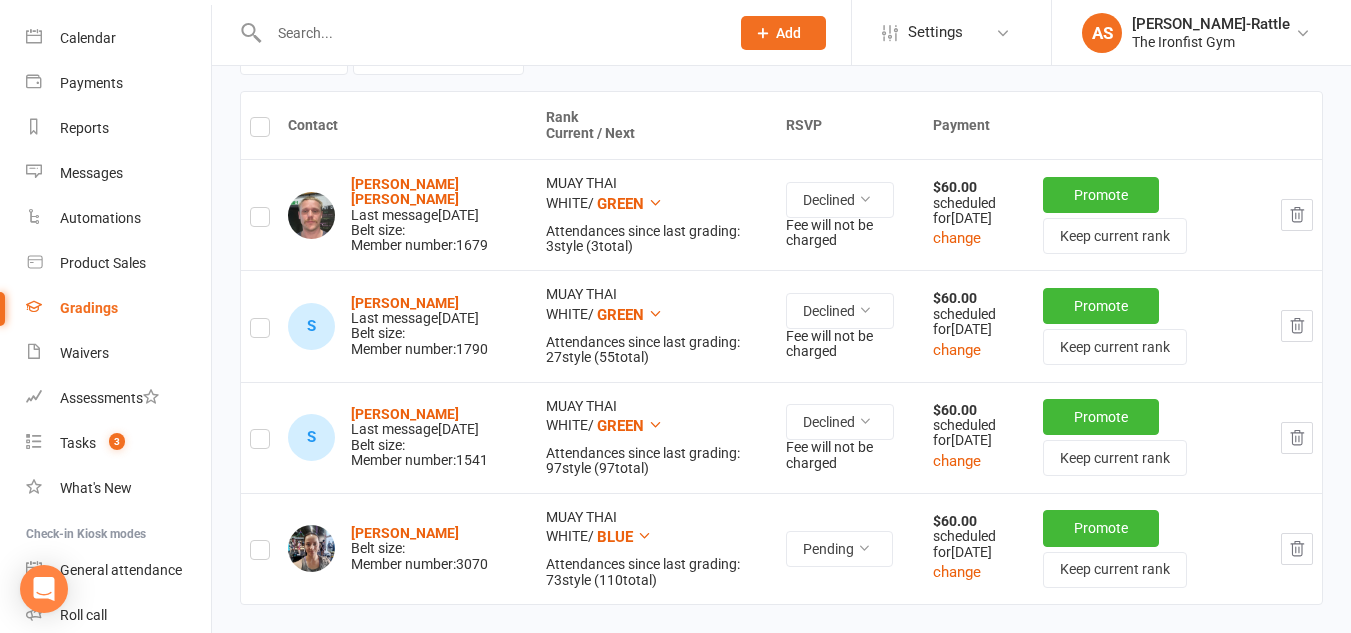 scroll, scrollTop: 369, scrollLeft: 0, axis: vertical 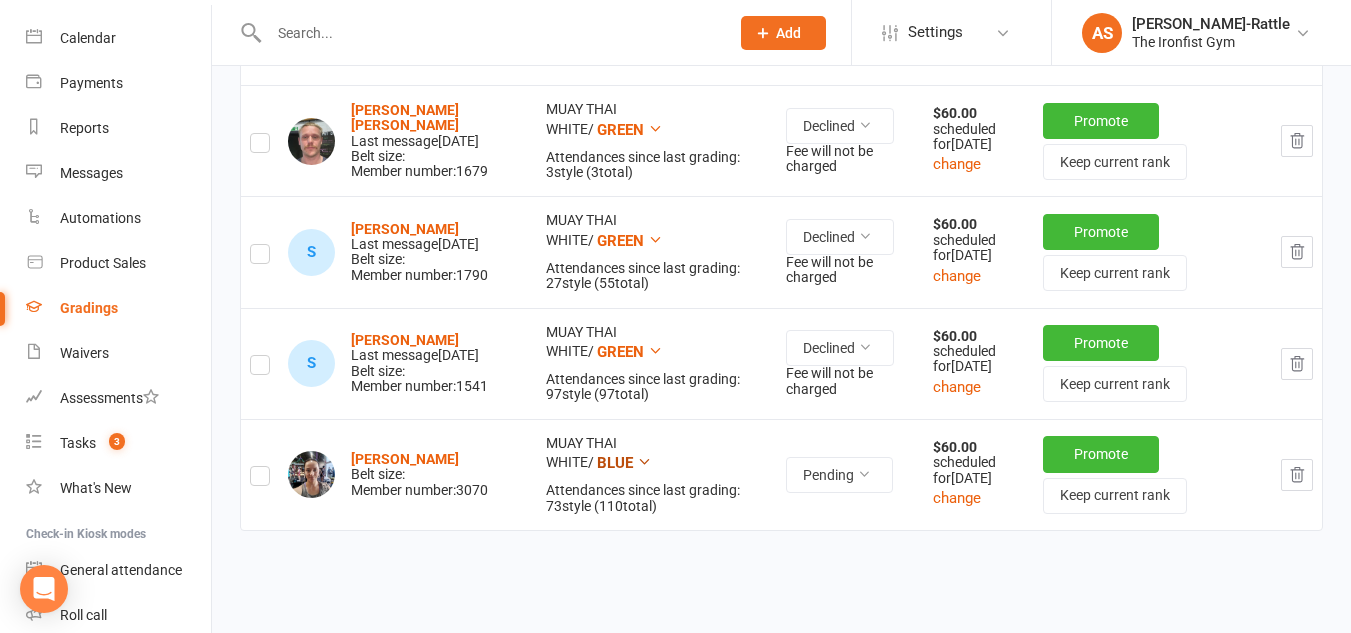 click on "BLUE" at bounding box center [615, 463] 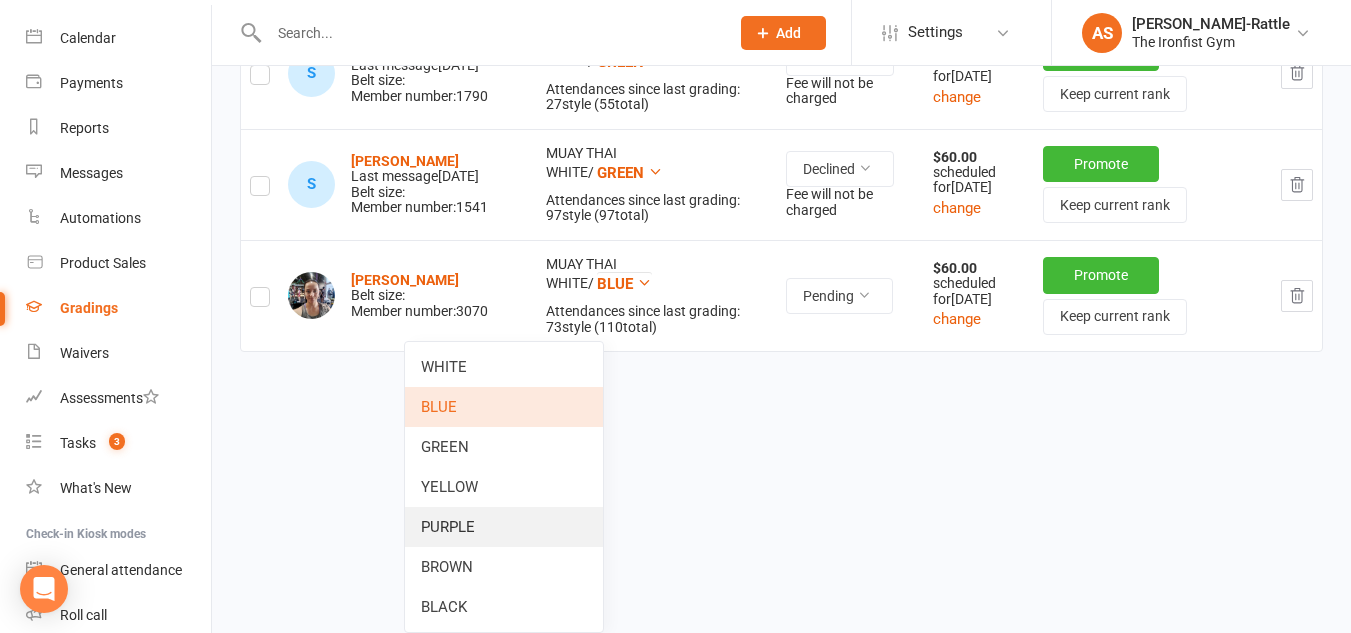 click on "PURPLE" at bounding box center [504, 527] 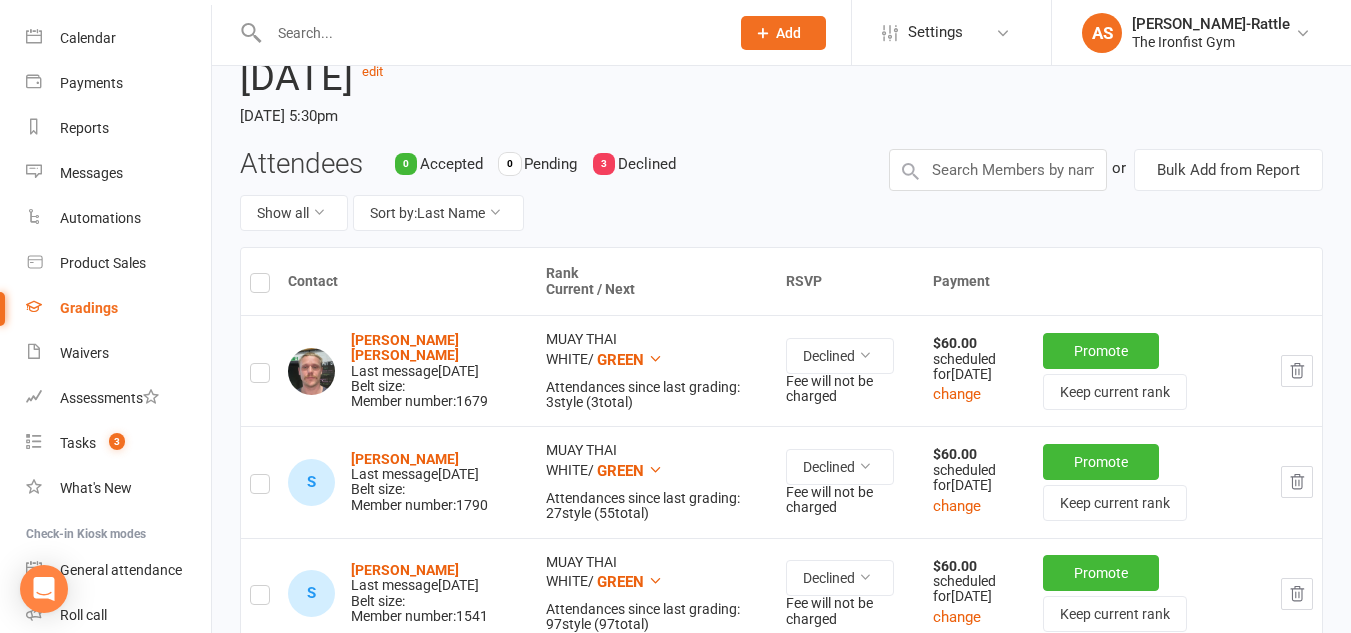 scroll, scrollTop: 125, scrollLeft: 0, axis: vertical 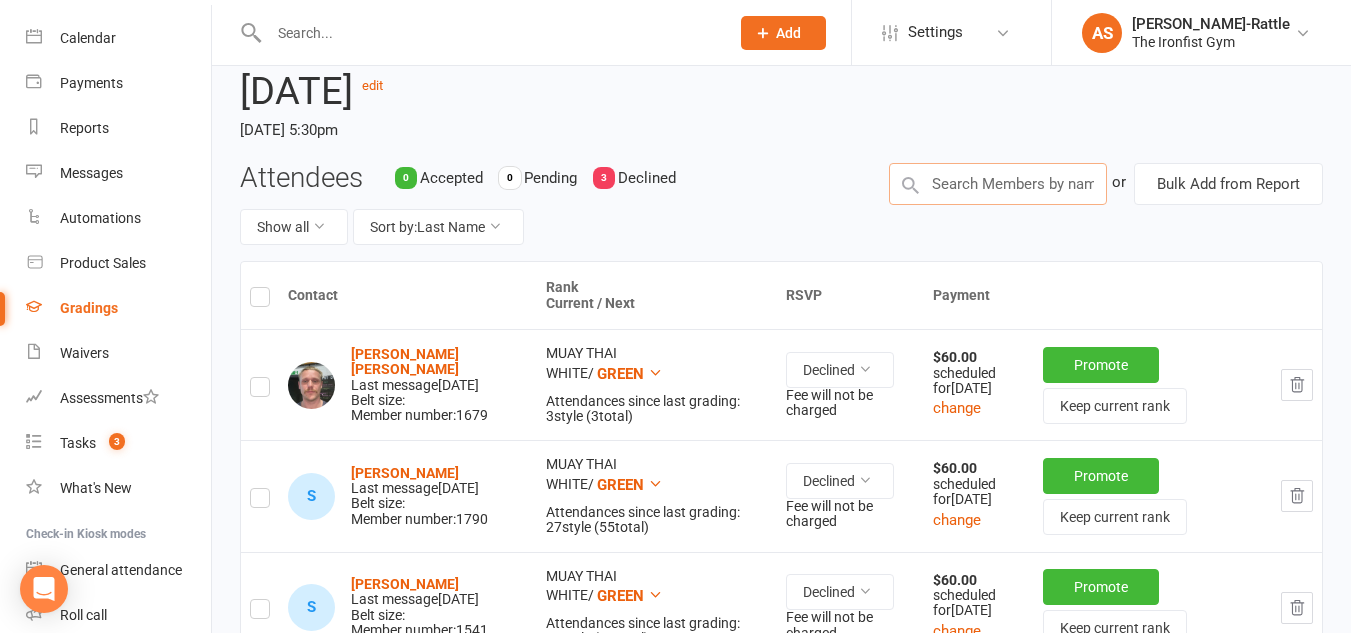 click at bounding box center (998, 184) 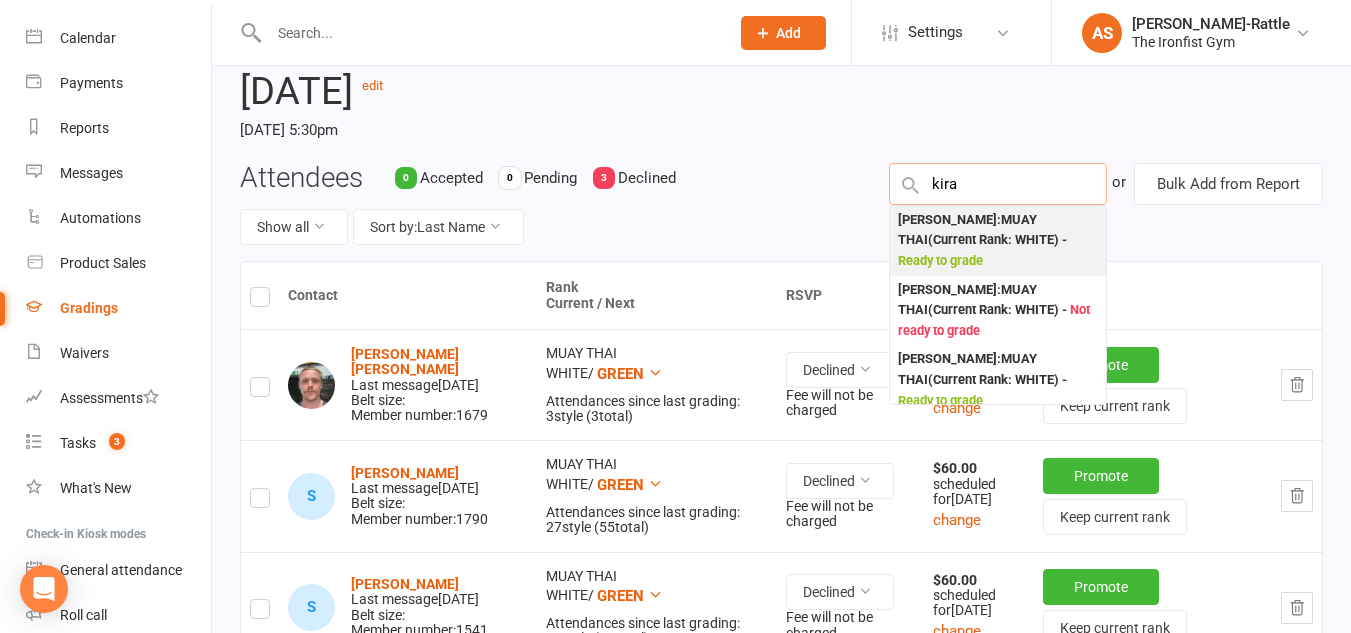 type on "kira" 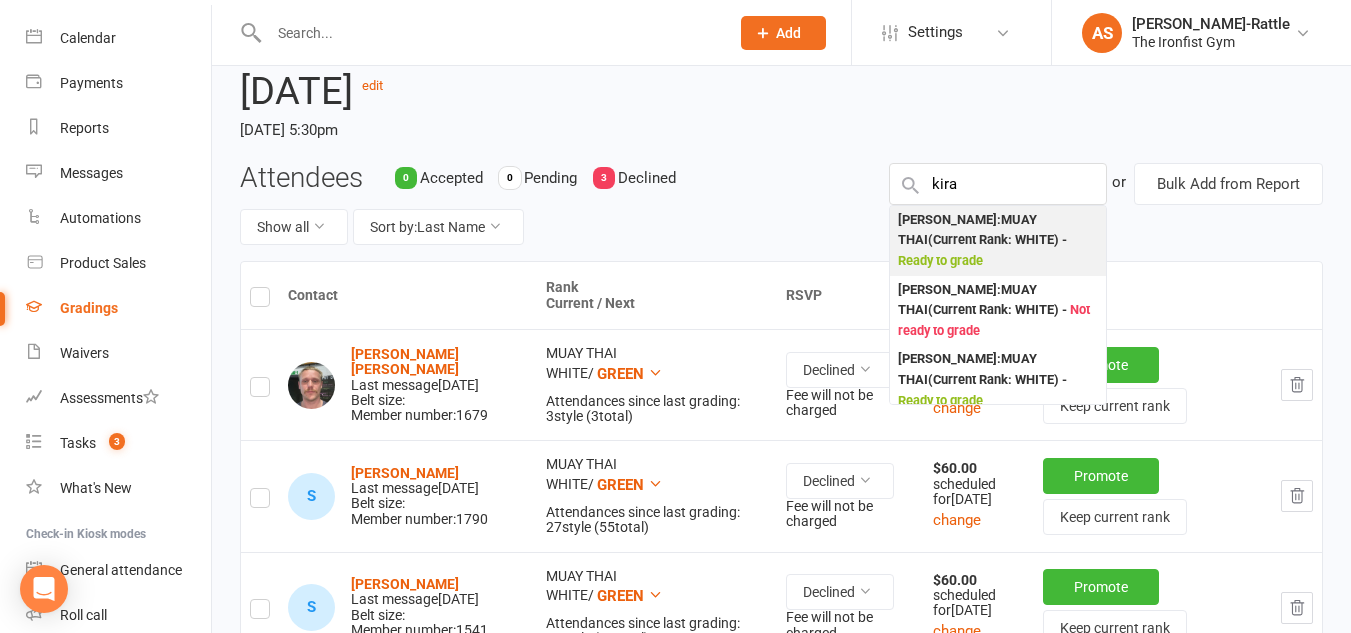 click on "[PERSON_NAME] :  MUAY THAI  (Current Rank:   WHITE ) -   Ready to grade" at bounding box center (998, 241) 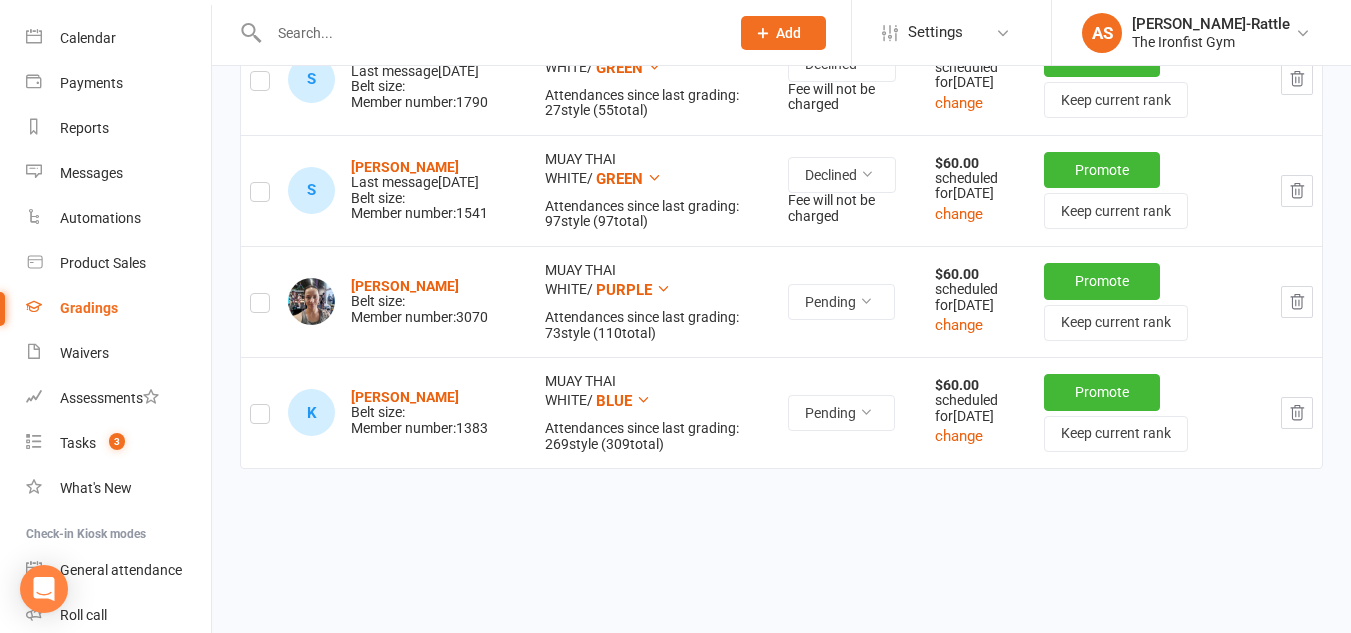 scroll, scrollTop: 603, scrollLeft: 0, axis: vertical 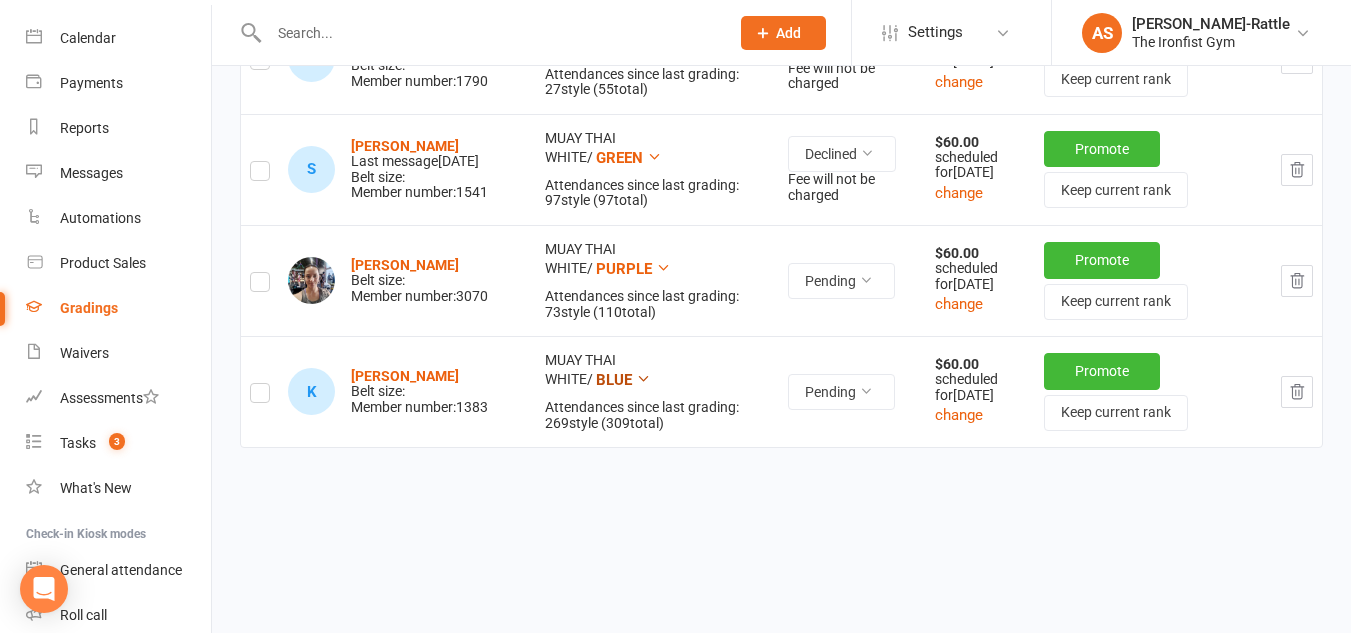 click on "BLUE" at bounding box center [614, 380] 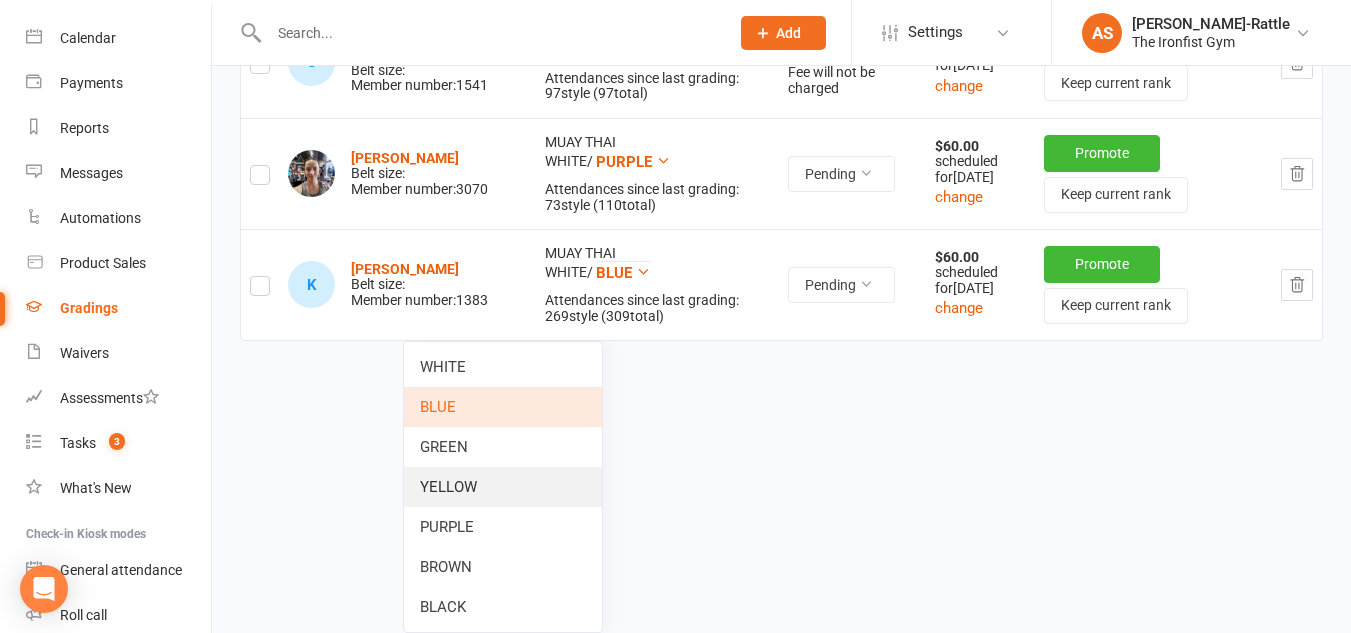 click on "YELLOW" at bounding box center [503, 487] 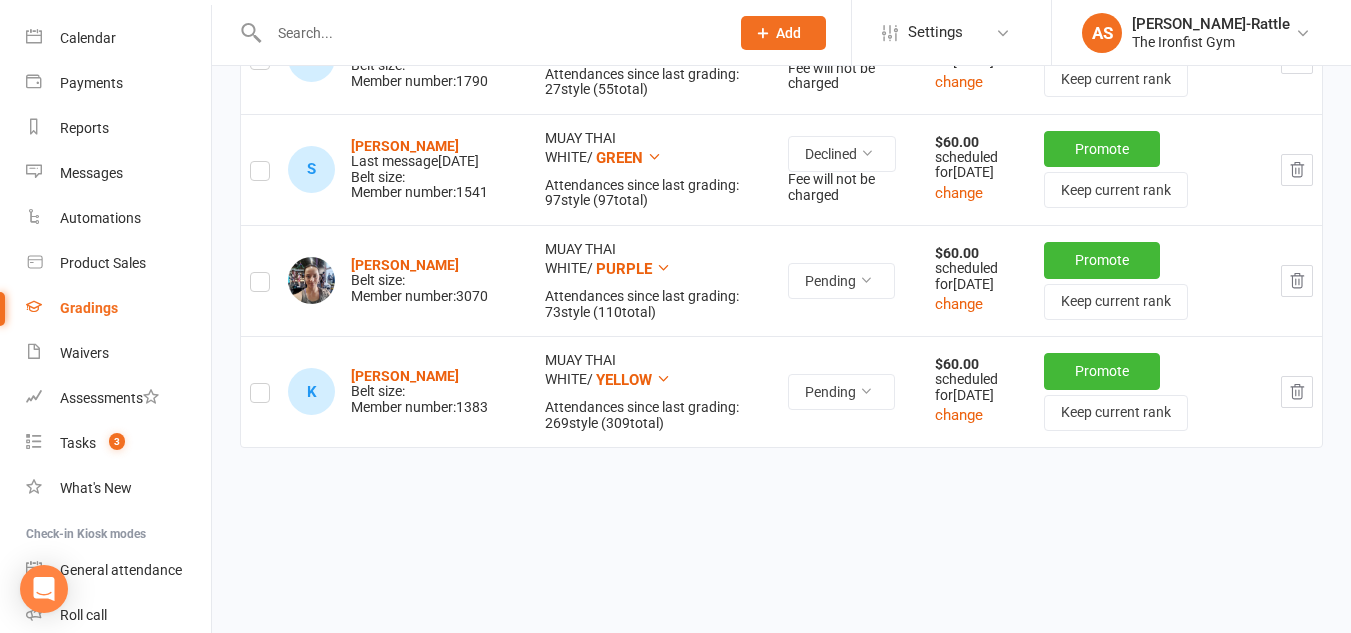 scroll, scrollTop: 579, scrollLeft: 0, axis: vertical 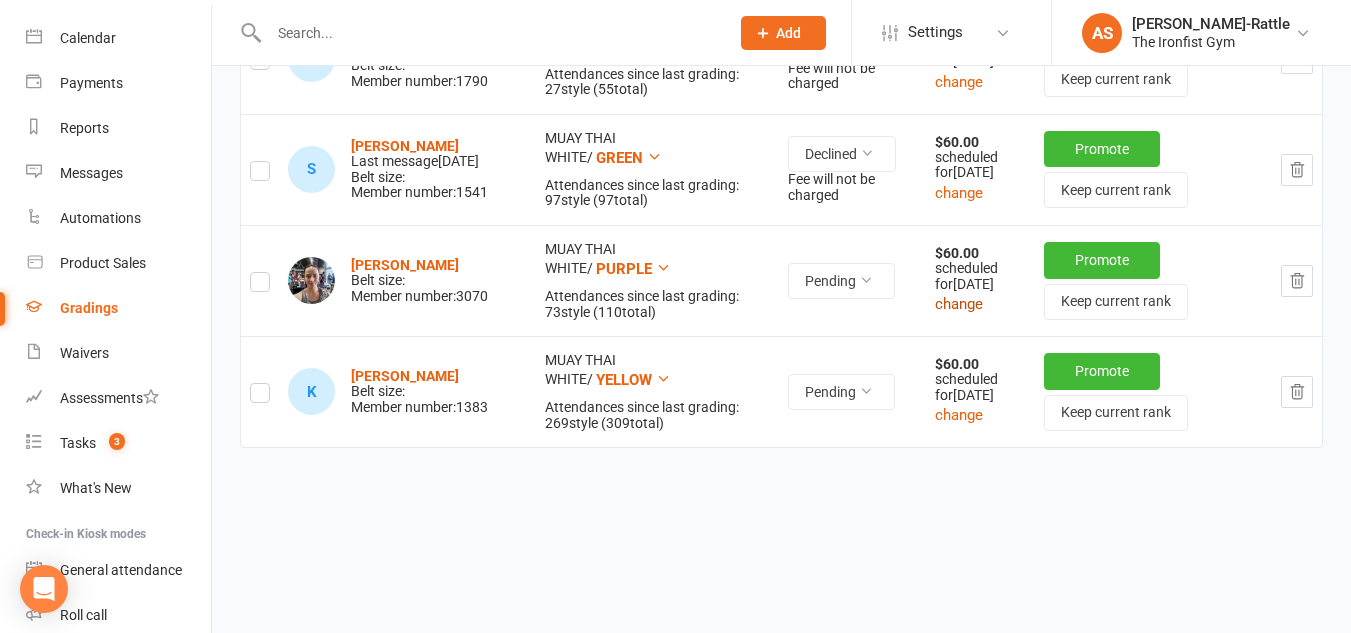 click on "change" at bounding box center (959, 304) 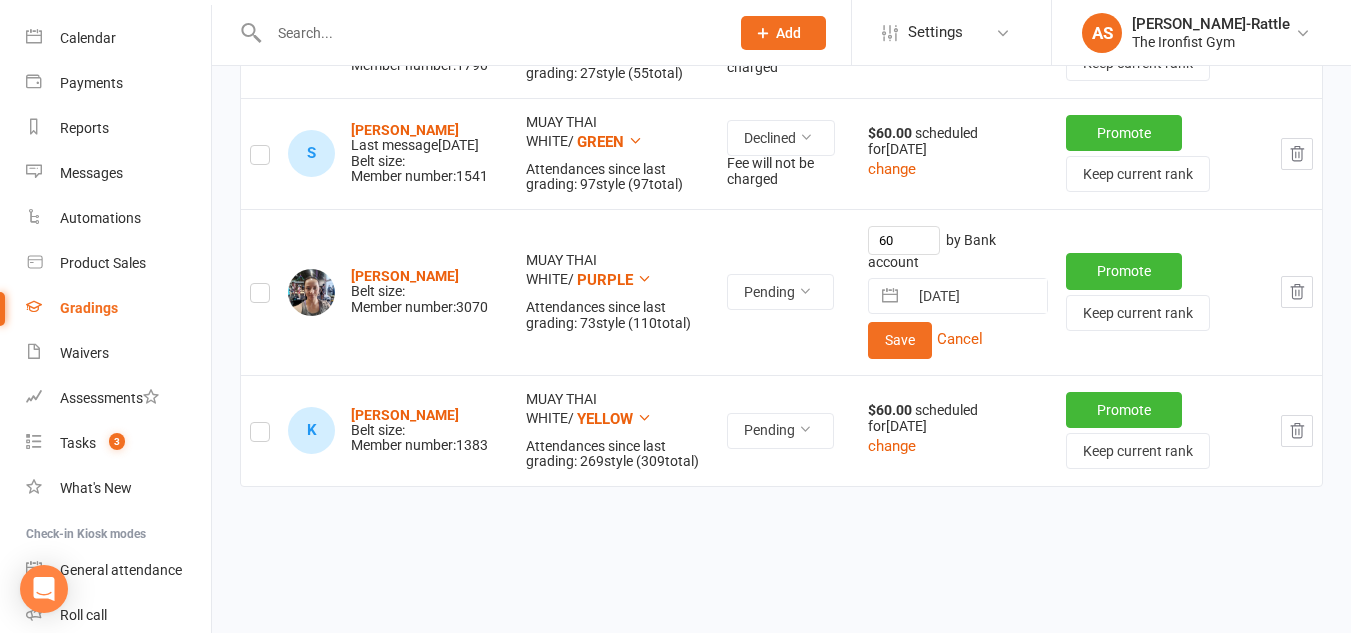 click at bounding box center [890, 296] 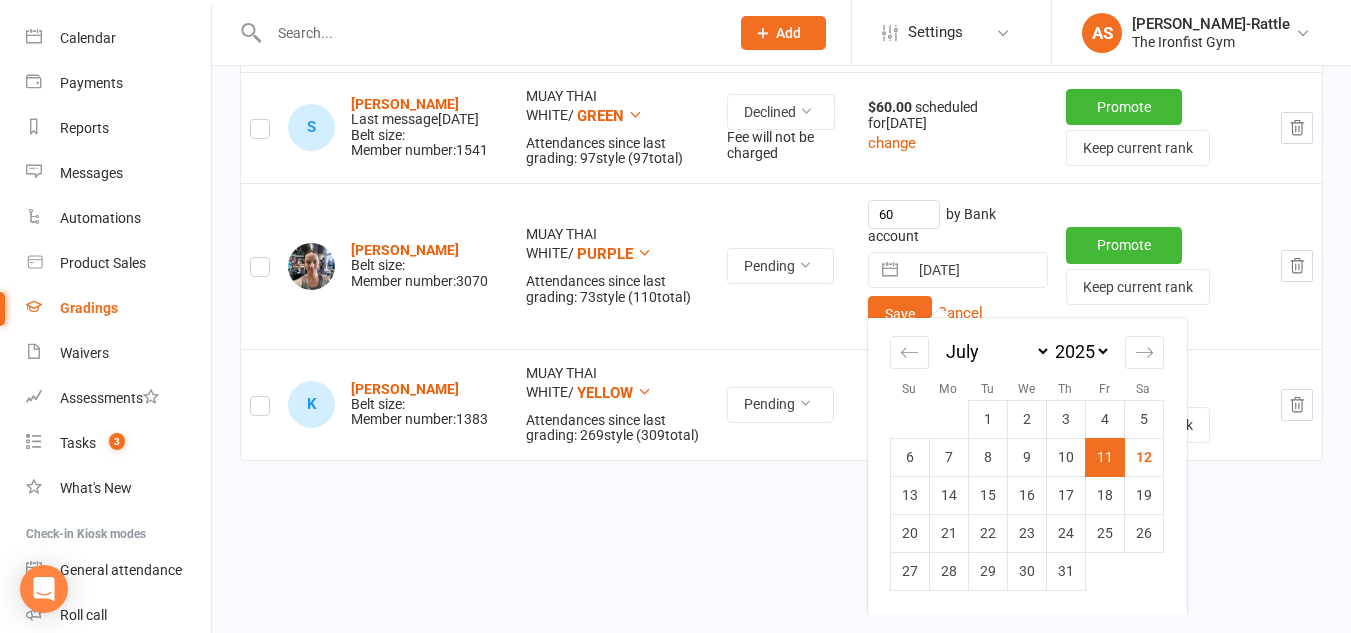 scroll, scrollTop: 26, scrollLeft: 0, axis: vertical 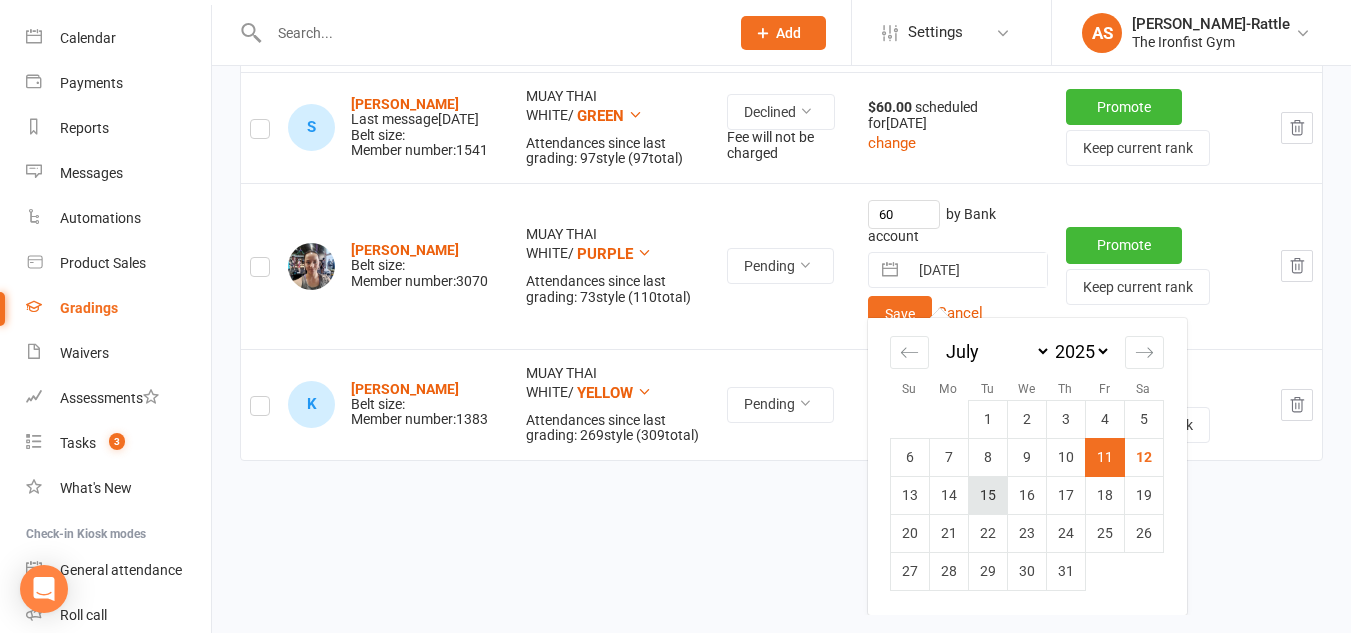 click on "15" at bounding box center (987, 496) 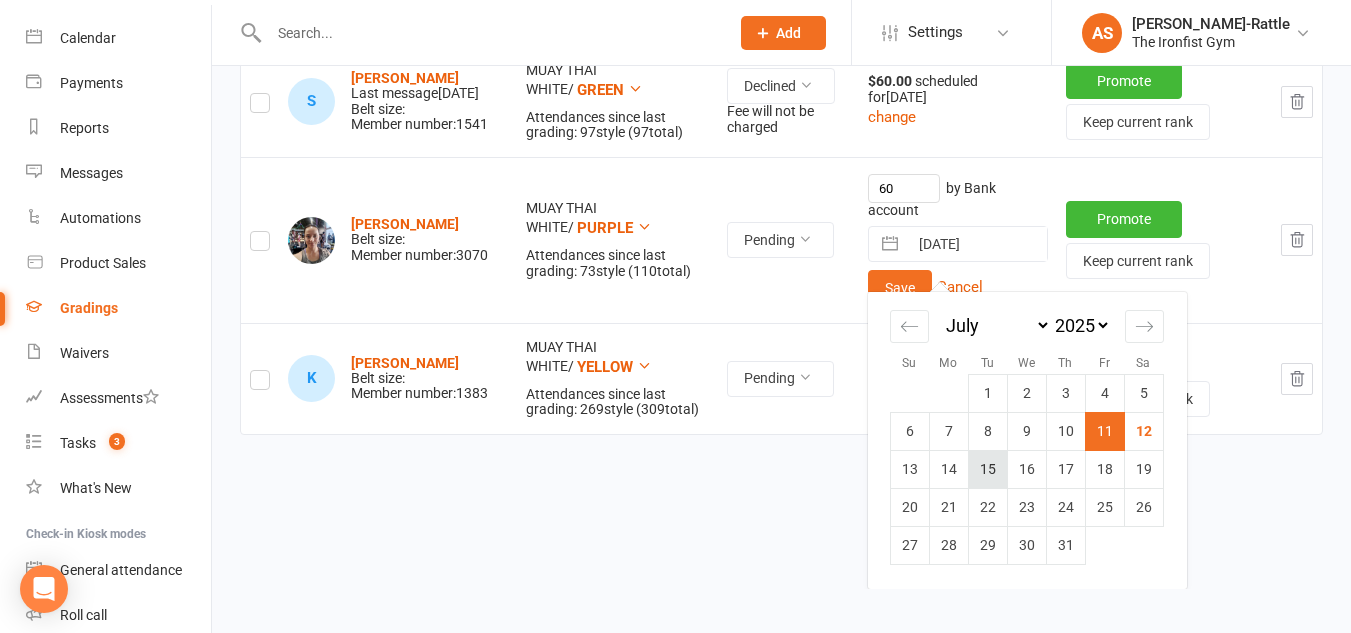 scroll, scrollTop: 0, scrollLeft: 0, axis: both 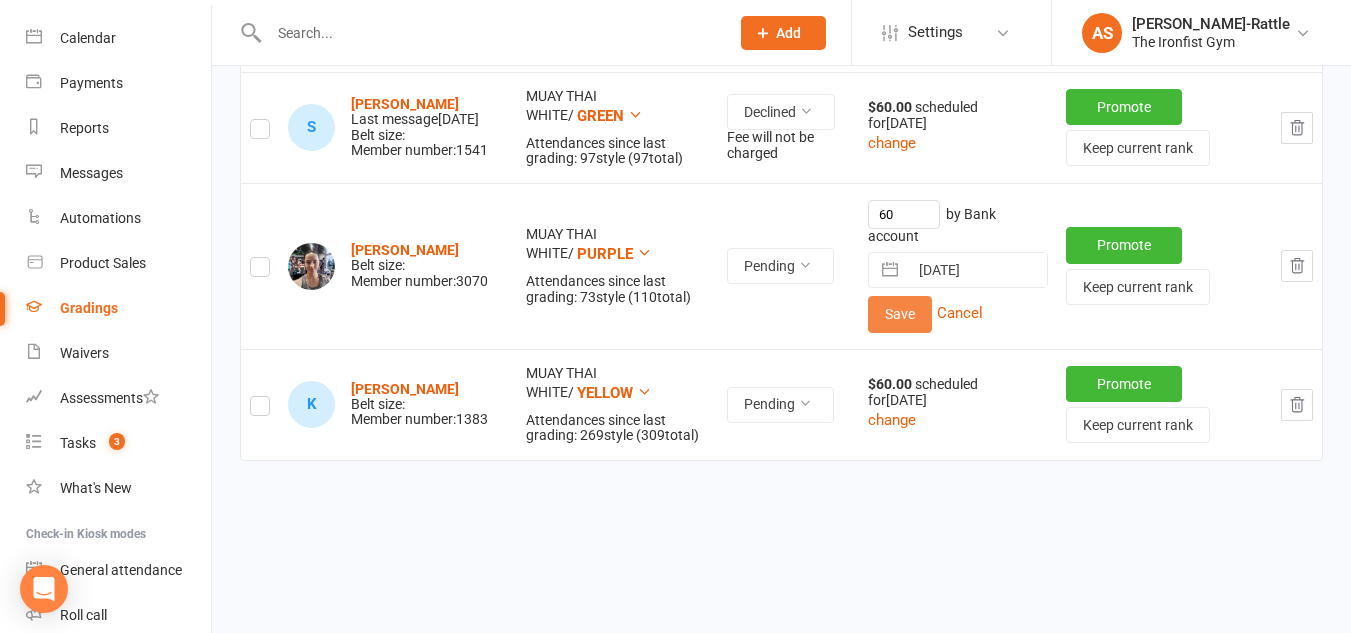 click on "Save" at bounding box center (900, 314) 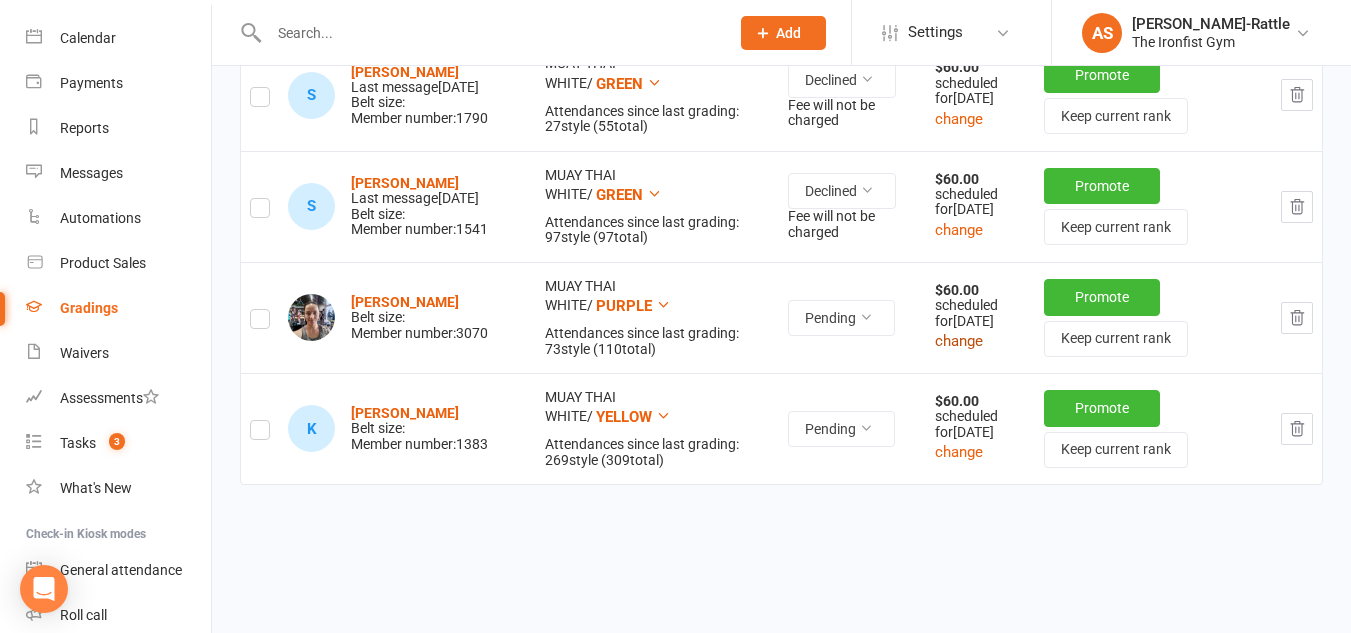 scroll, scrollTop: 525, scrollLeft: 0, axis: vertical 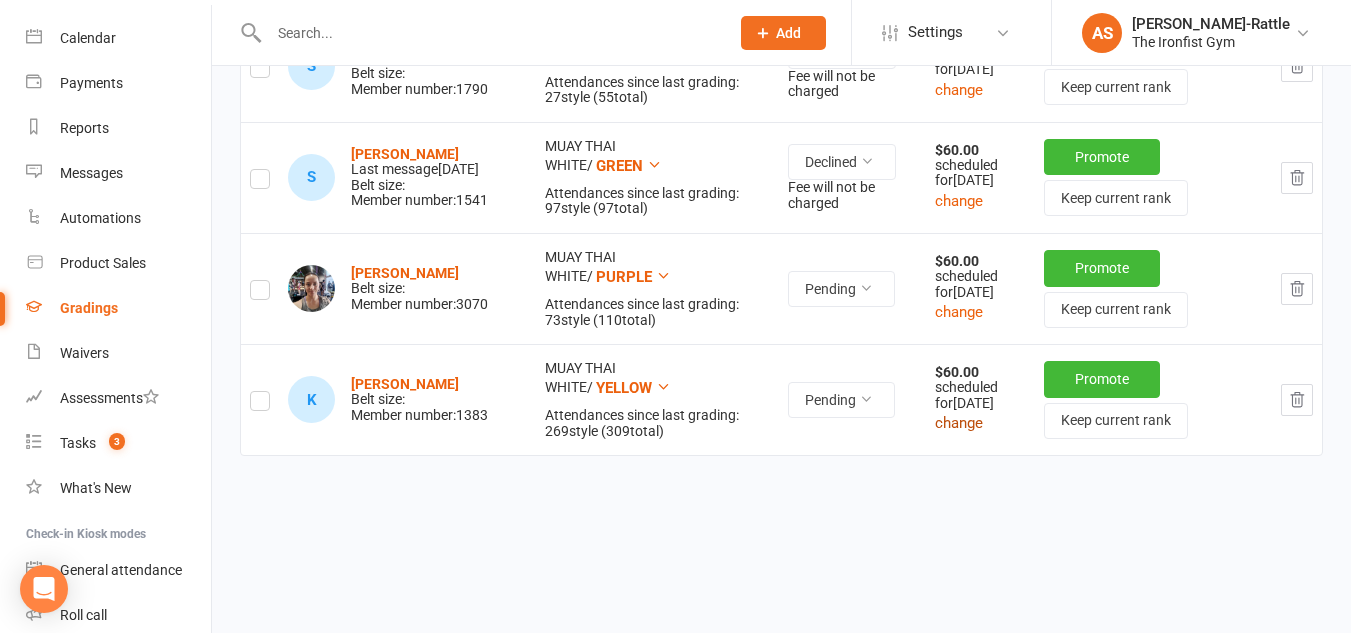 click on "change" at bounding box center [959, 423] 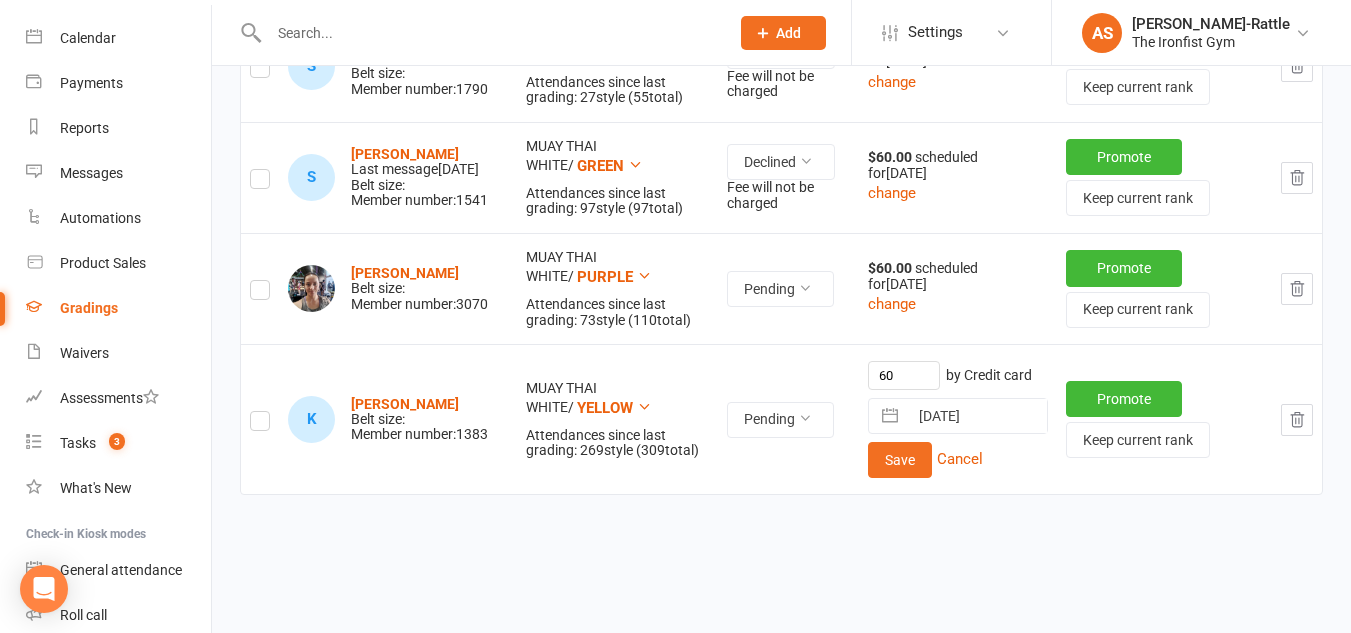 select on "5" 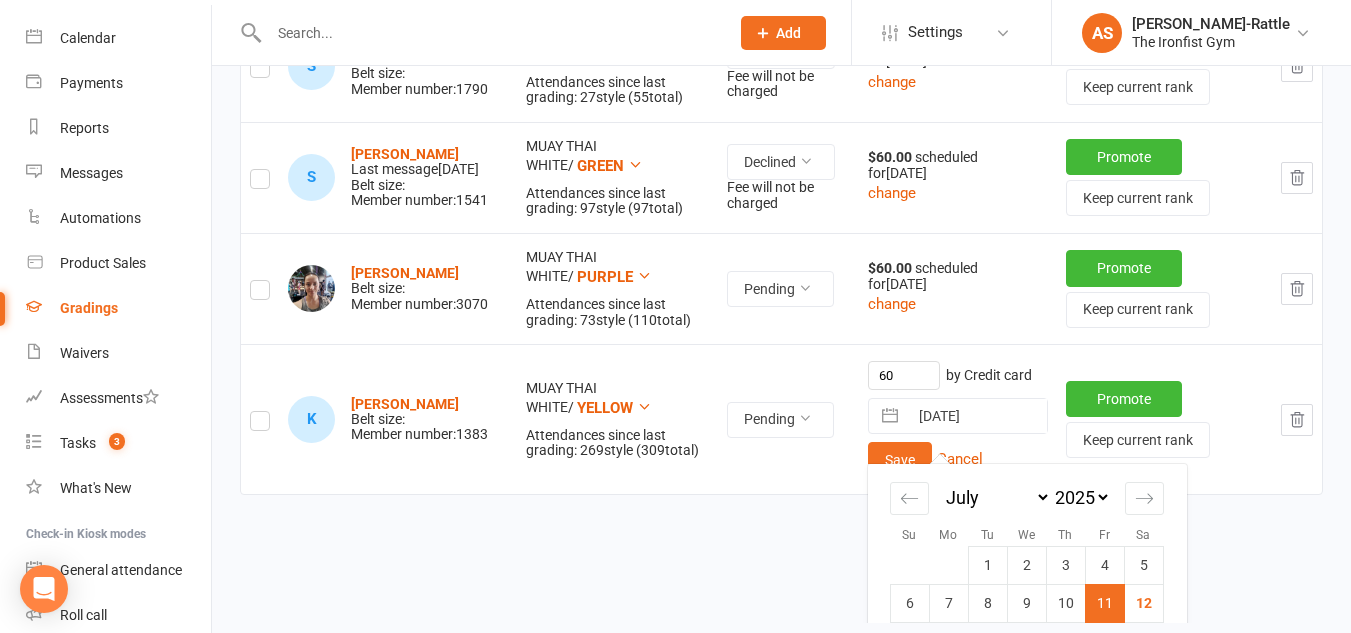 click on "[DATE]" at bounding box center [977, 416] 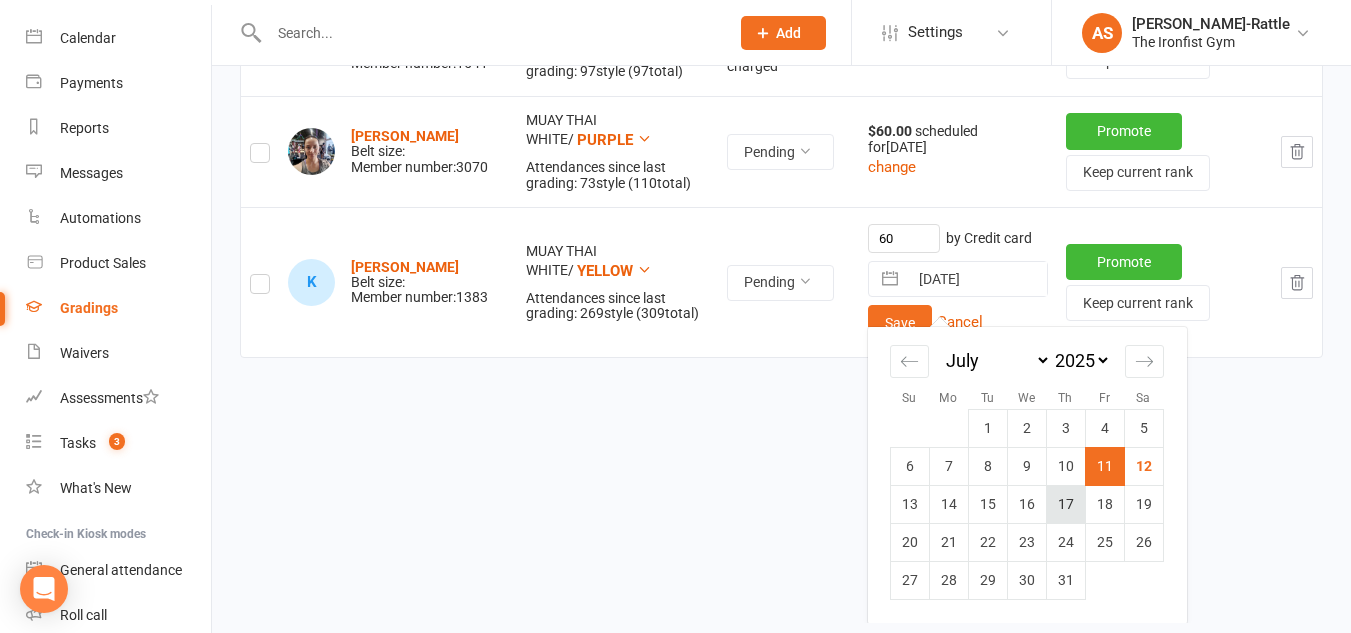click on "17" at bounding box center [1065, 504] 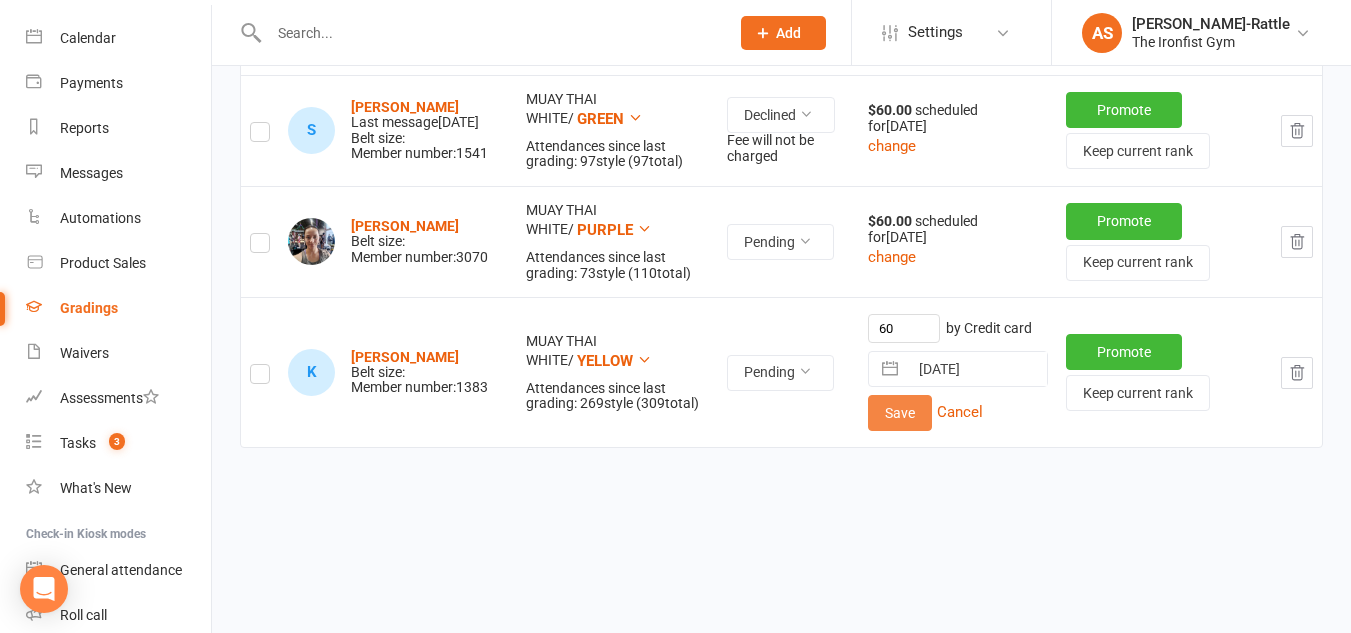 click on "Save" at bounding box center [900, 413] 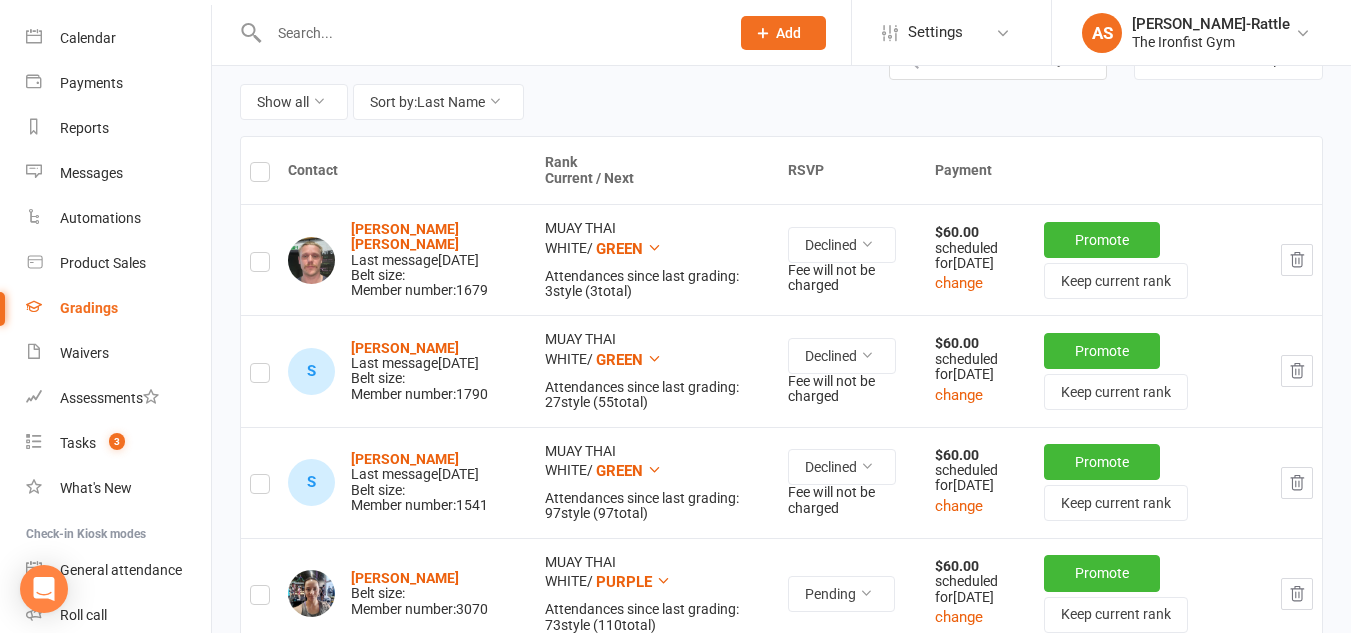 scroll, scrollTop: 249, scrollLeft: 0, axis: vertical 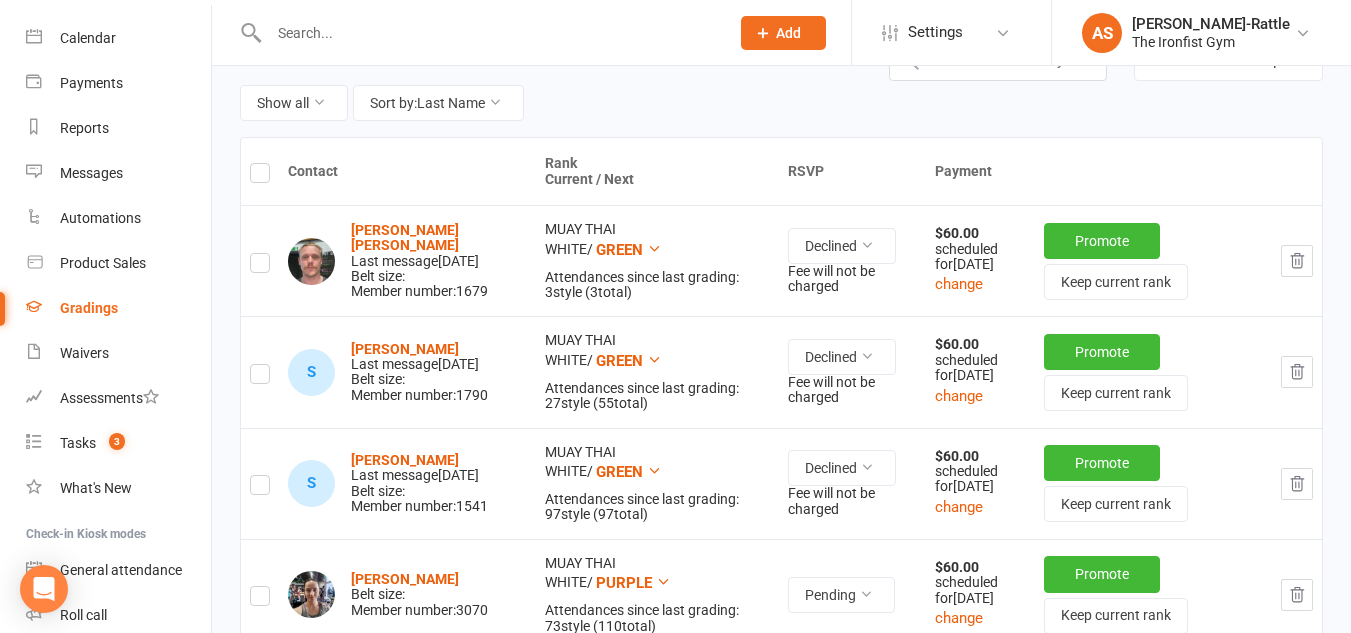 click on "Attendees 0 Accepted 0 Pending 3 Declined Show all   Sort by:  Last Name" at bounding box center [549, 88] 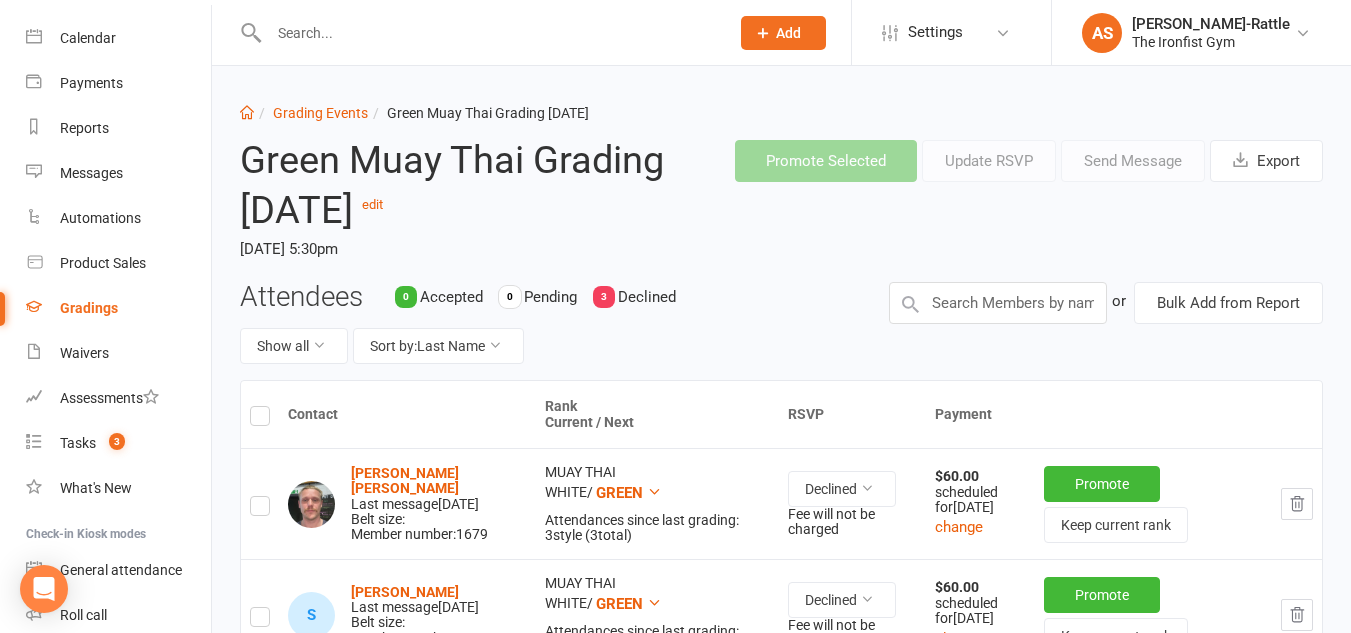 scroll, scrollTop: 6, scrollLeft: 0, axis: vertical 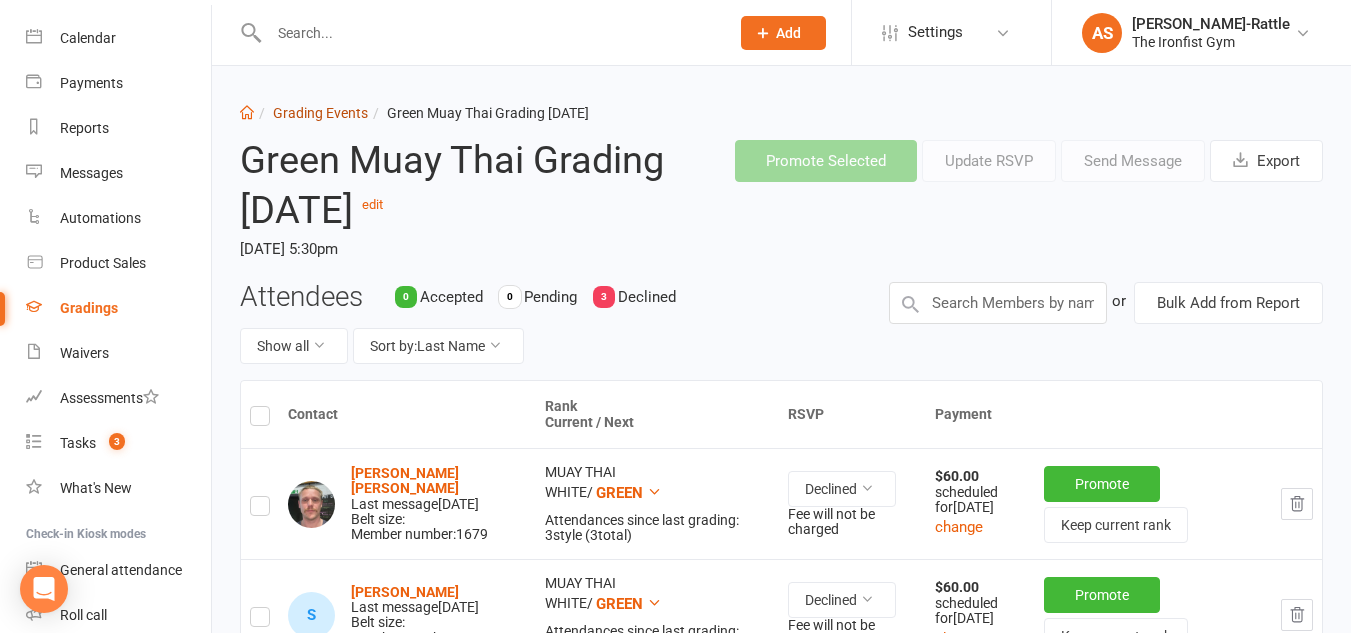 click on "Grading Events" at bounding box center [320, 113] 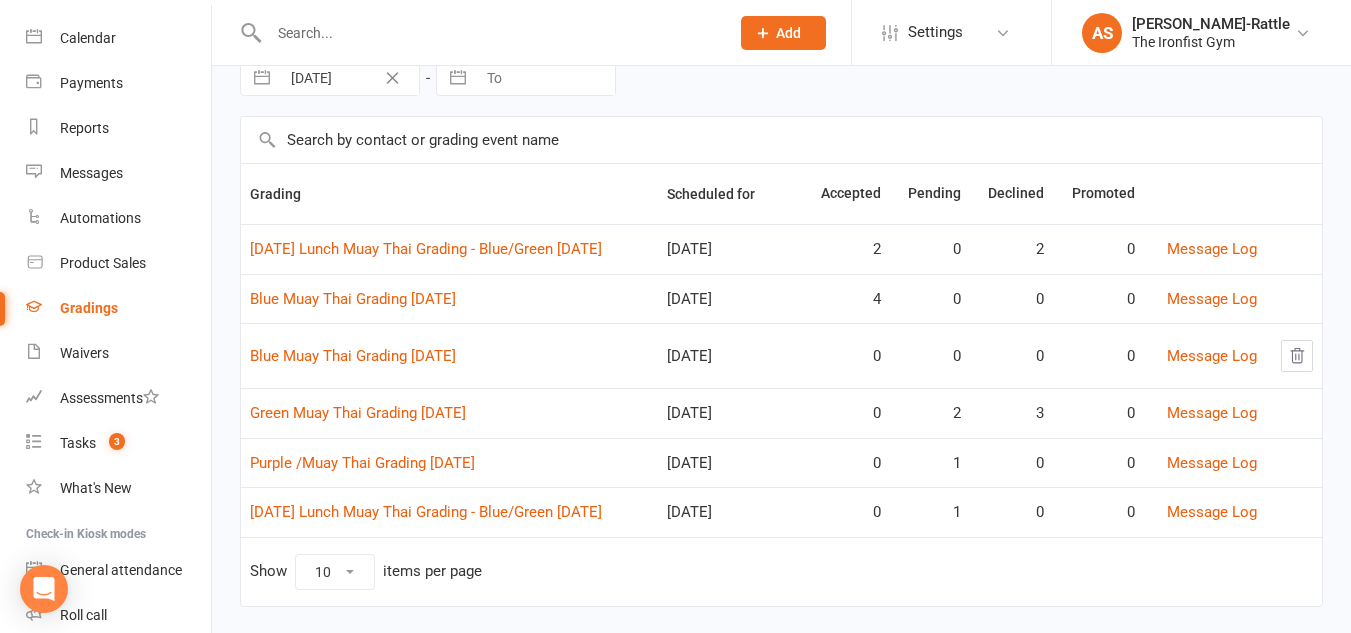 scroll, scrollTop: 127, scrollLeft: 0, axis: vertical 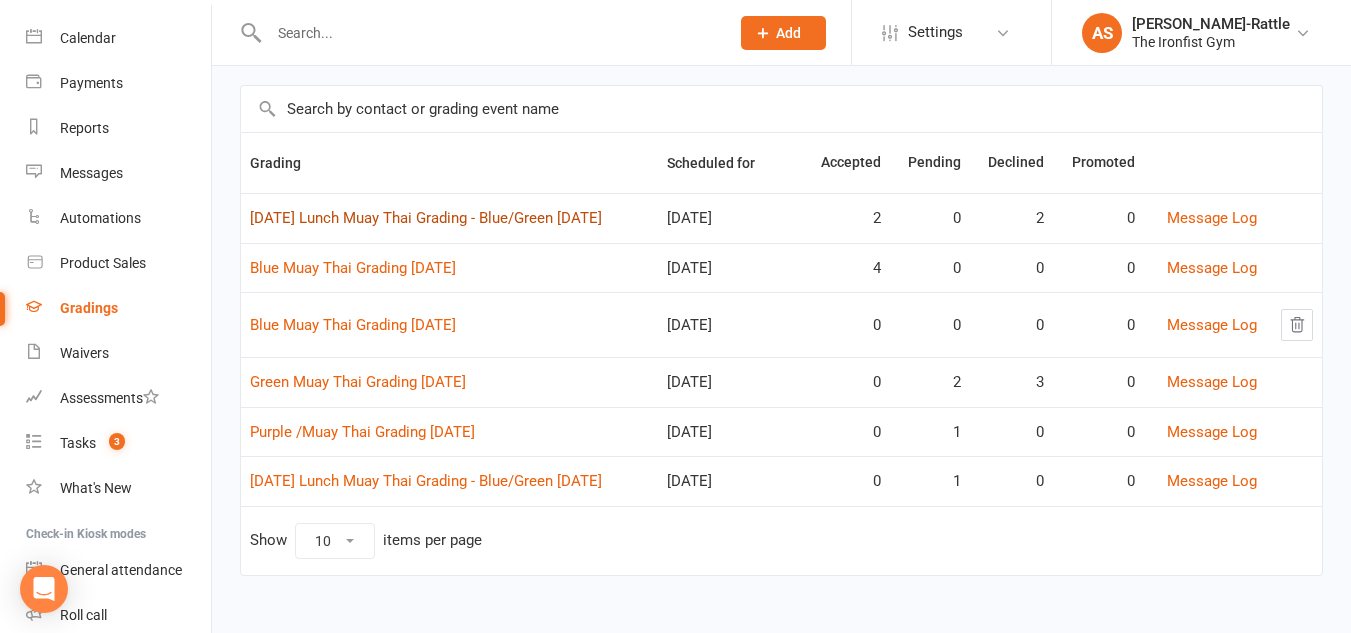 click on "[DATE] Lunch Muay Thai Grading - Blue/Green [DATE]" at bounding box center [426, 218] 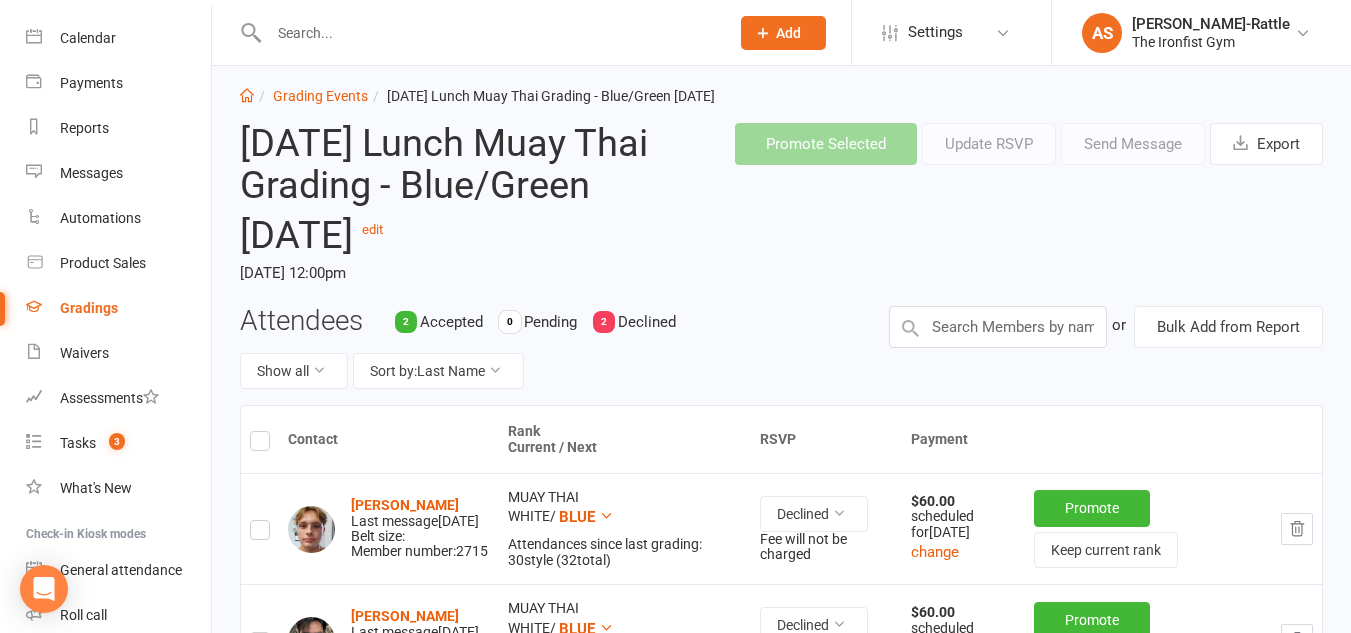 scroll, scrollTop: 22, scrollLeft: 0, axis: vertical 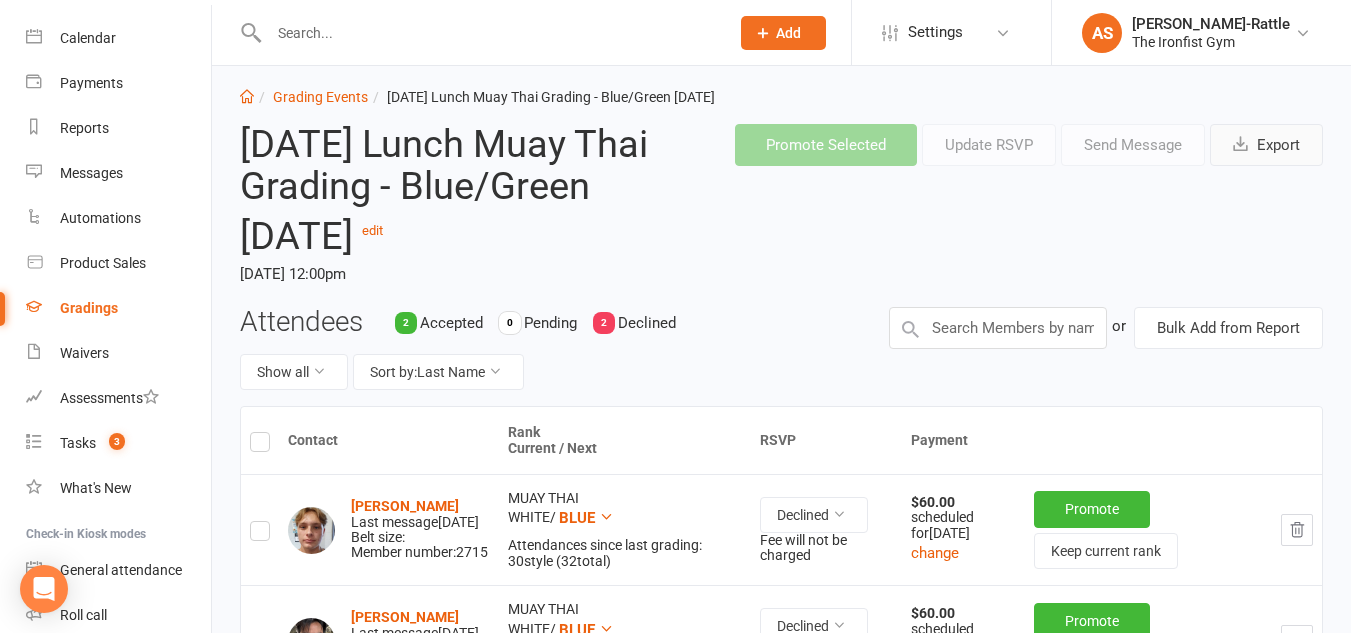 click on "Export" at bounding box center (1266, 145) 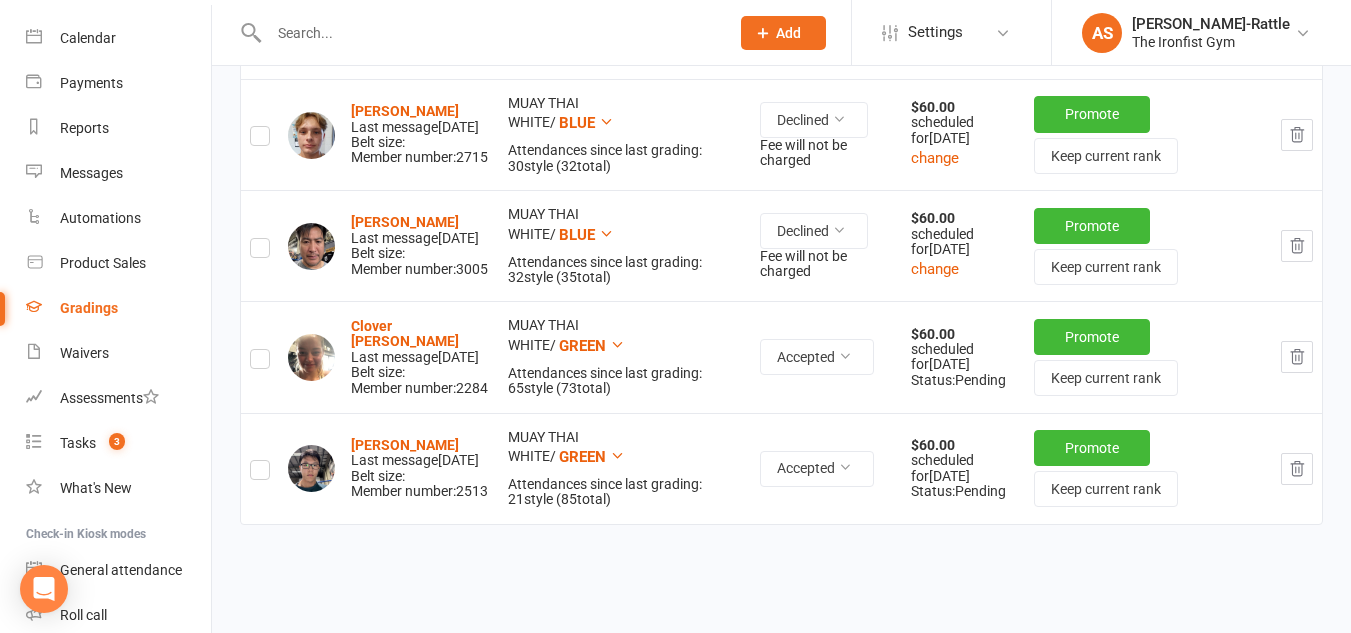 scroll, scrollTop: 404, scrollLeft: 0, axis: vertical 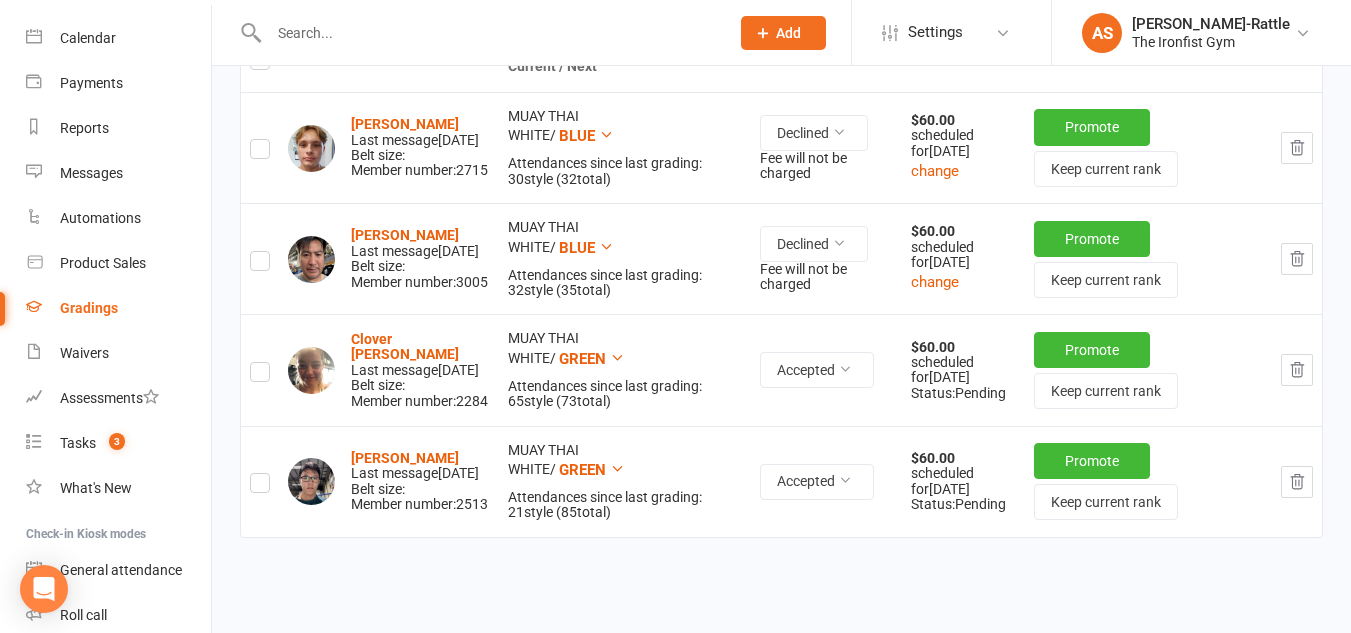 type 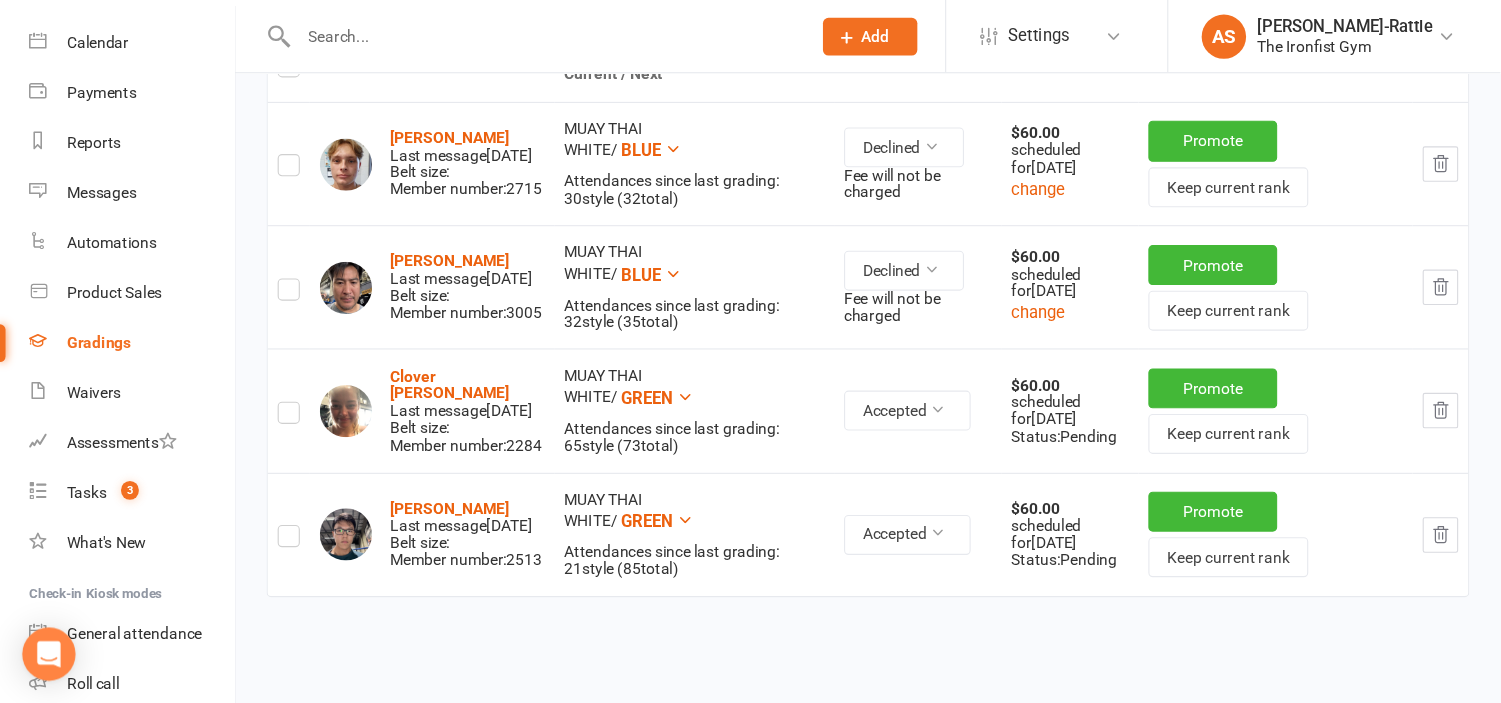 scroll, scrollTop: 404, scrollLeft: 0, axis: vertical 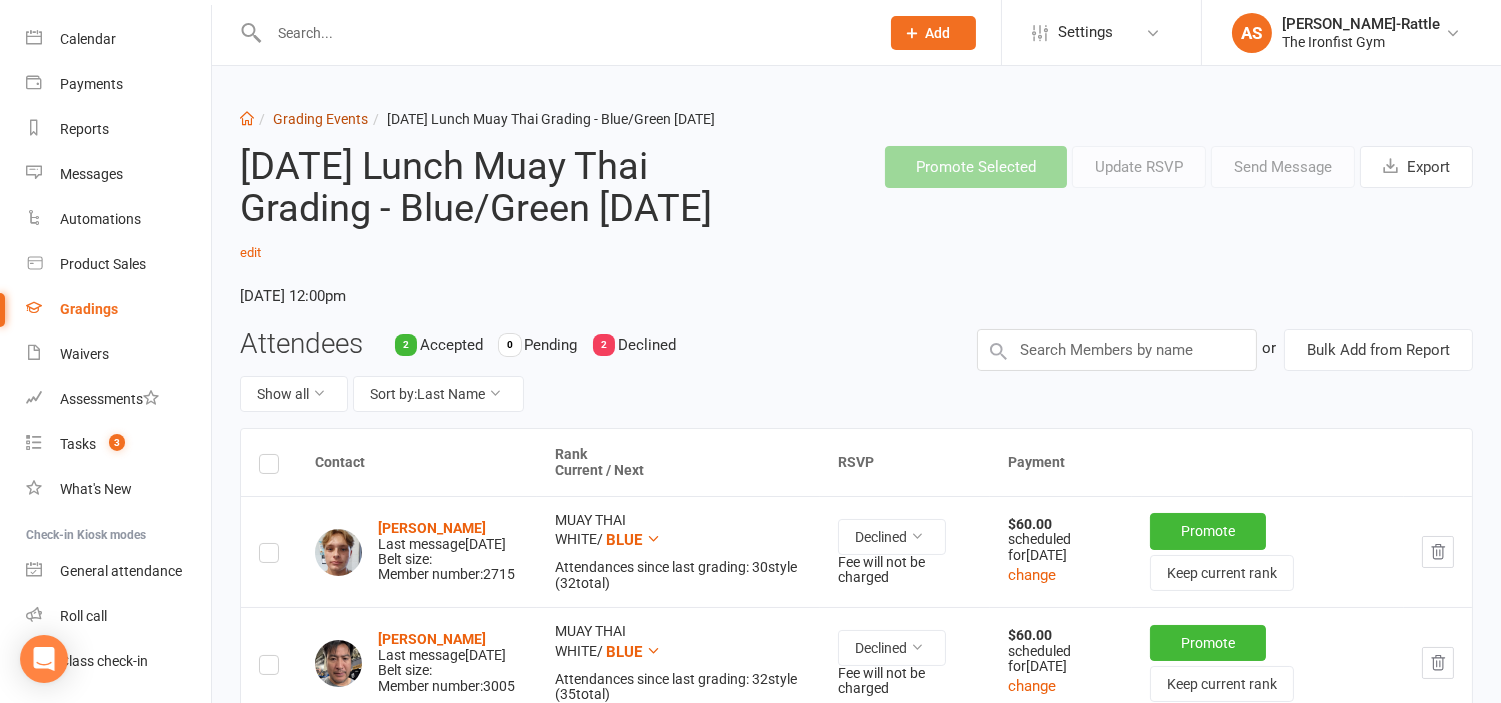 click on "Grading Events" at bounding box center [320, 119] 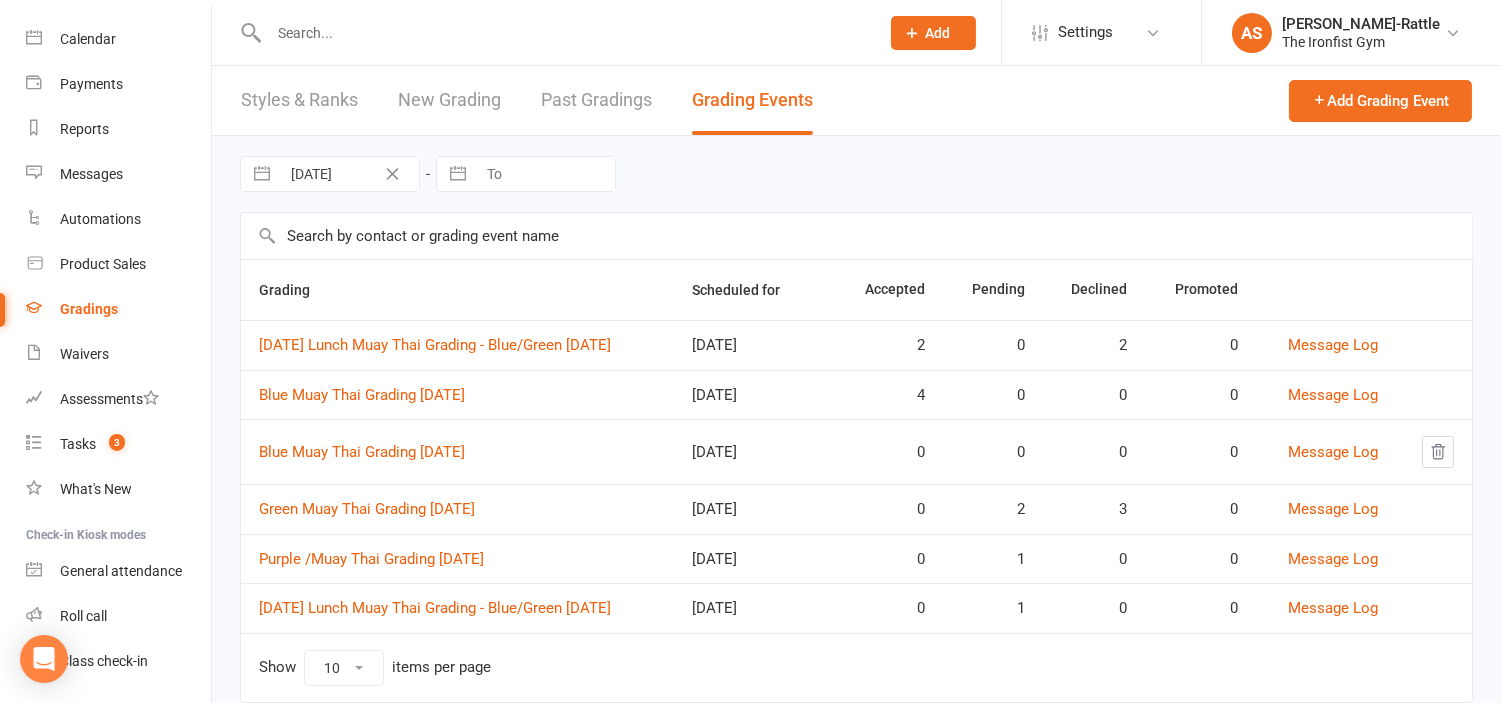 scroll, scrollTop: 57, scrollLeft: 0, axis: vertical 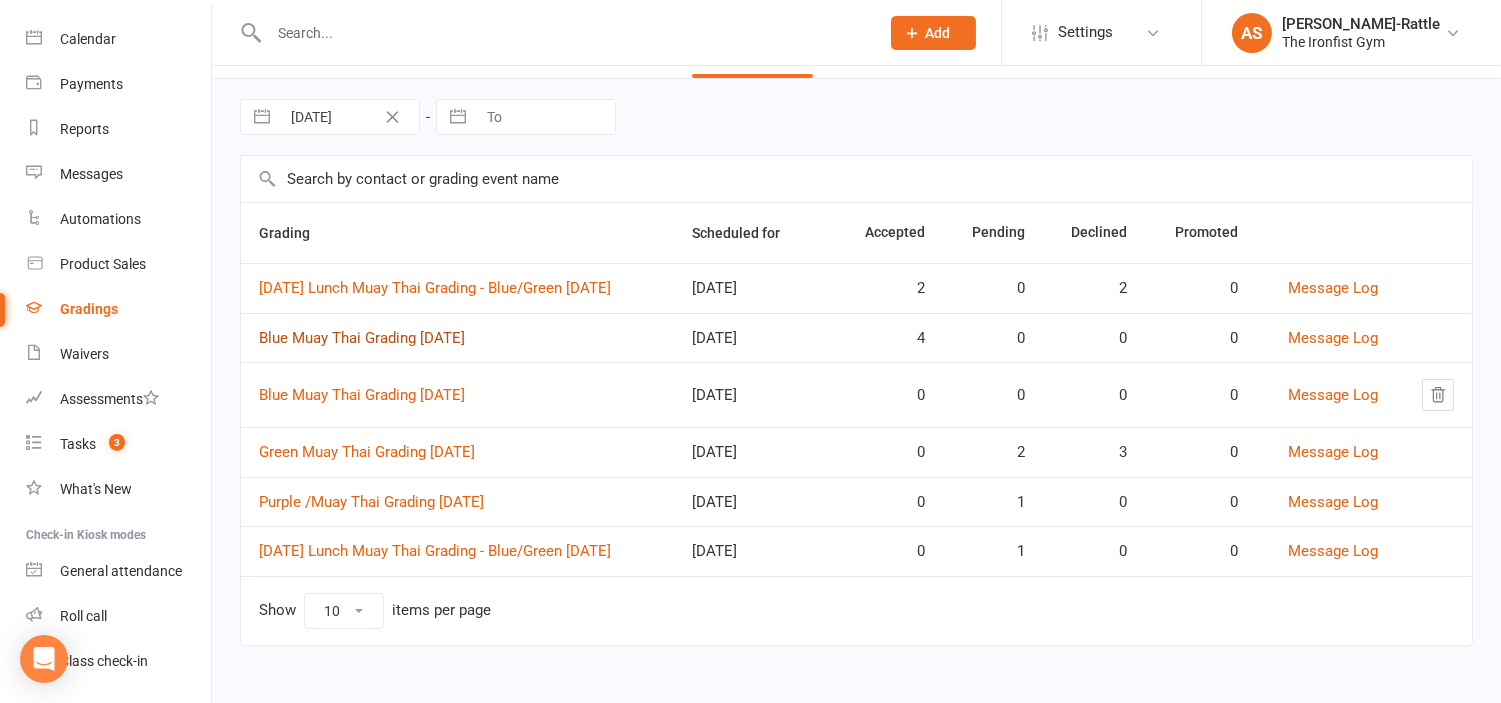 click on "Blue Muay Thai Grading [DATE]" at bounding box center (362, 338) 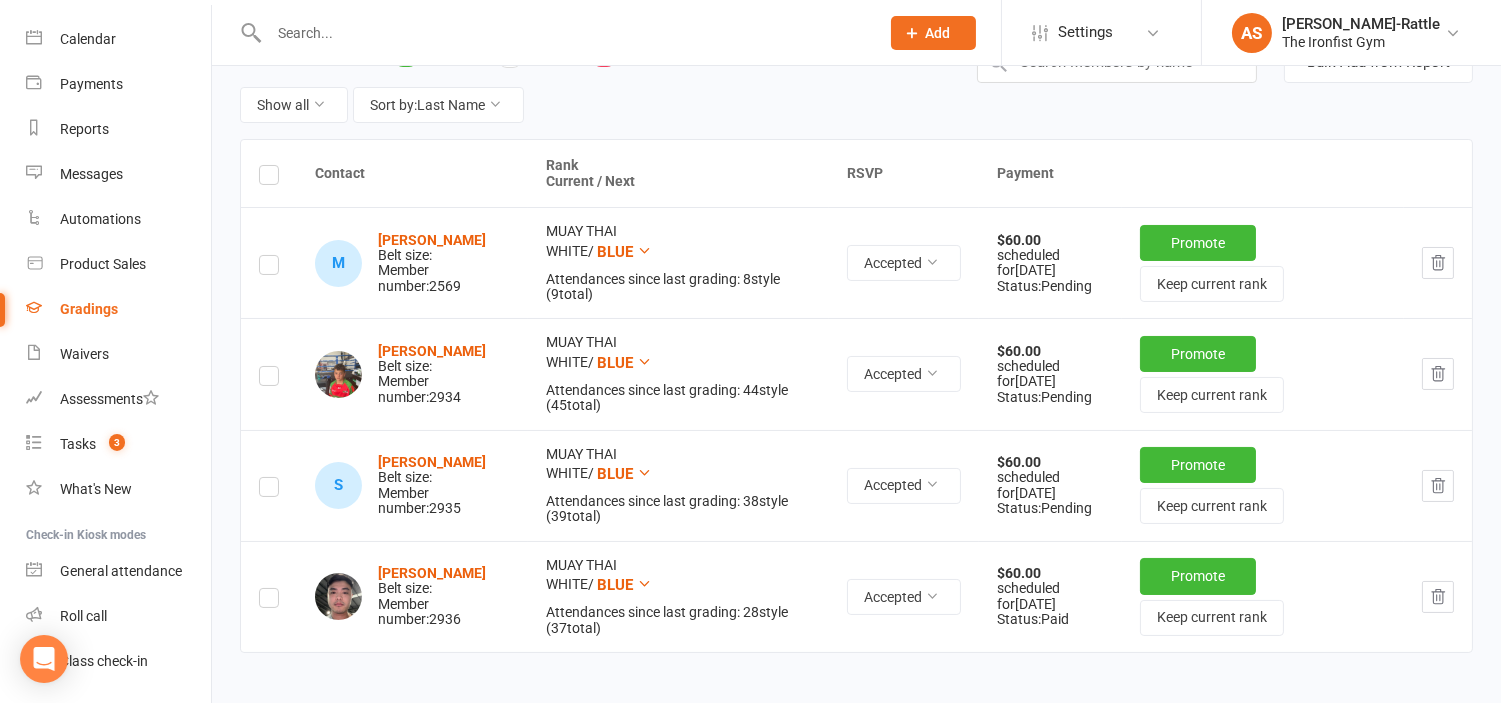 scroll, scrollTop: 250, scrollLeft: 0, axis: vertical 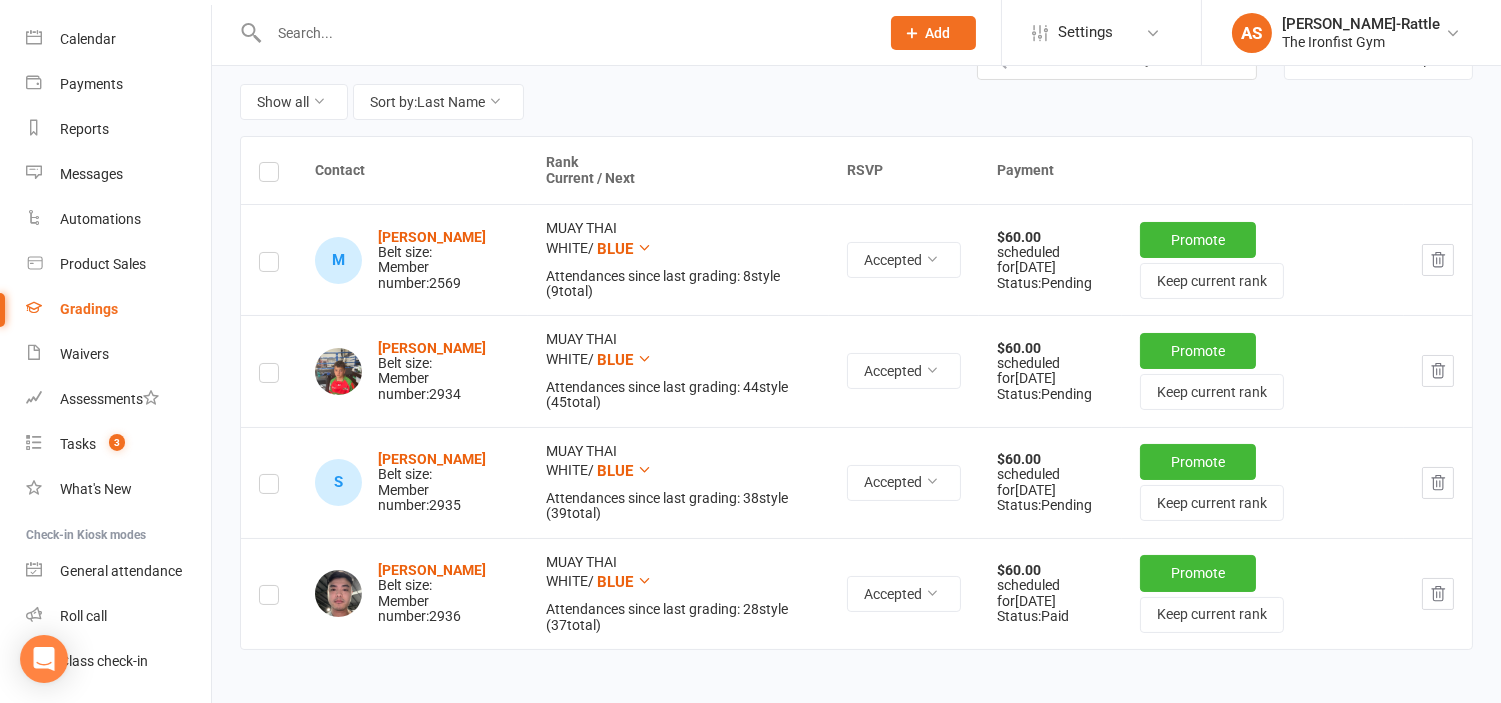 click at bounding box center [564, 33] 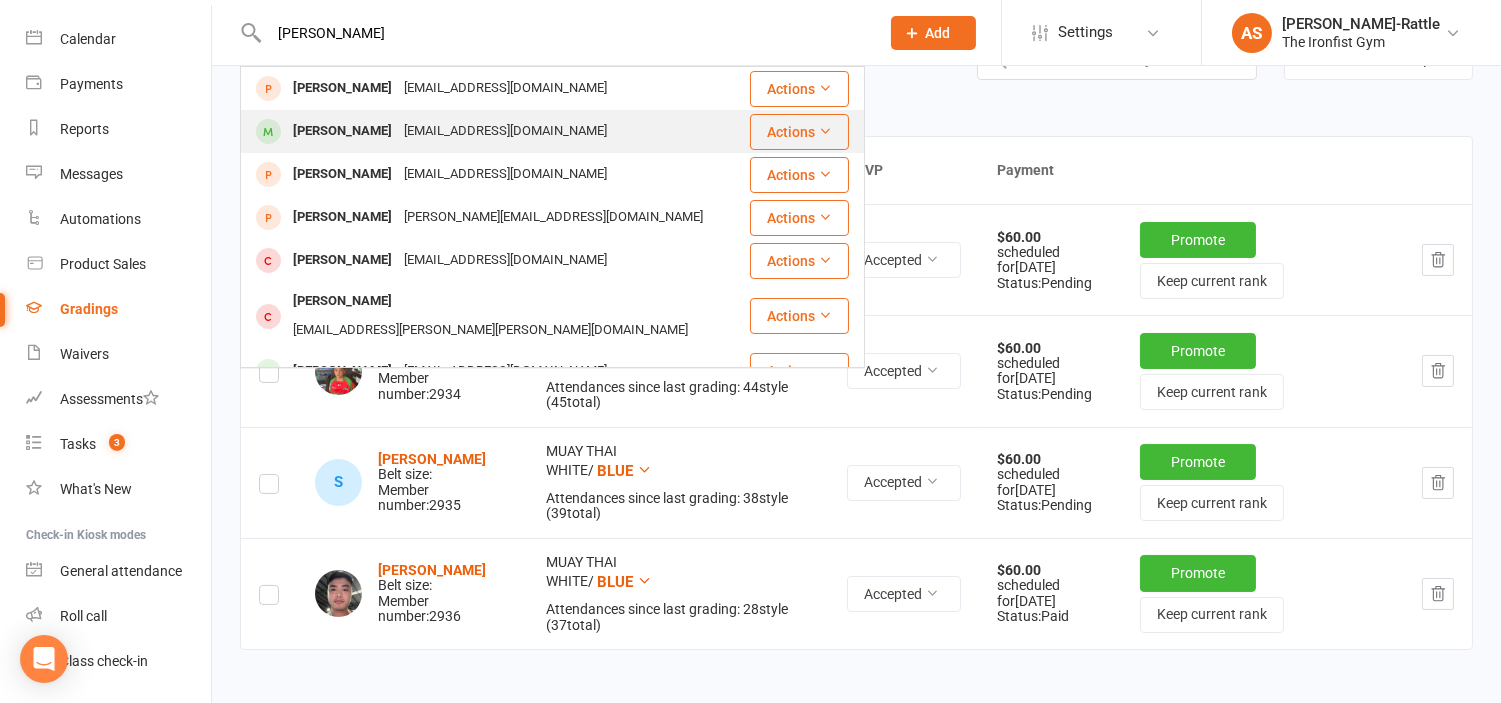 type on "[PERSON_NAME]" 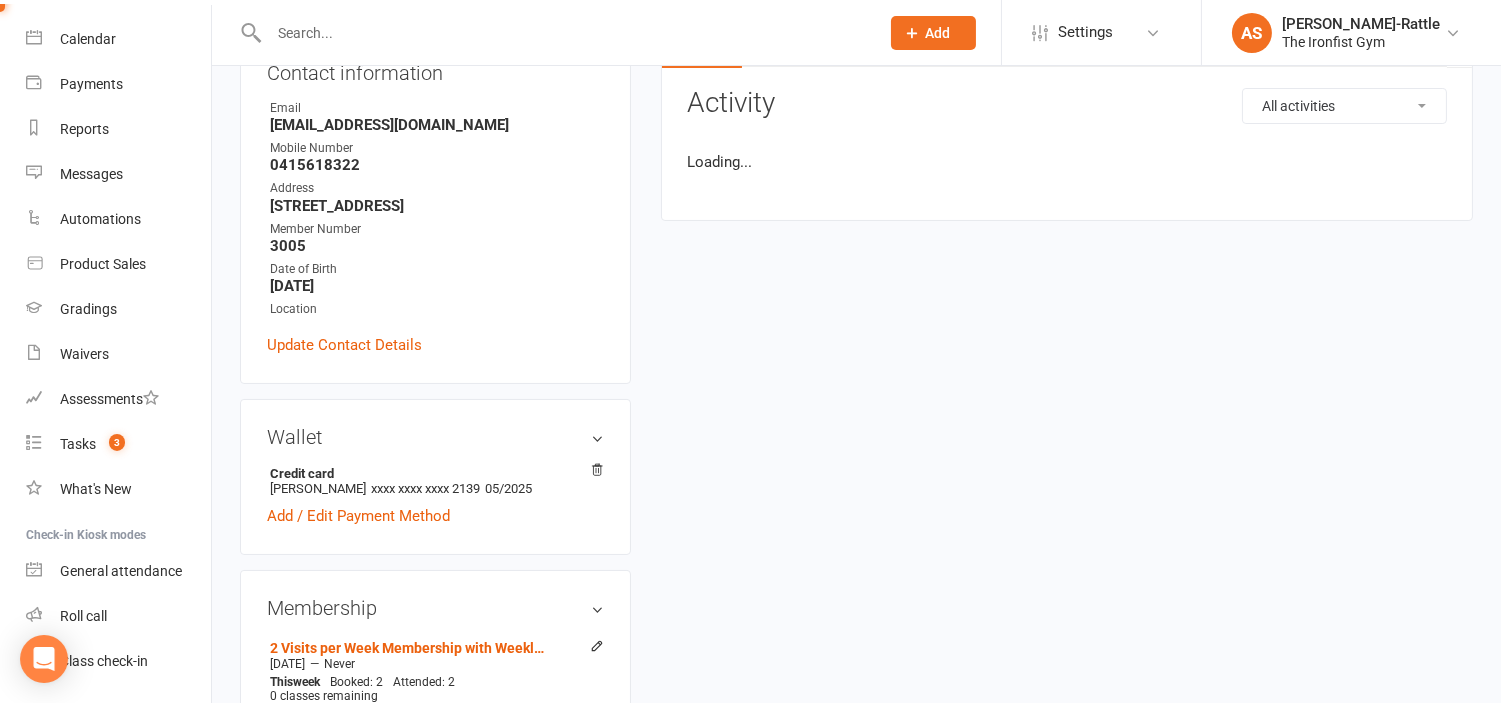scroll, scrollTop: 0, scrollLeft: 0, axis: both 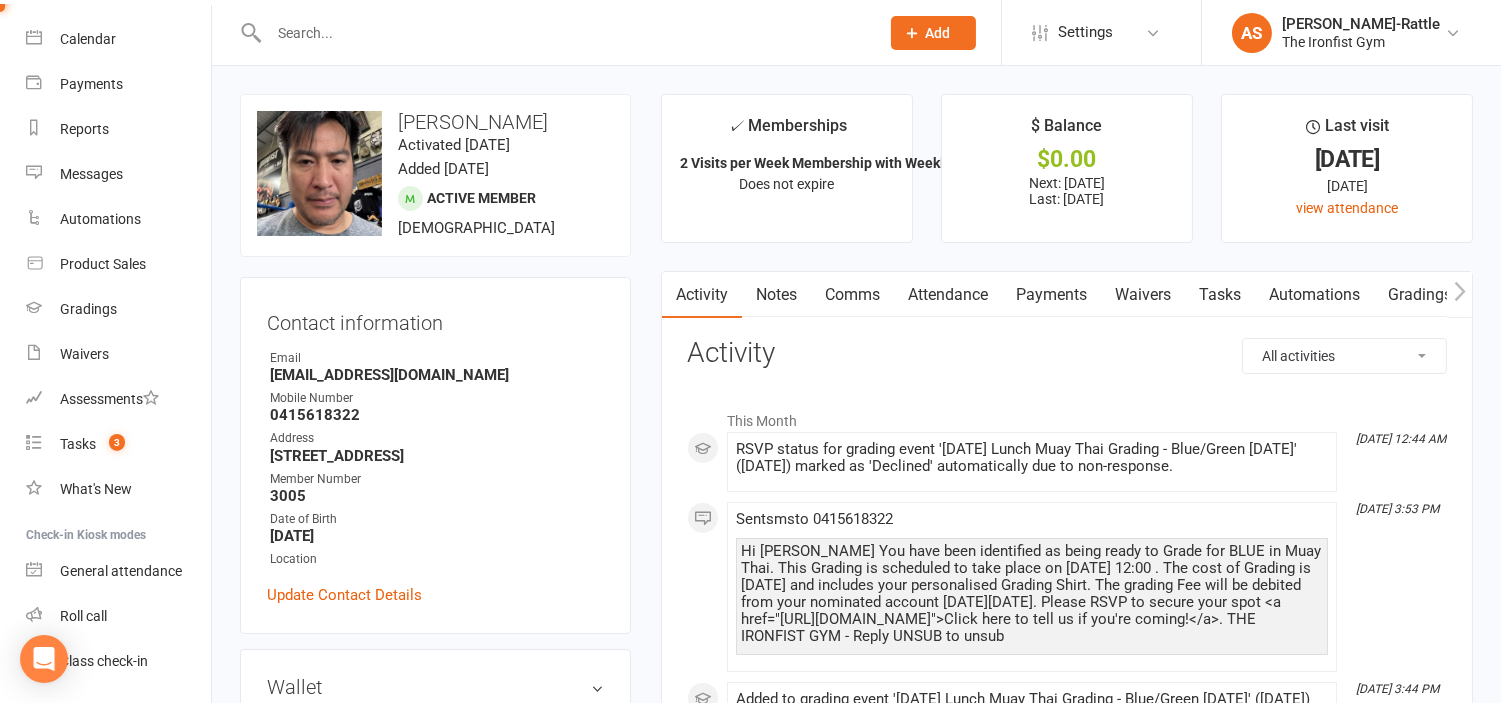 click on "0415618322" at bounding box center [437, 415] 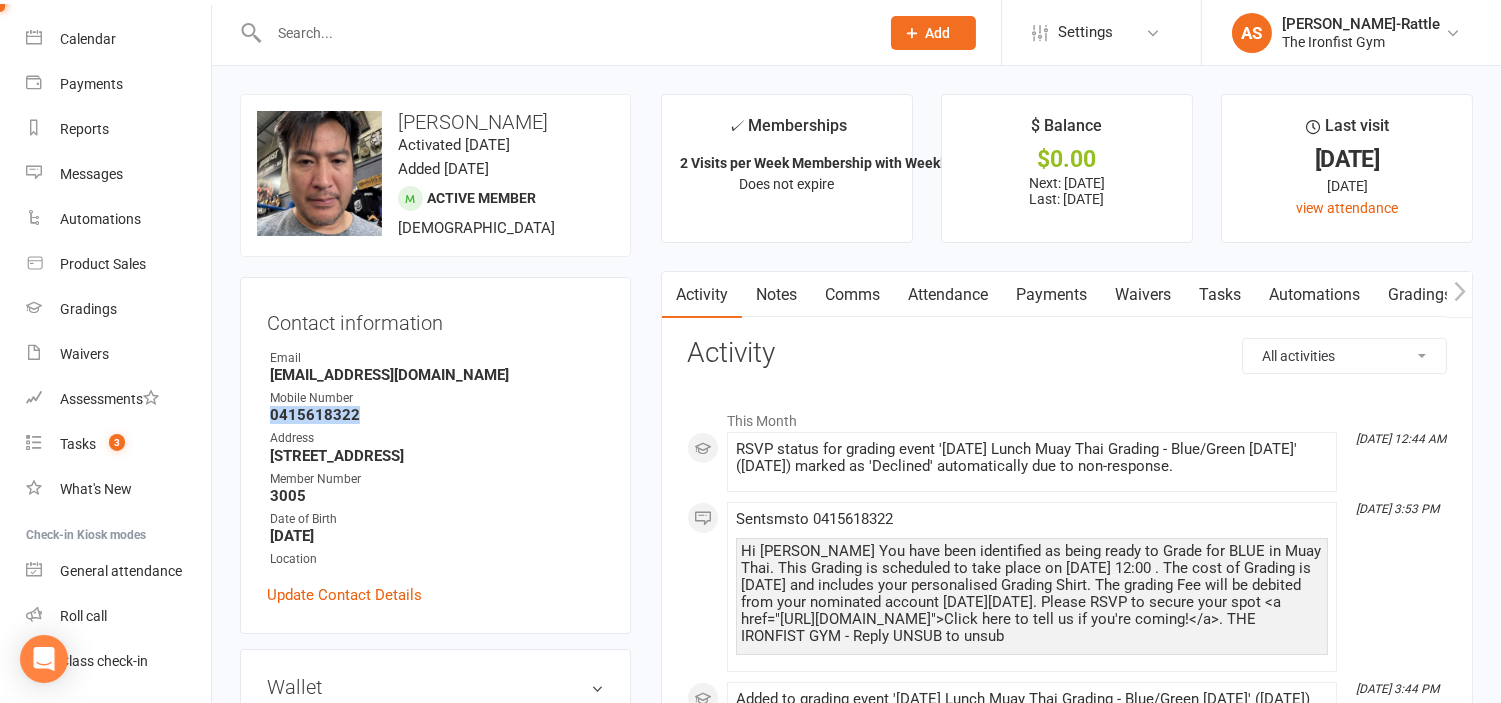 click on "0415618322" at bounding box center [437, 415] 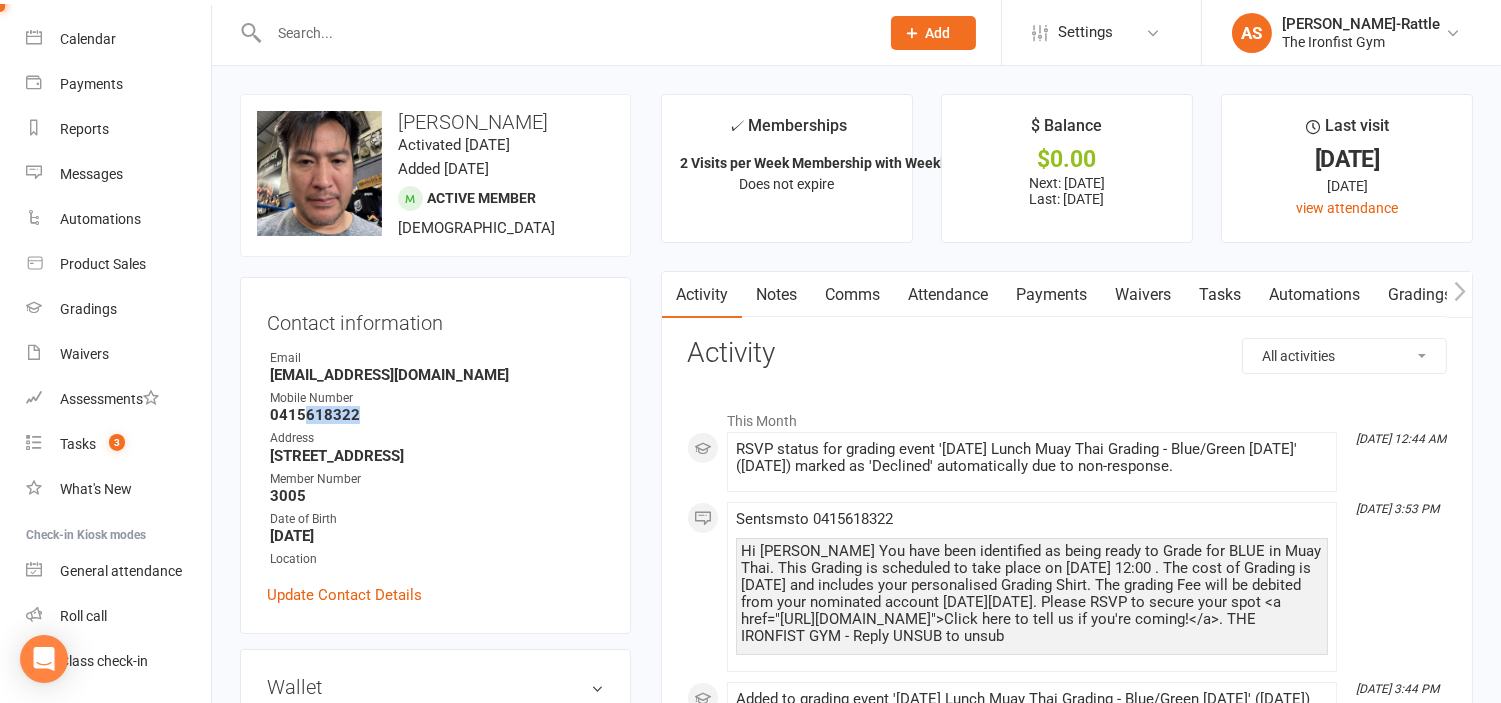 drag, startPoint x: 305, startPoint y: 418, endPoint x: 364, endPoint y: 417, distance: 59.008472 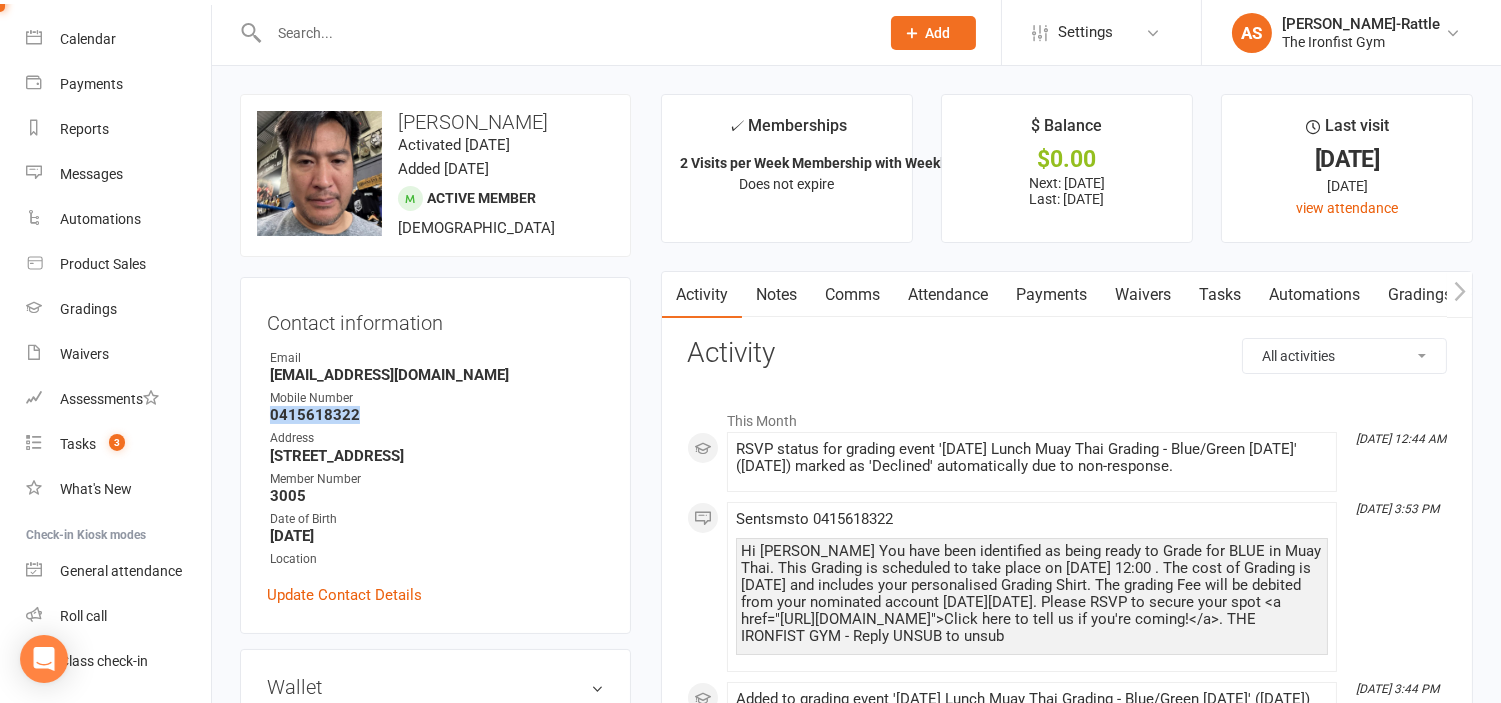drag, startPoint x: 363, startPoint y: 417, endPoint x: 265, endPoint y: 416, distance: 98.005104 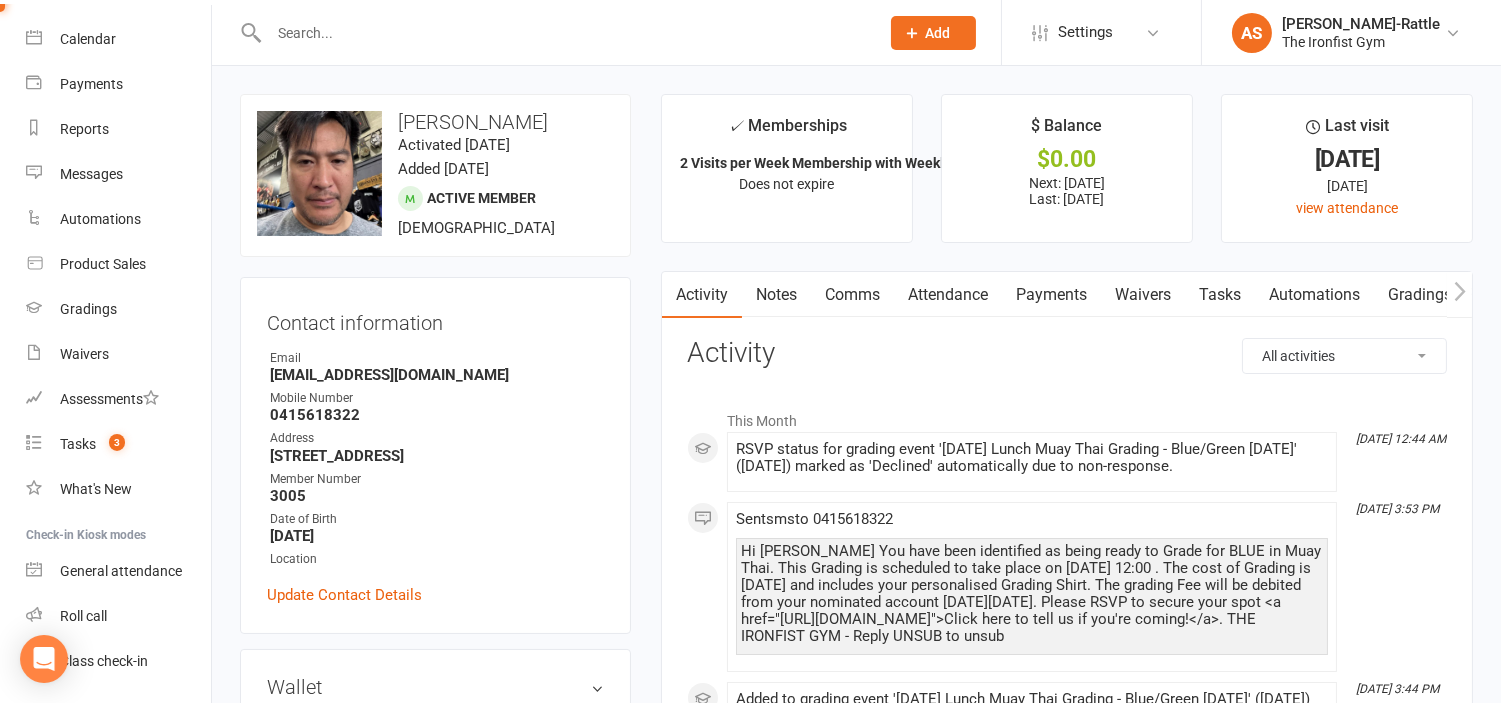 click on "0415618322" at bounding box center [437, 415] 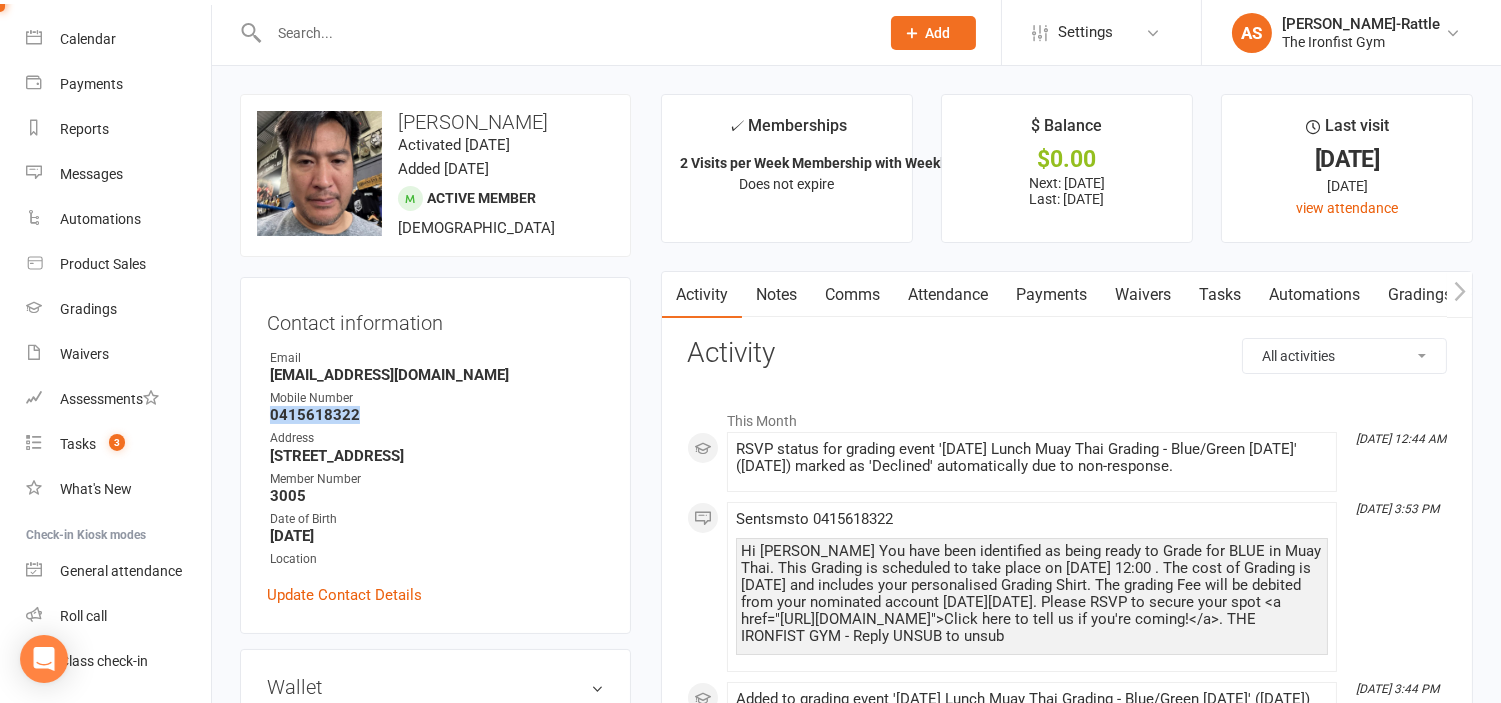 click on "0415618322" at bounding box center (437, 415) 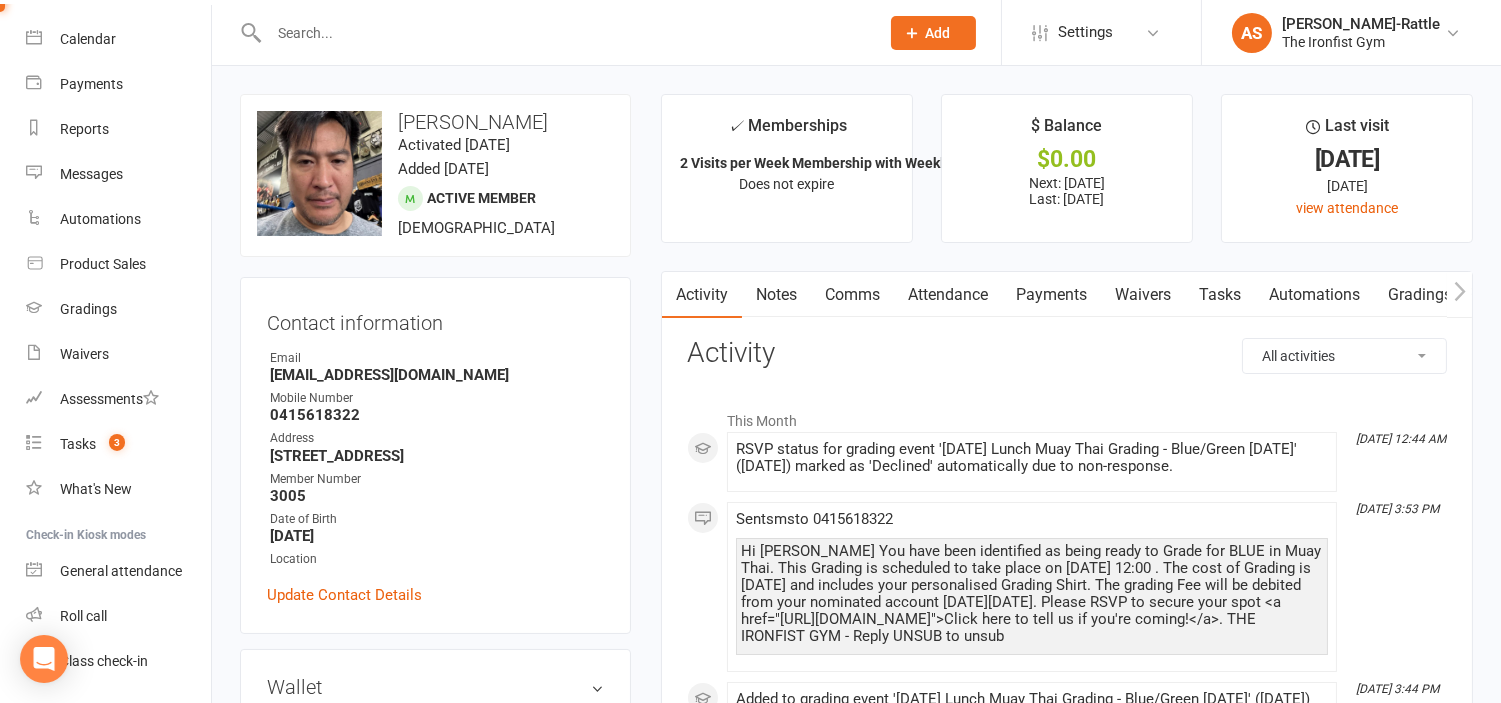 click on "0415618322" at bounding box center [437, 415] 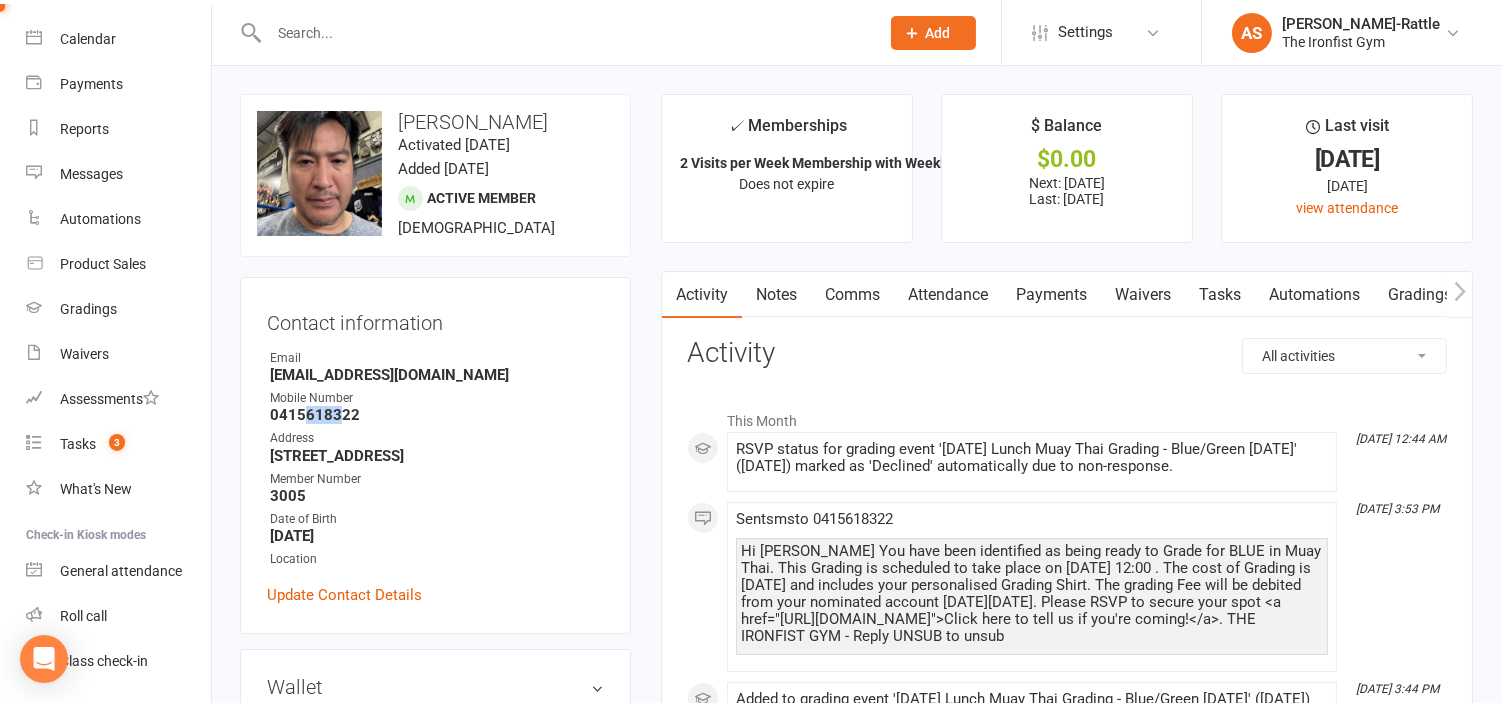 drag, startPoint x: 304, startPoint y: 415, endPoint x: 335, endPoint y: 413, distance: 31.06445 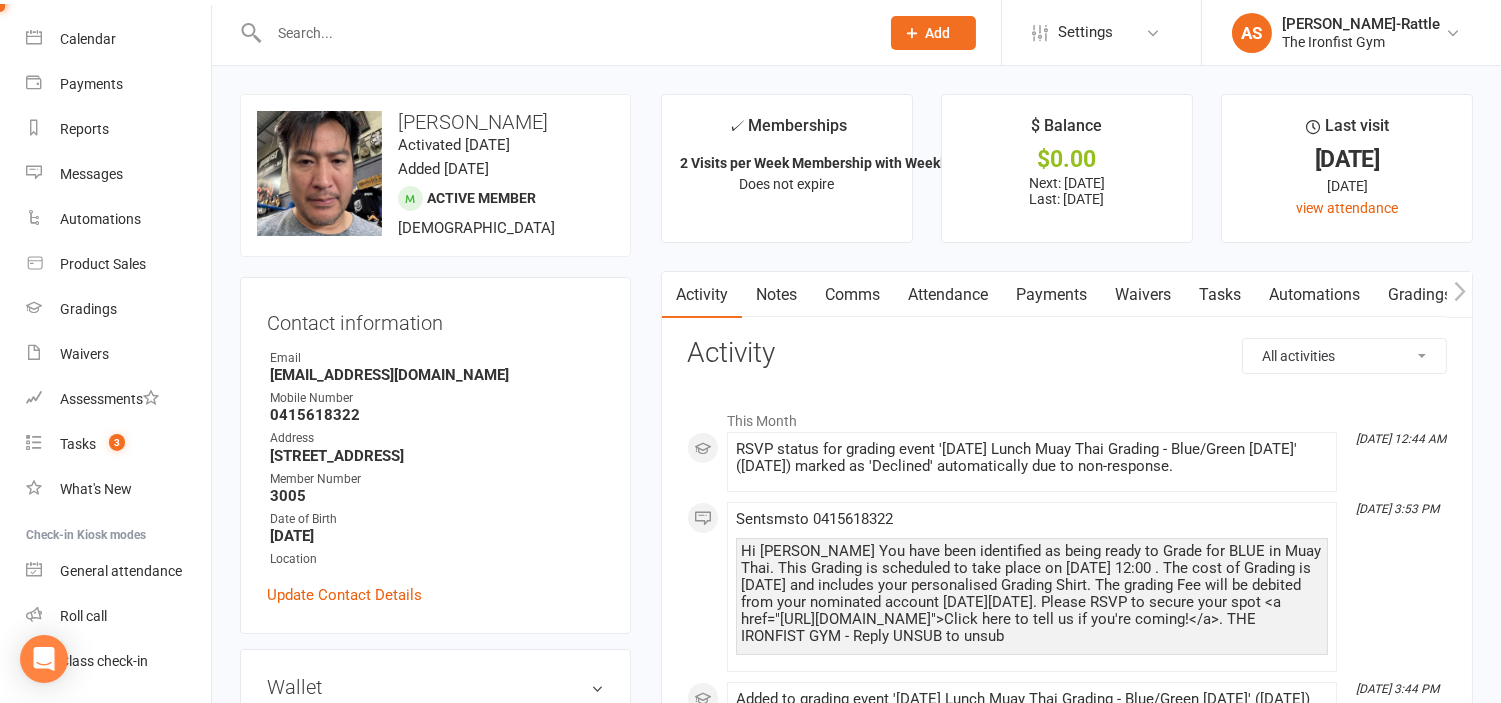 click on "0415618322" at bounding box center [437, 415] 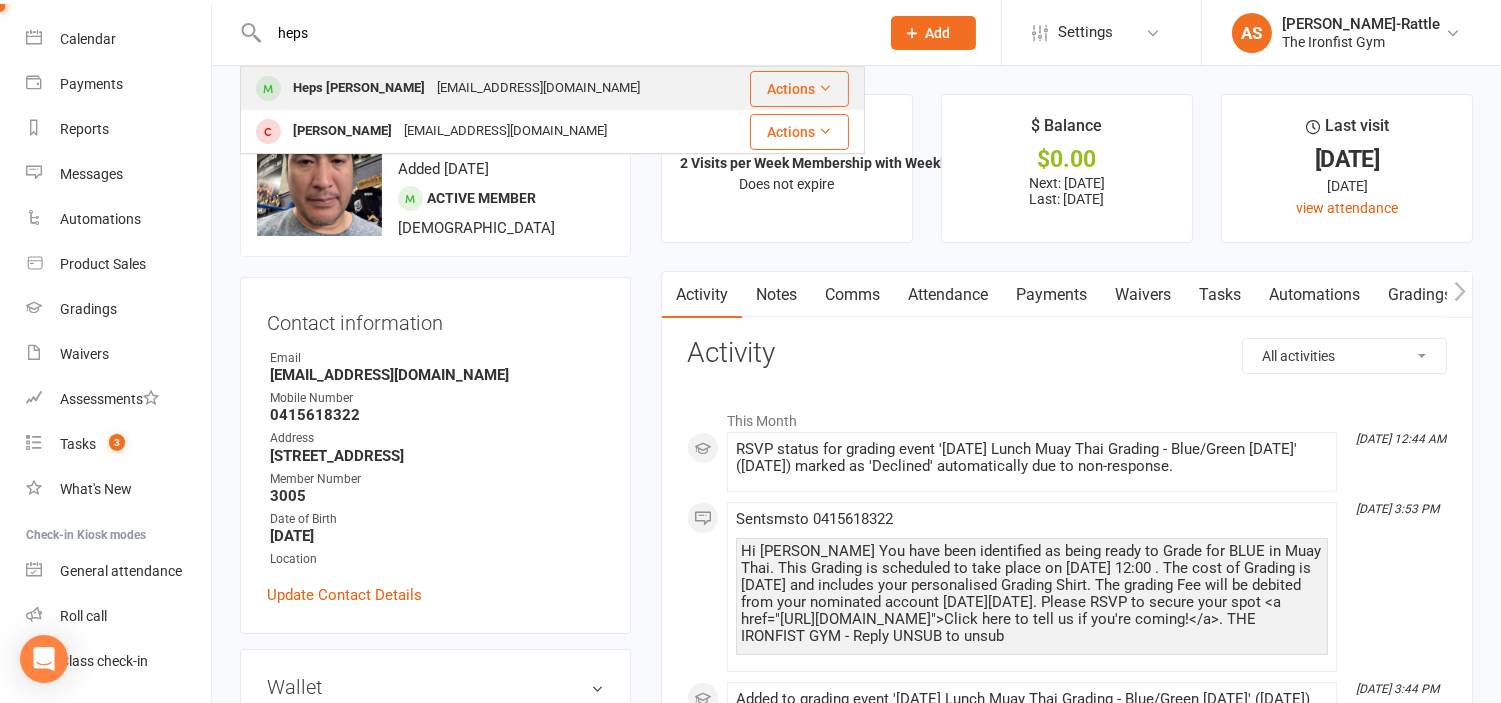 type on "heps" 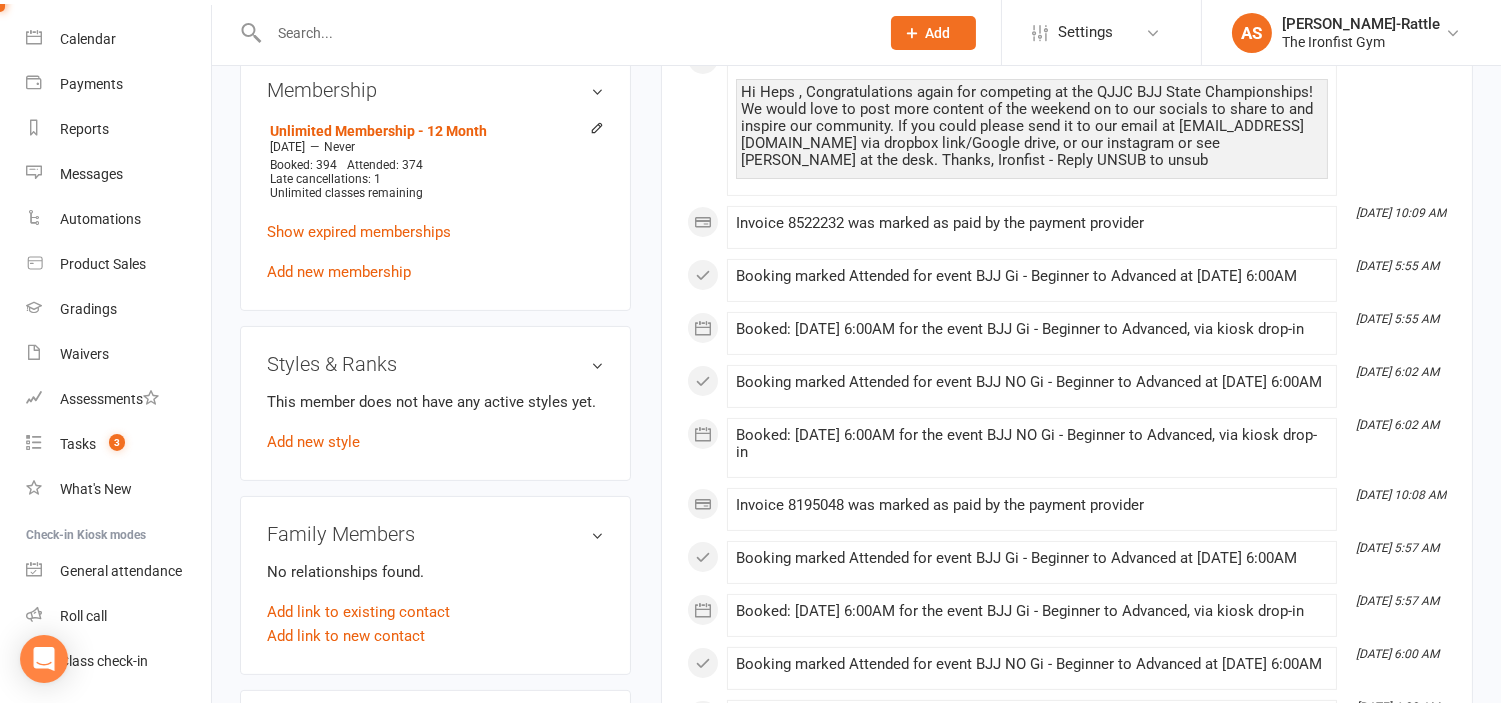 scroll, scrollTop: 850, scrollLeft: 0, axis: vertical 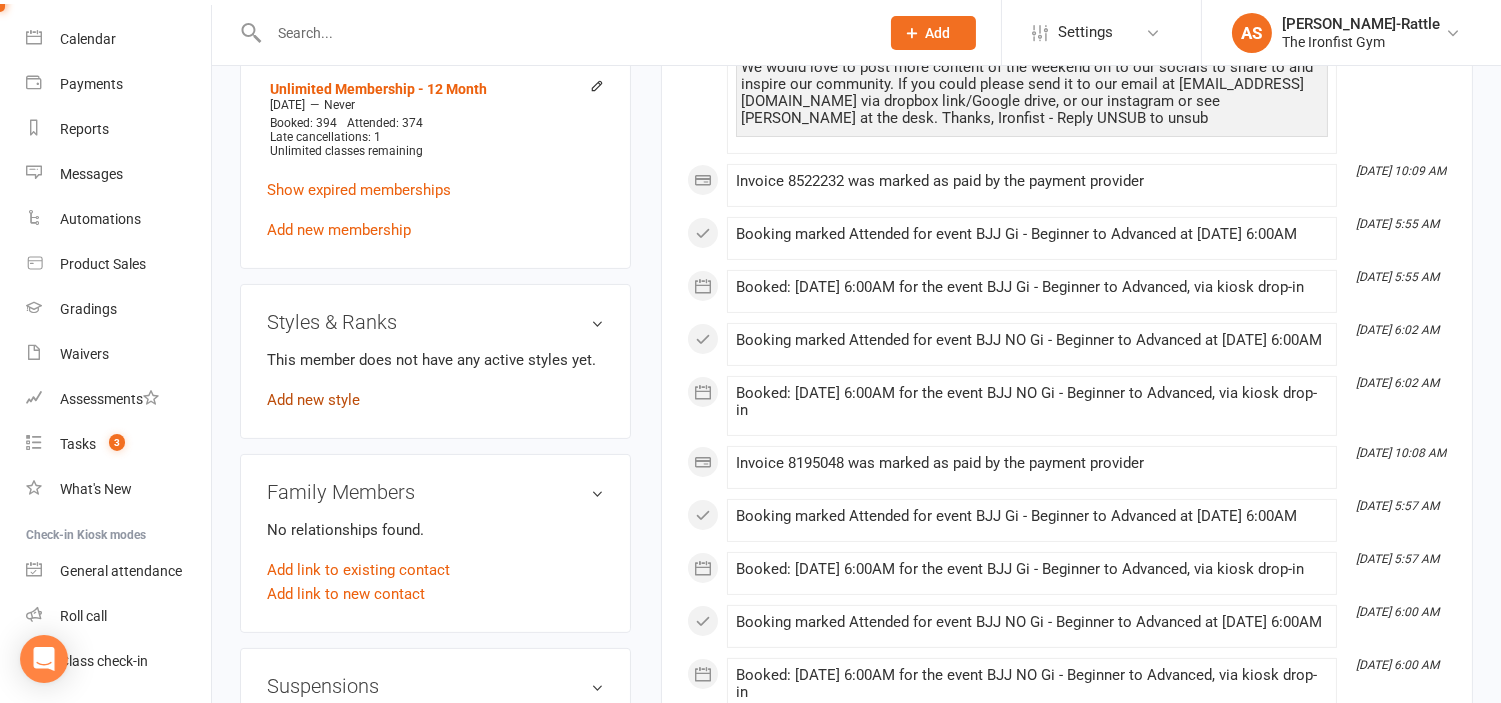 click on "Add new style" at bounding box center [313, 400] 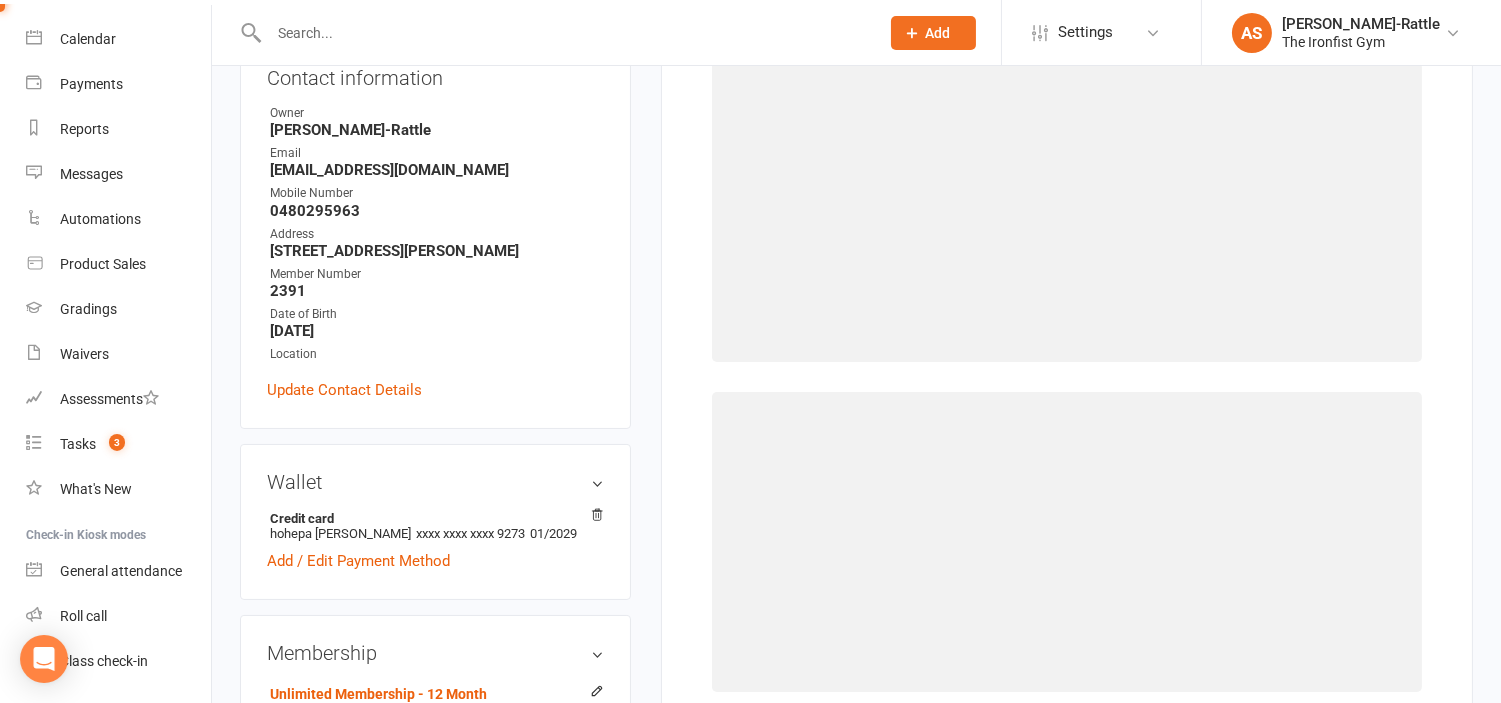 scroll, scrollTop: 171, scrollLeft: 0, axis: vertical 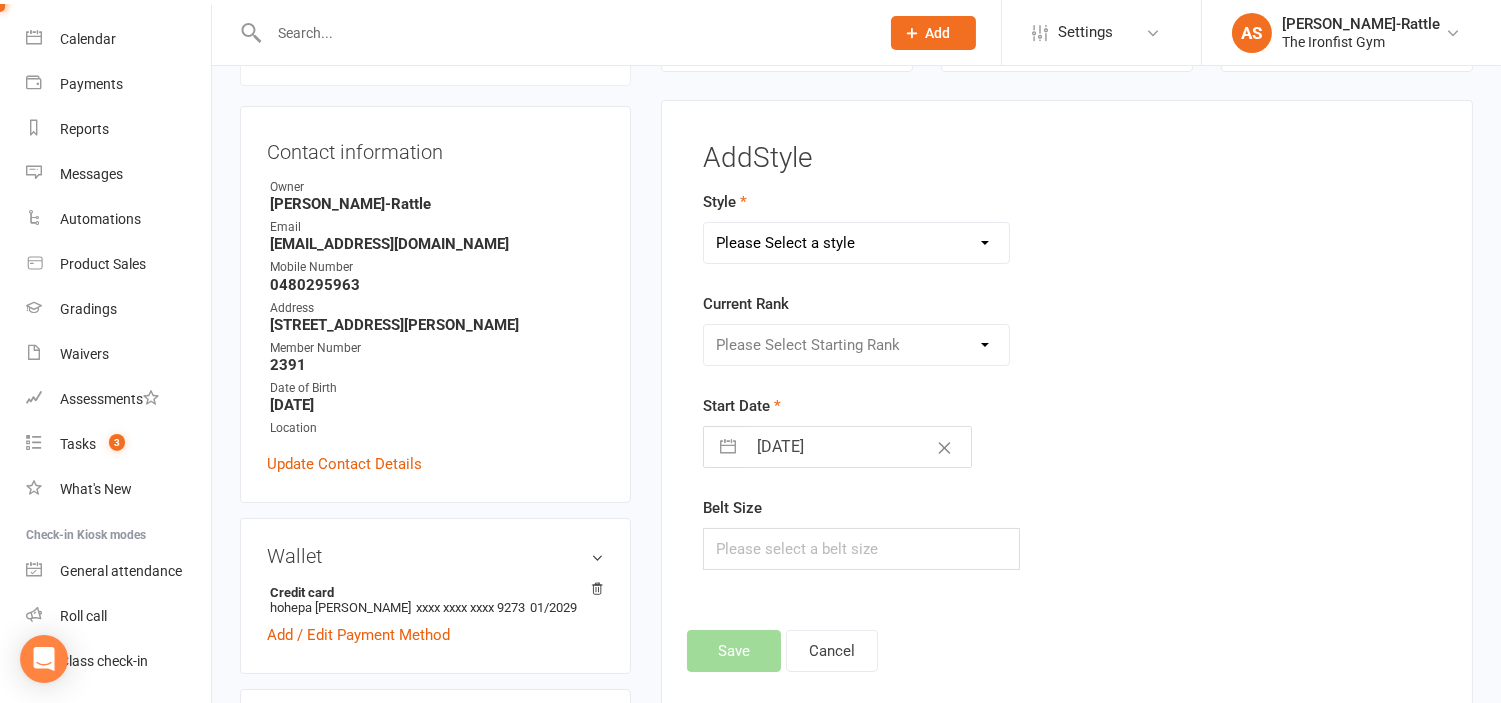 click on "Please Select a style BJJ - Gi BJJ - No Gi MUAY THAI" at bounding box center (856, 243) 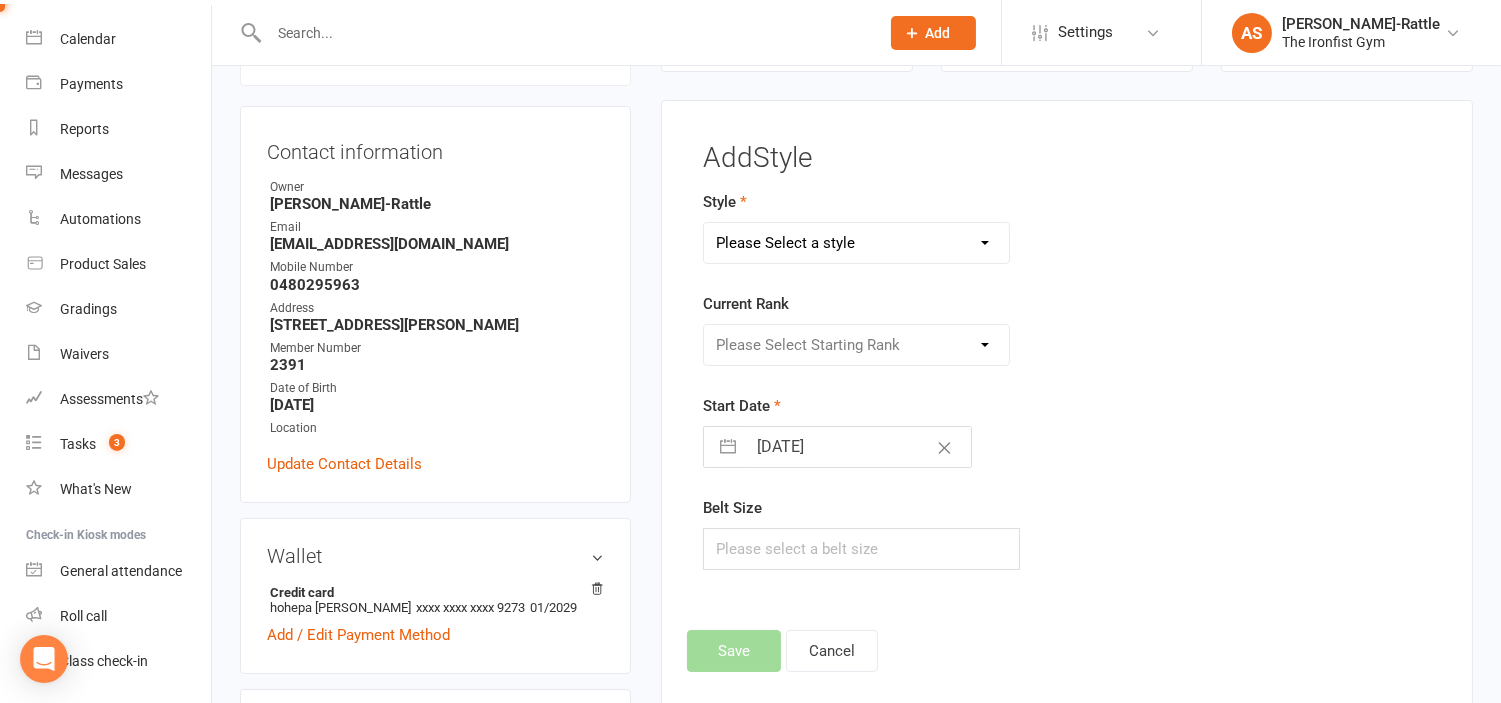 select on "1857" 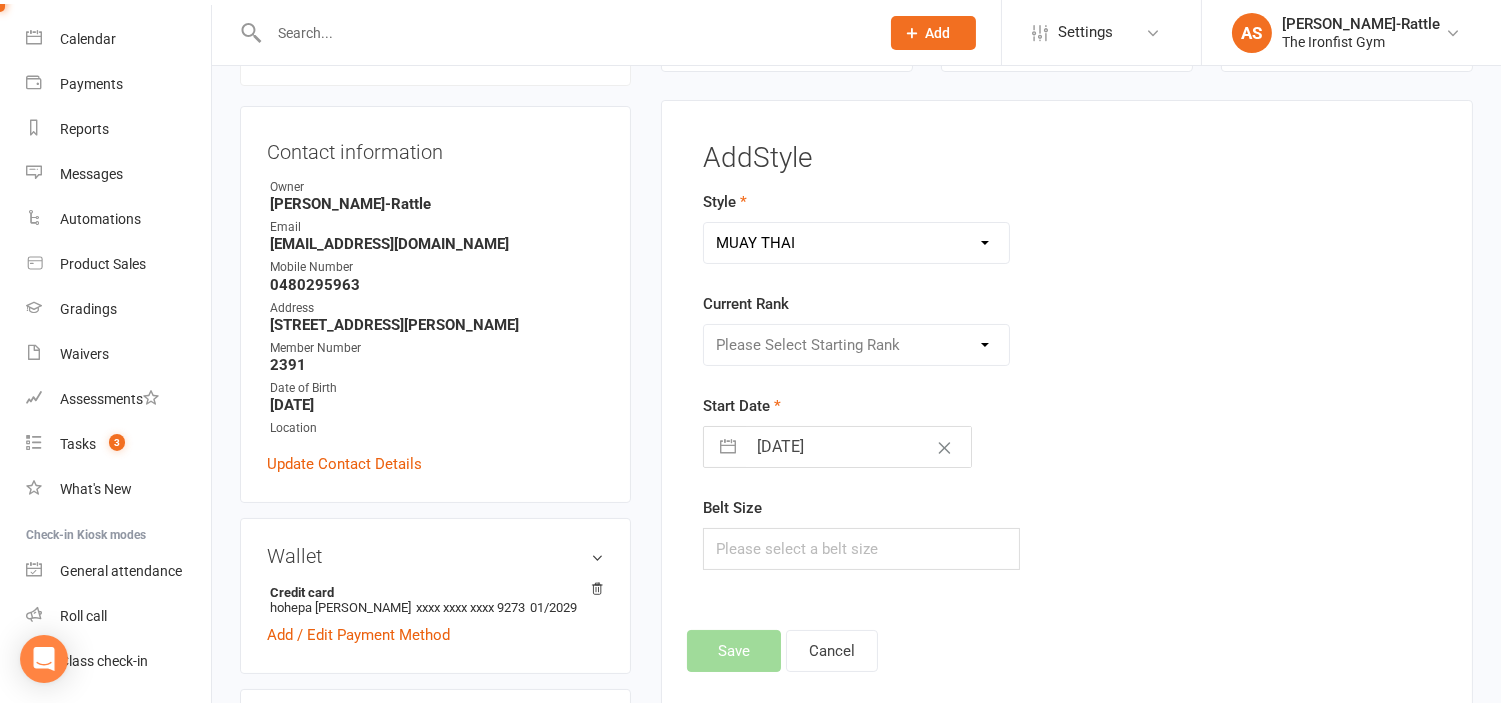 click on "Please Select a style BJJ - Gi BJJ - No Gi MUAY THAI" at bounding box center [856, 243] 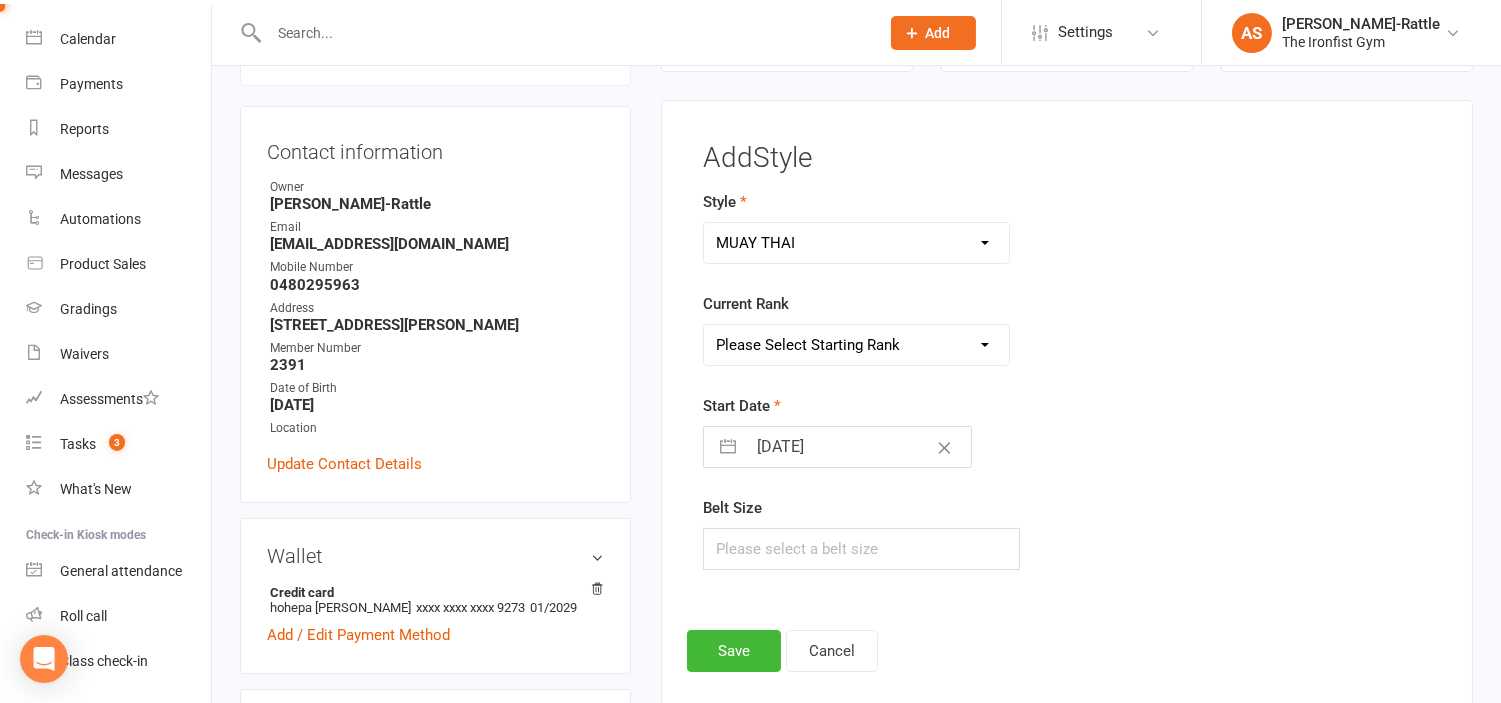 click on "Please Select Starting Rank WHITE BLUE GREEN YELLOW PURPLE BROWN BLACK" at bounding box center [856, 345] 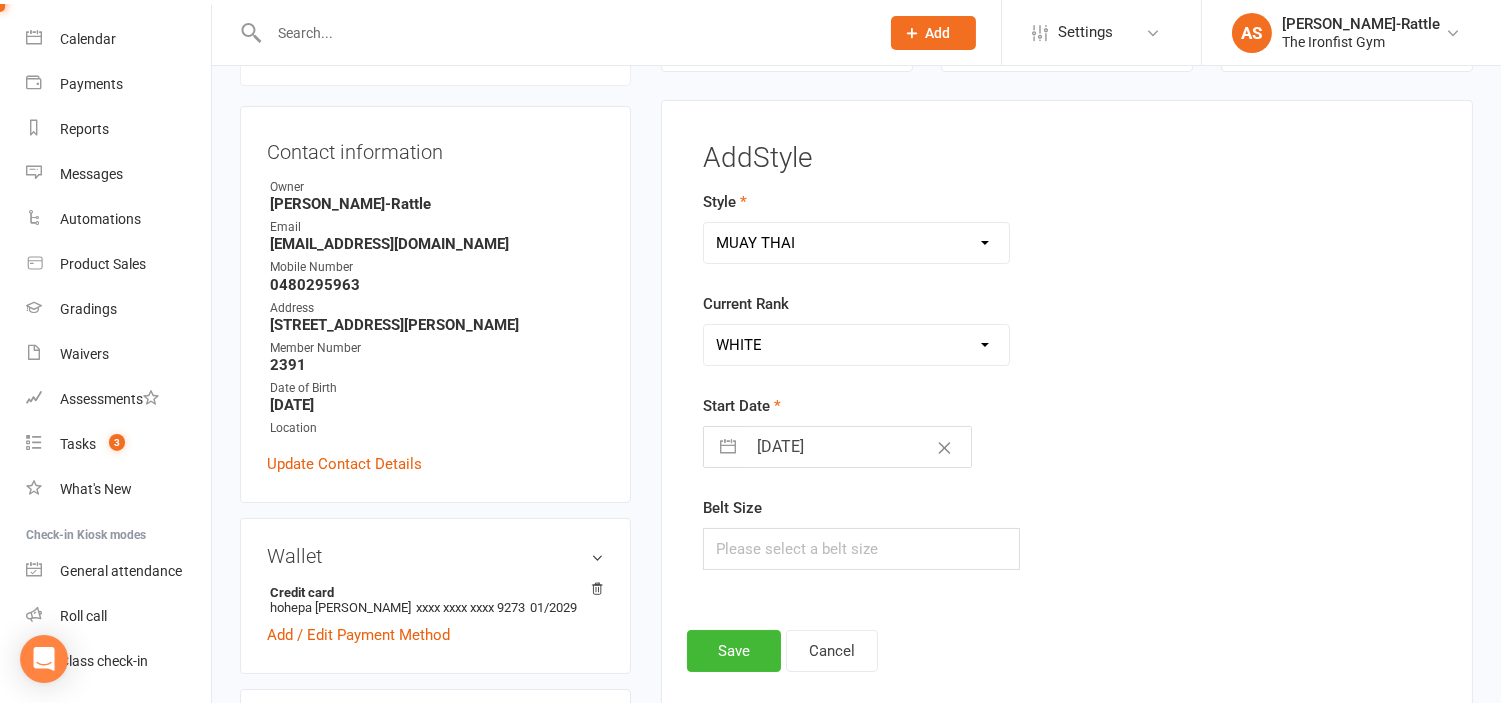 click on "Please Select Starting Rank WHITE BLUE GREEN YELLOW PURPLE BROWN BLACK" at bounding box center [856, 345] 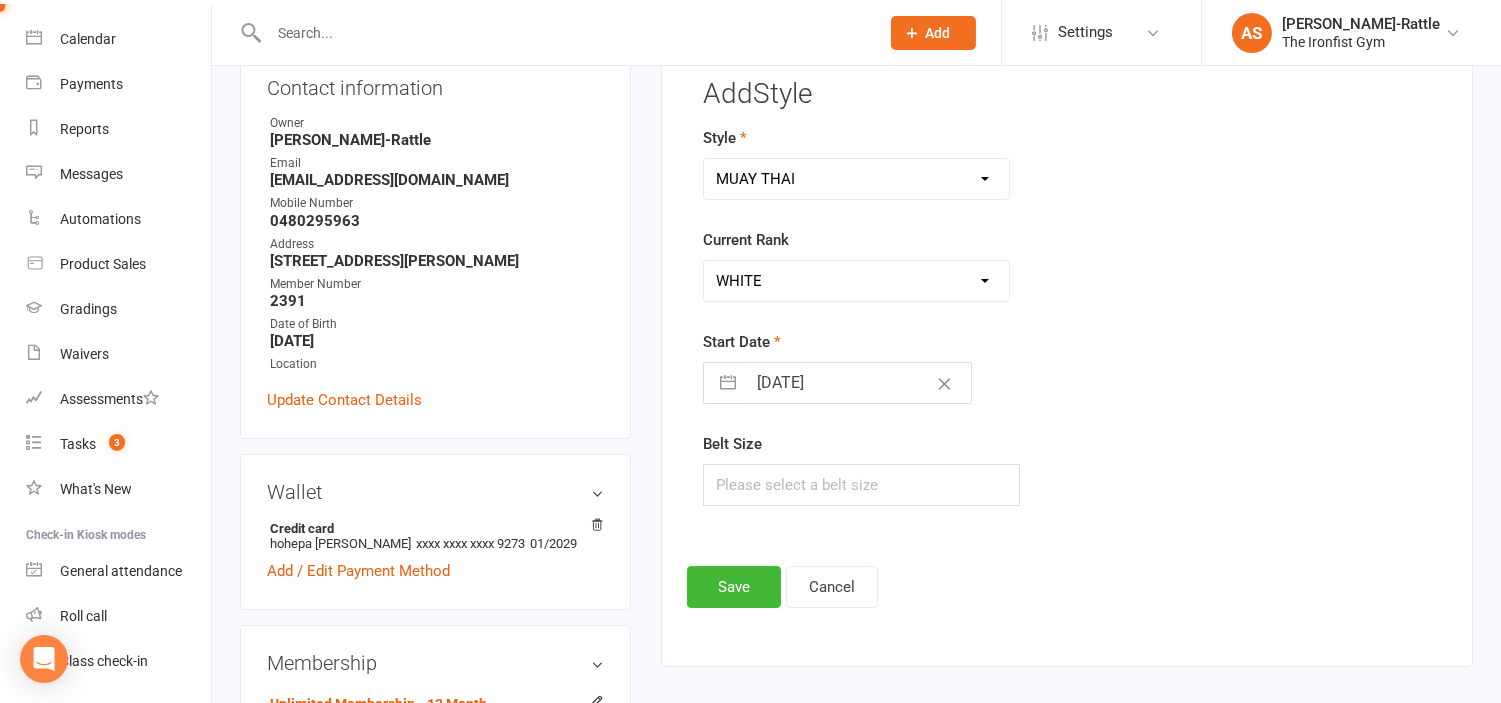 scroll, scrollTop: 237, scrollLeft: 0, axis: vertical 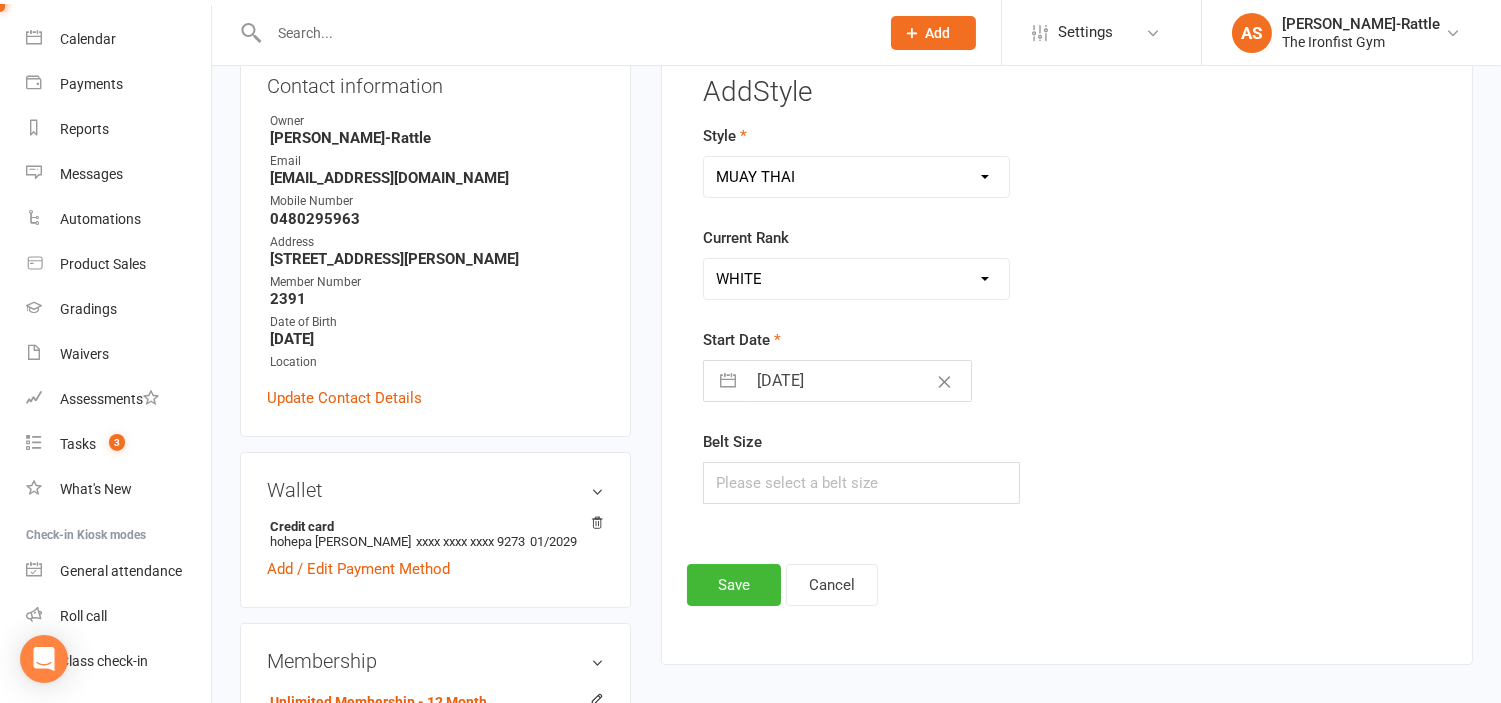 click at bounding box center [728, 381] 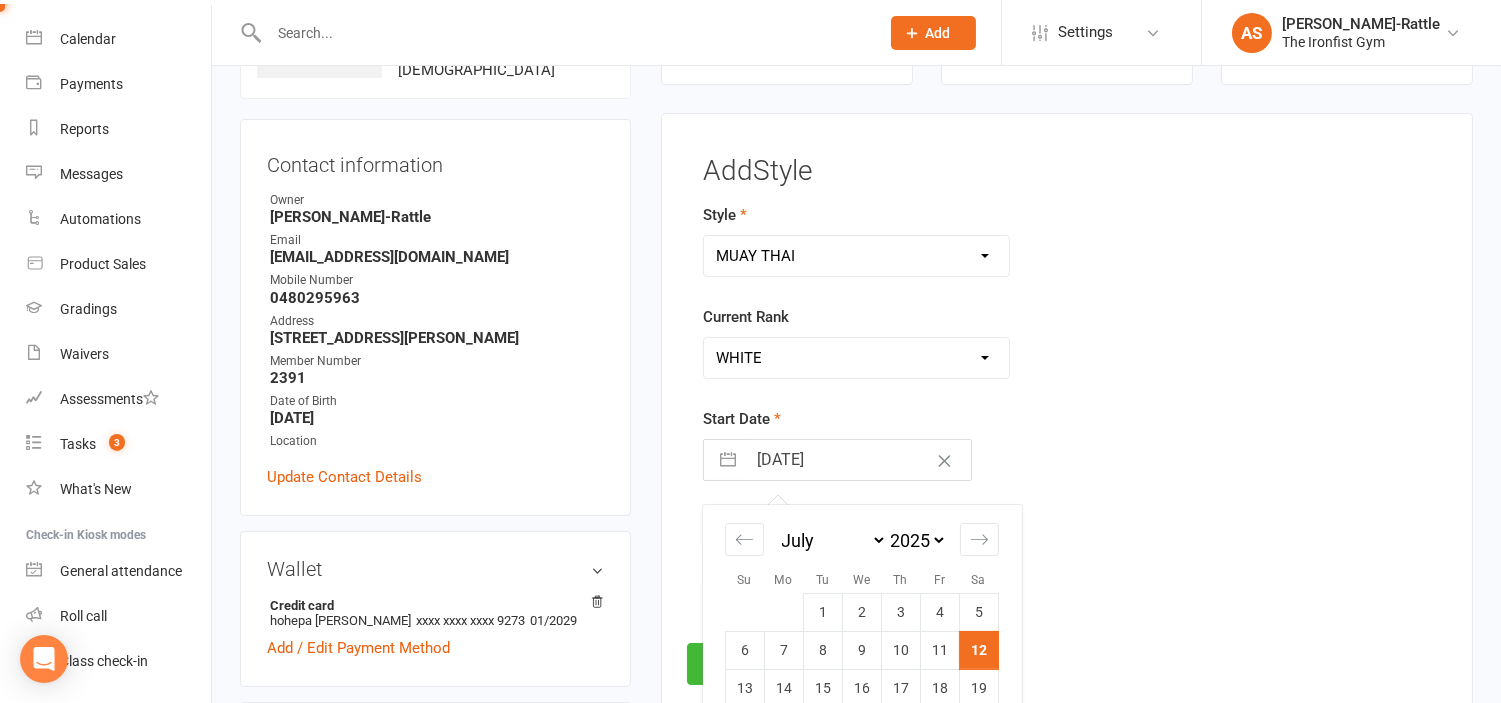 scroll, scrollTop: 231, scrollLeft: 0, axis: vertical 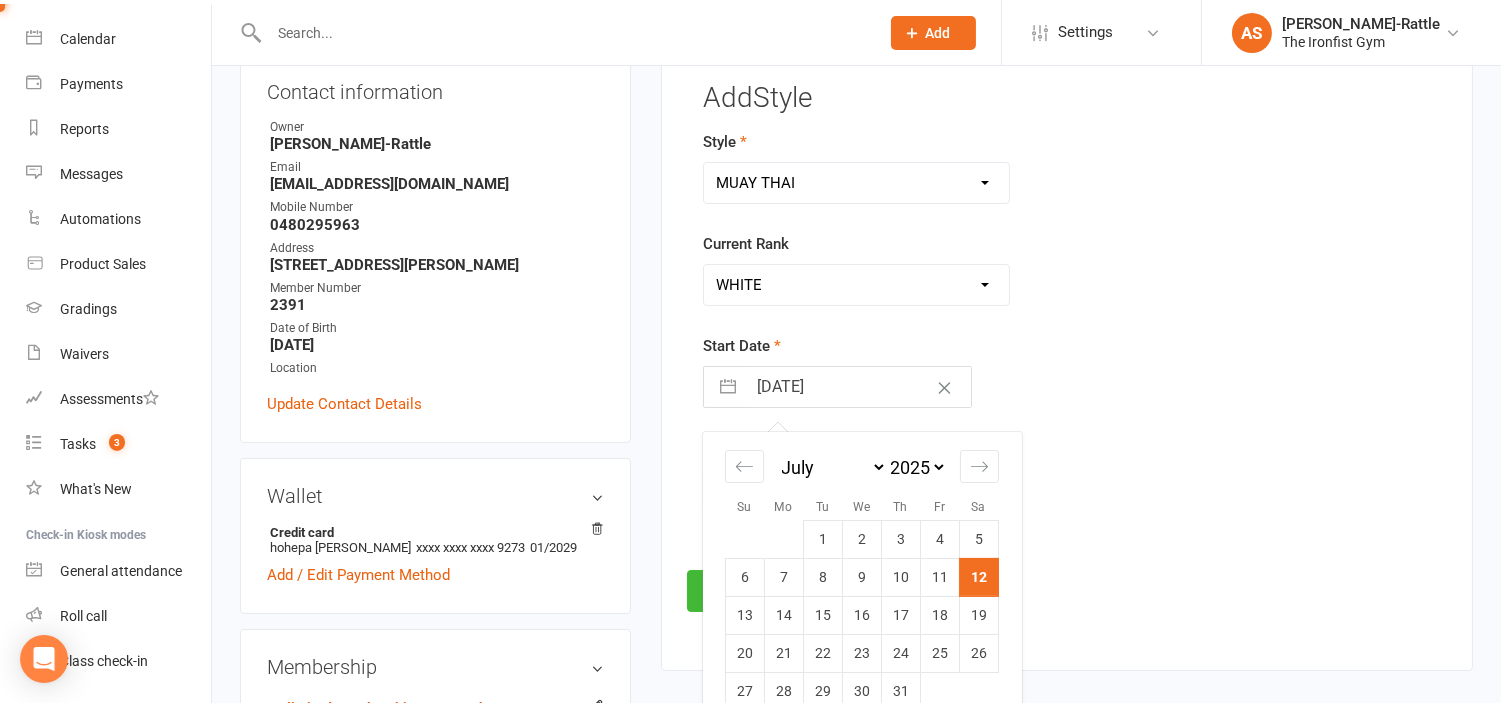 click on "2035 2034 2033 2032 2031 2030 2029 2028 2027 2026 2025 2024 2023 2022 2021 2020 2019 2018 2017 2016 2015 2014 2013 2012 2011 2010 2009 2008 2007 2006 2005 2004 2003 2002 2001 2000 1999 1998 1997 1996 1995 1994 1993 1992 1991 1990 1989 1988 1987 1986 1985 1984 1983 1982 1981 1980 1979 1978 1977 1976 1975 1974 1973 1972 1971 1970 1969 1968 1967 1966 1965 1964 1963 1962 1961 1960 1959 1958 1957 1956 1955 1954 1953 1952 1951 1950 1949 1948 1947 1946 1945 1944 1943 1942 1941 1940 1939 1938 1937 1936 1935 1934 1933 1932 1931 1930 1929 1928 1927 1926 1925" at bounding box center (917, 467) 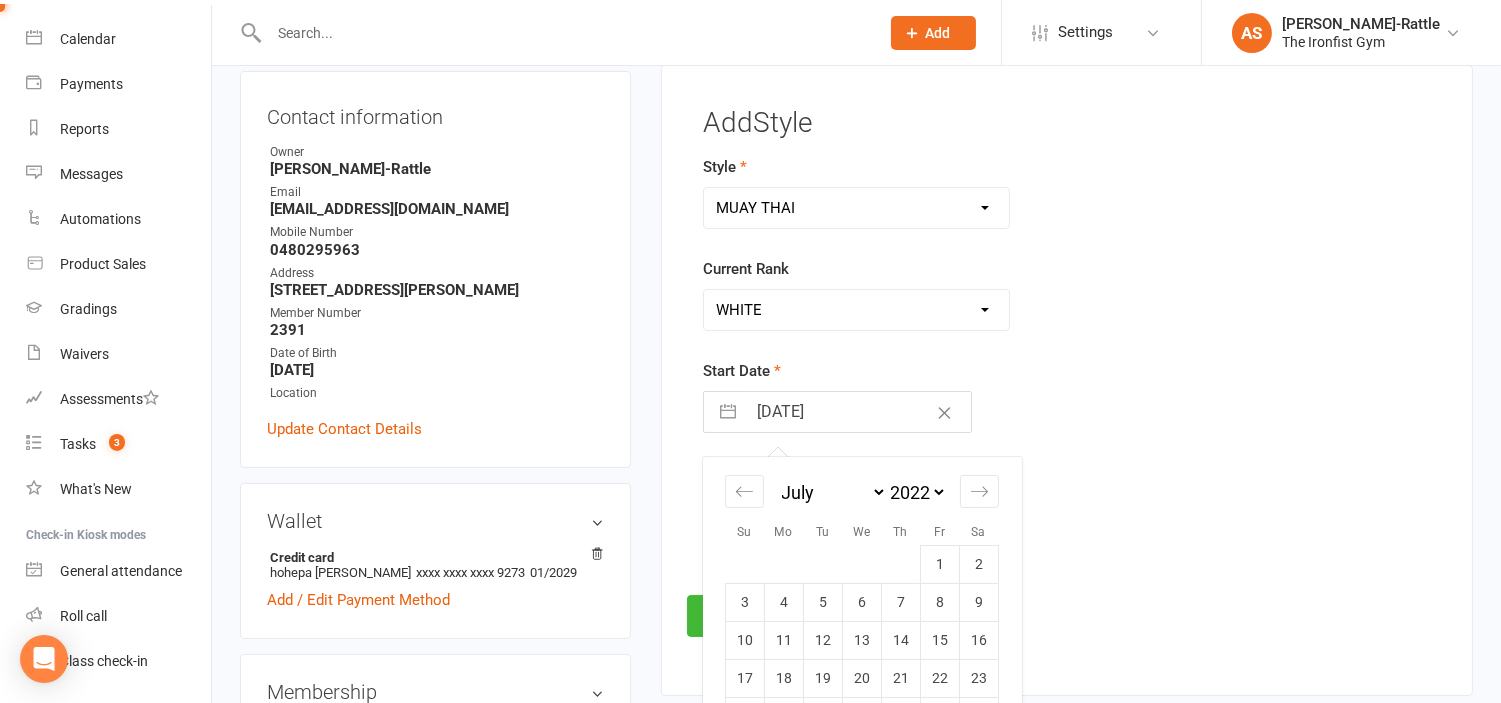 scroll, scrollTop: 227, scrollLeft: 0, axis: vertical 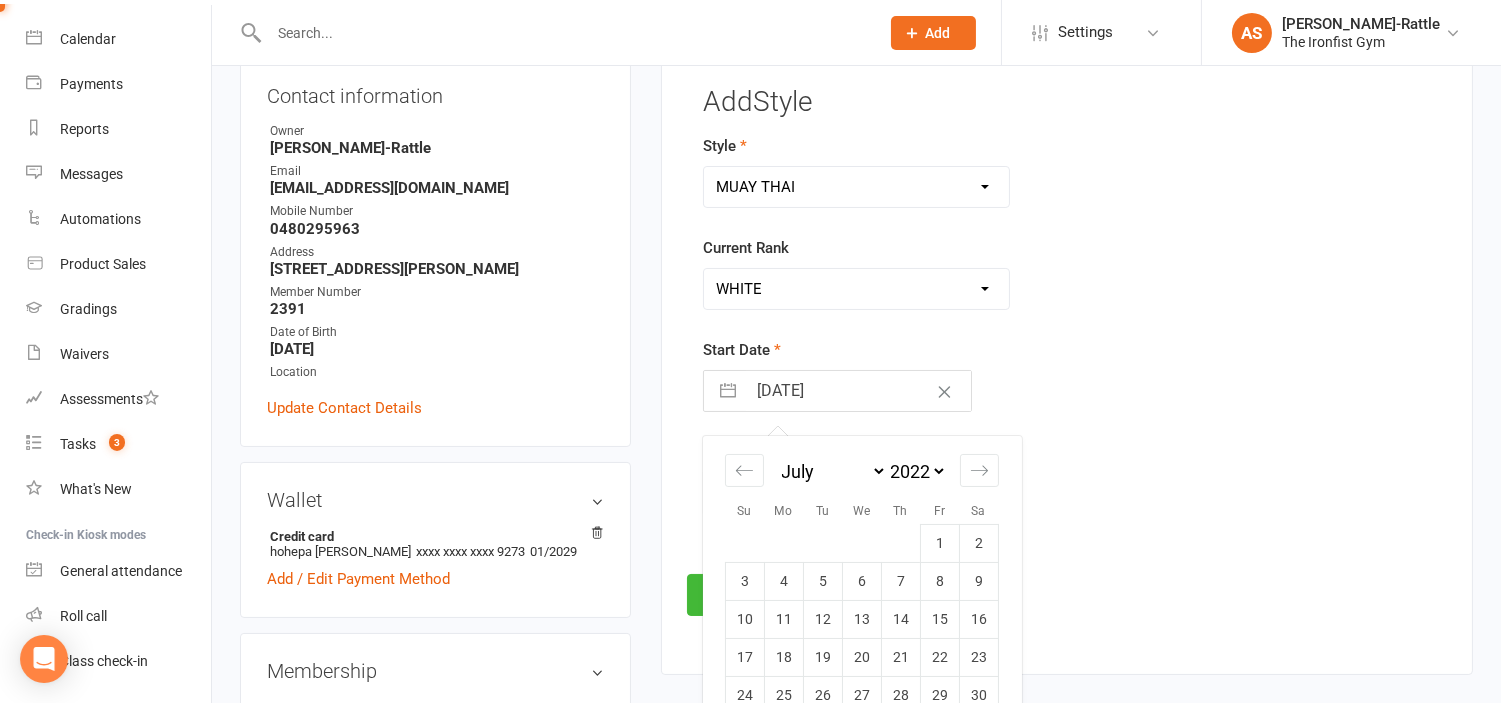 click on "January February March April May June July August September October November December" at bounding box center (832, 471) 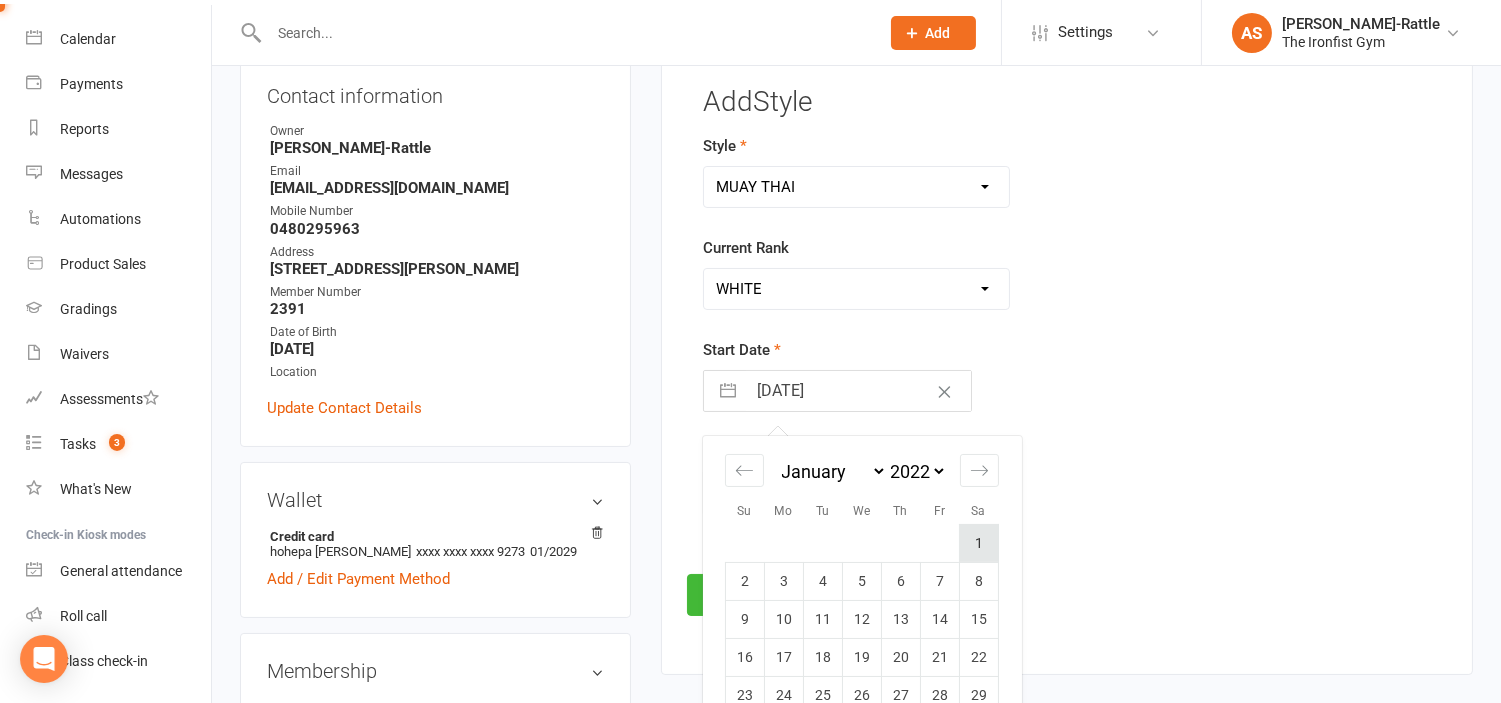 click on "1" at bounding box center [979, 543] 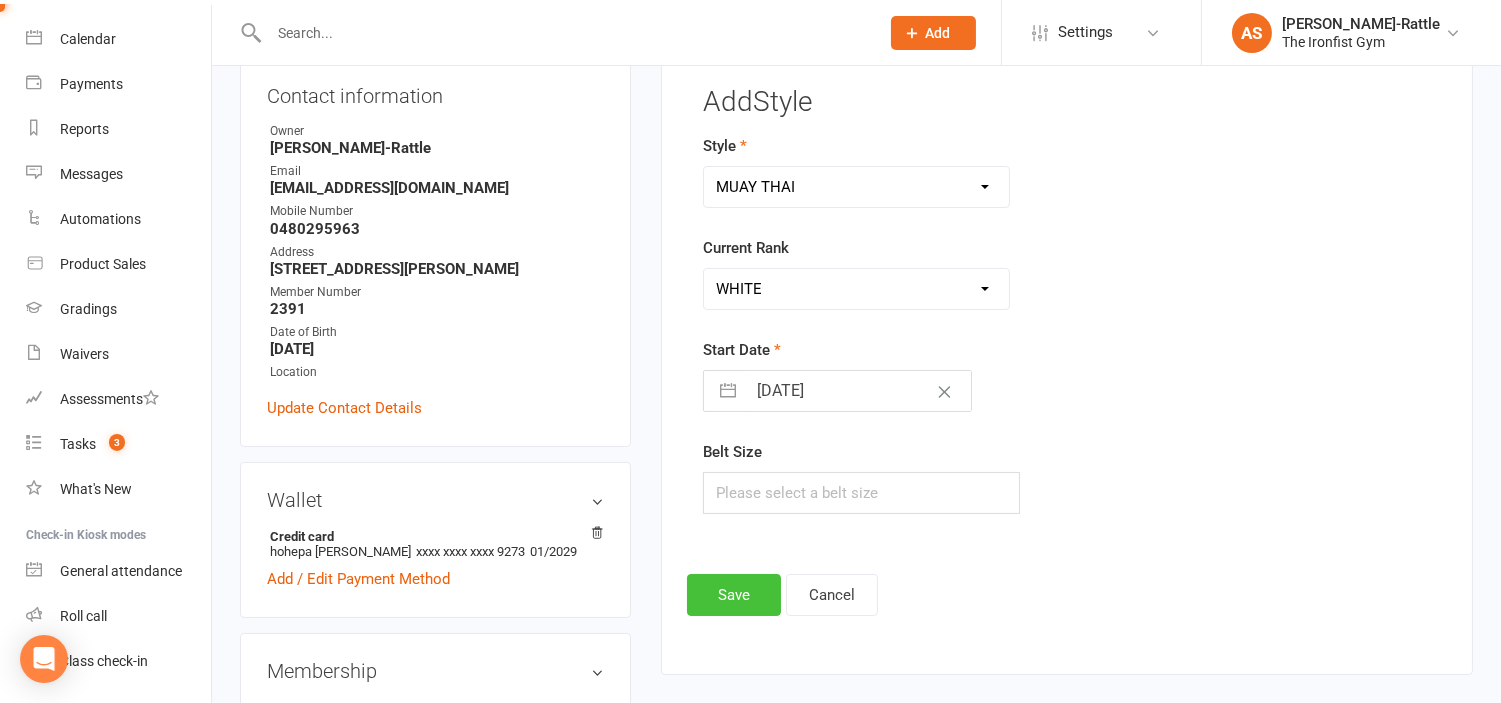 click on "Save" at bounding box center (734, 595) 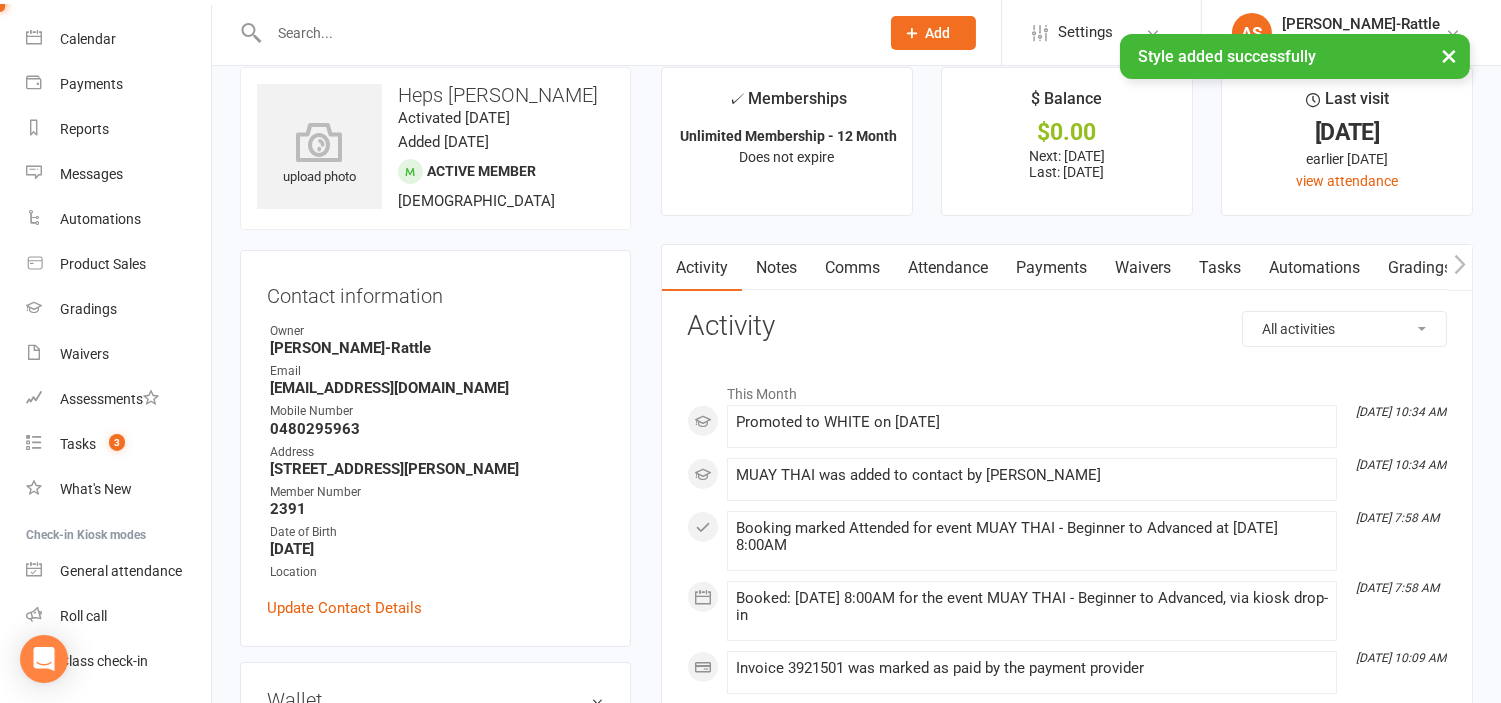 scroll, scrollTop: 24, scrollLeft: 0, axis: vertical 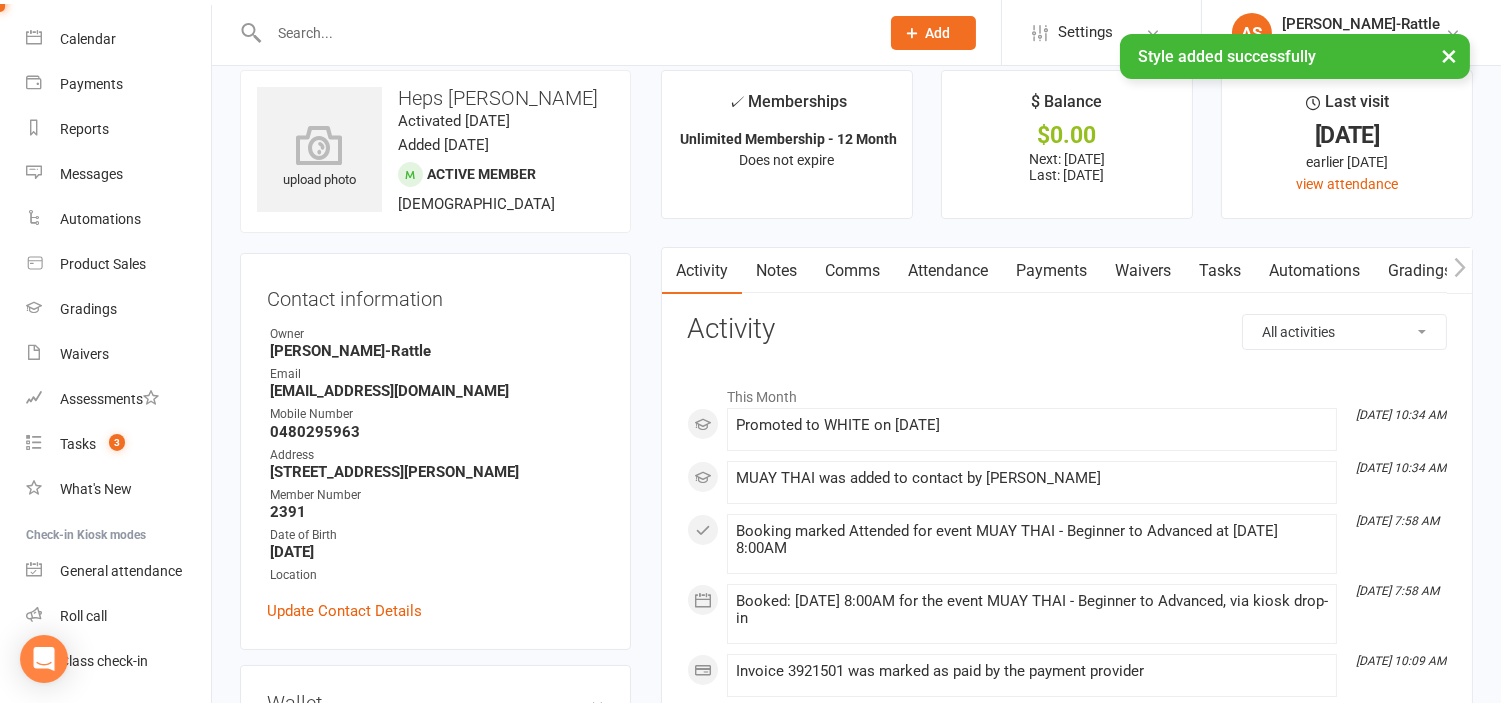 click on "Attendance" at bounding box center (948, 271) 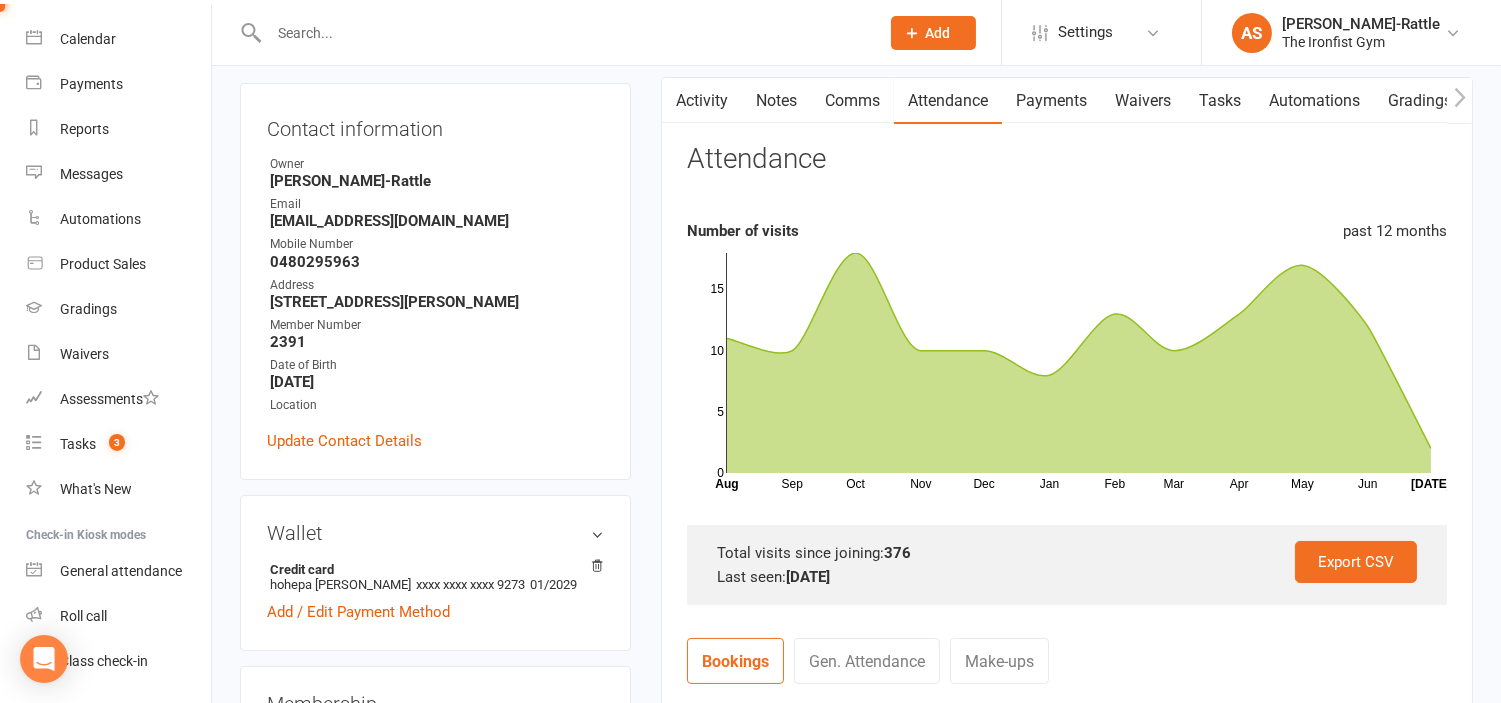 scroll, scrollTop: 0, scrollLeft: 0, axis: both 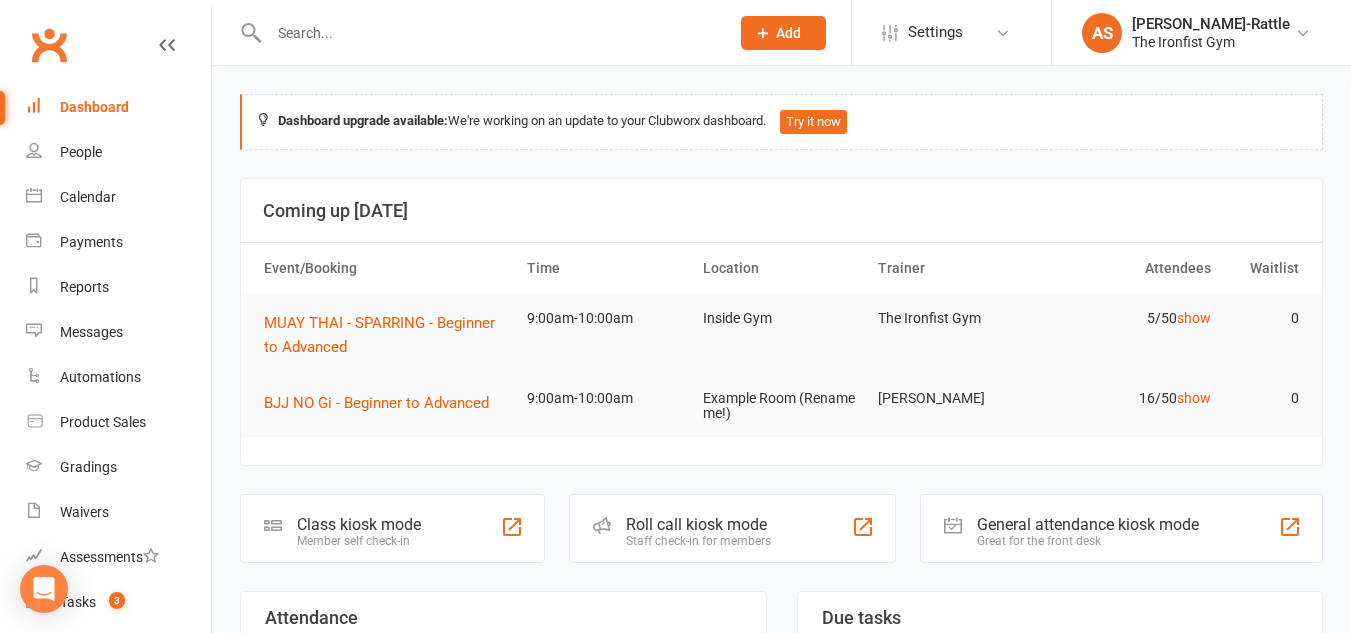 click at bounding box center [489, 33] 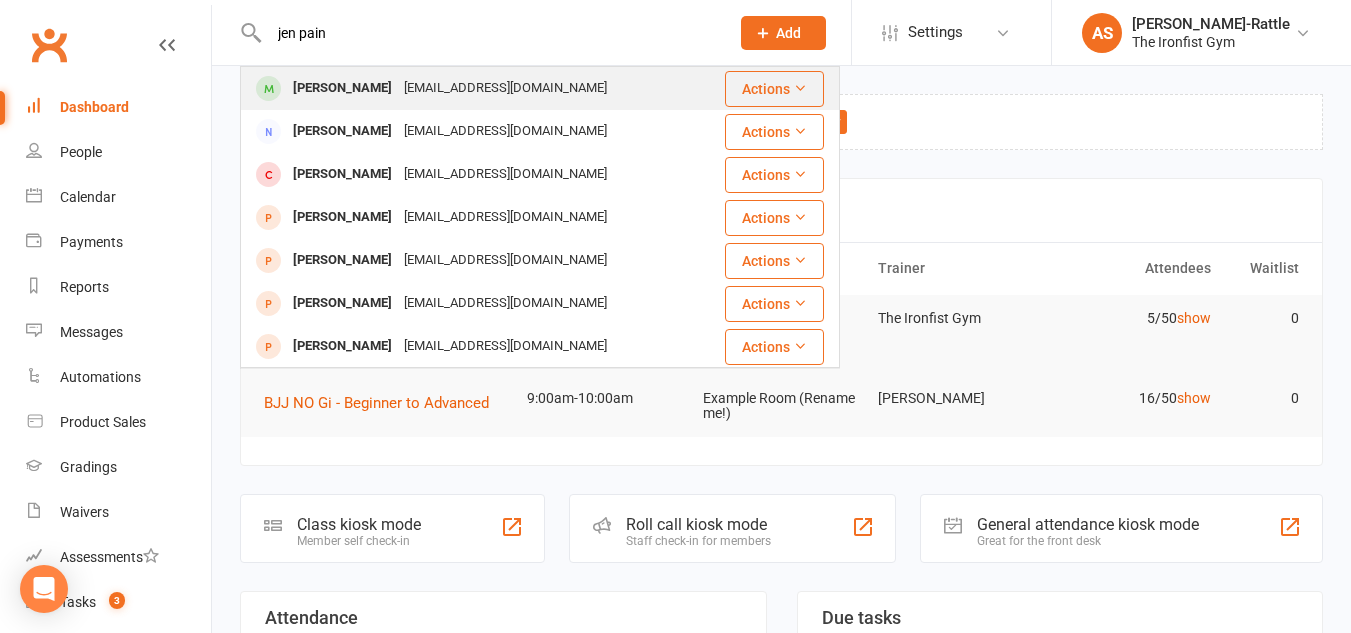 type on "jen pain" 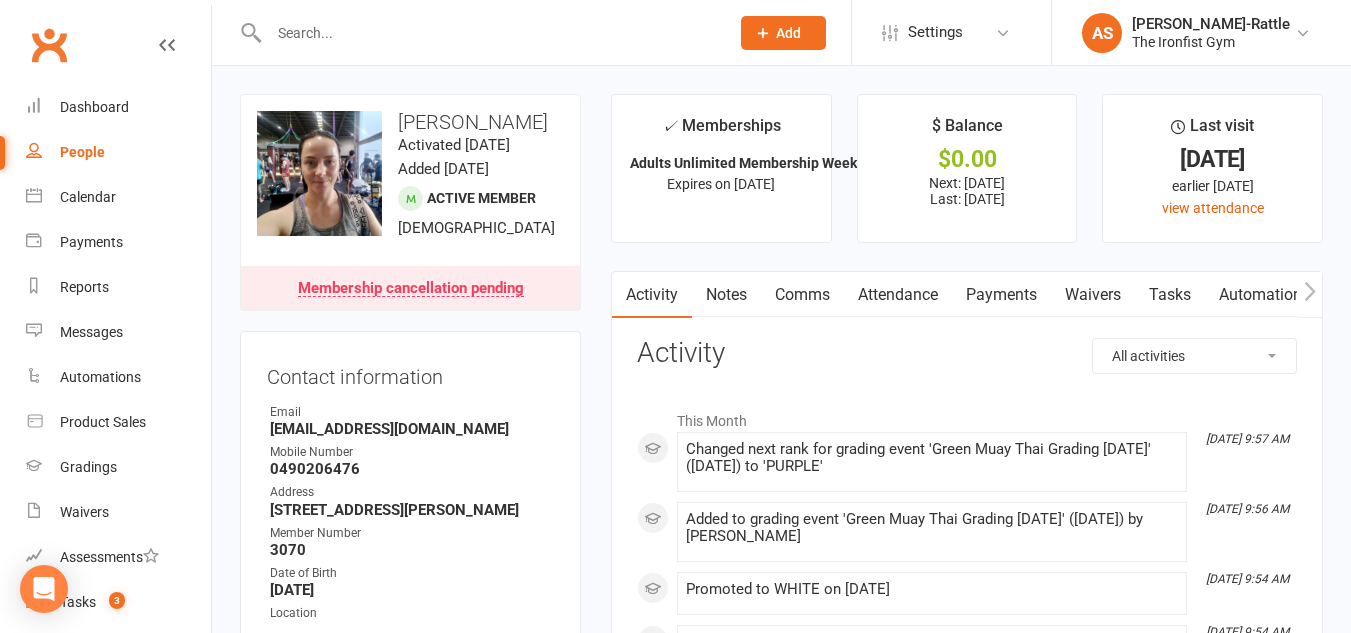 click on "Payments" at bounding box center [1001, 295] 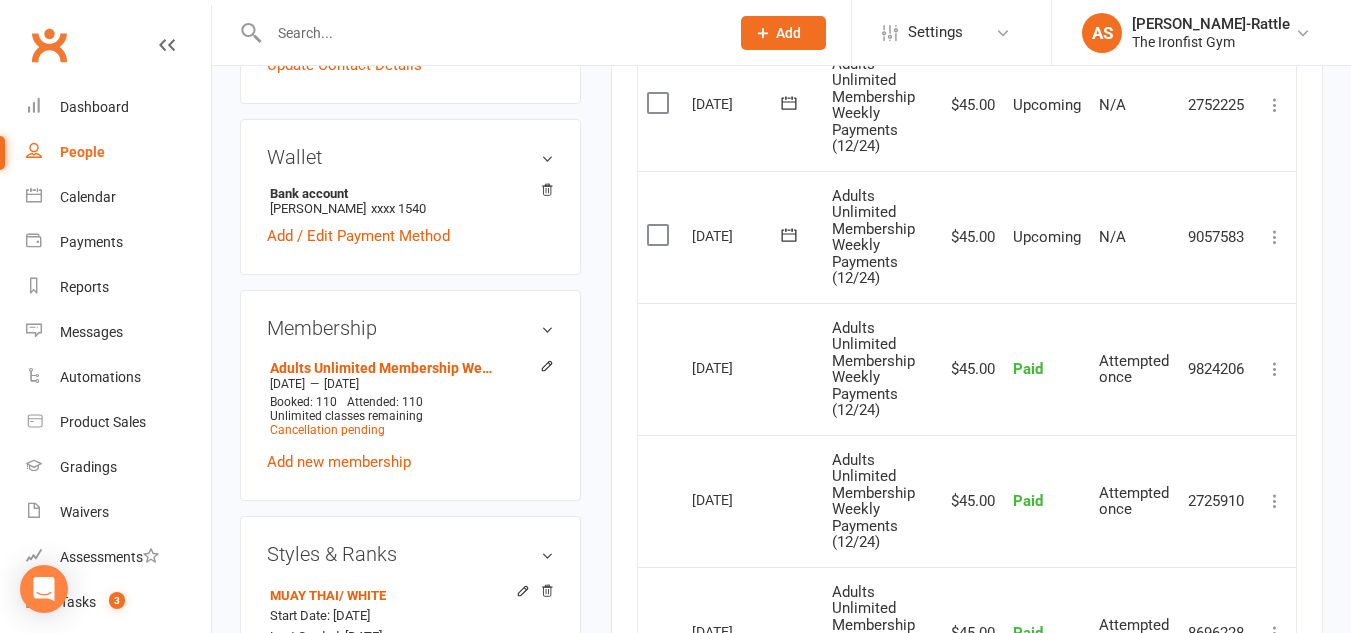 scroll, scrollTop: 583, scrollLeft: 0, axis: vertical 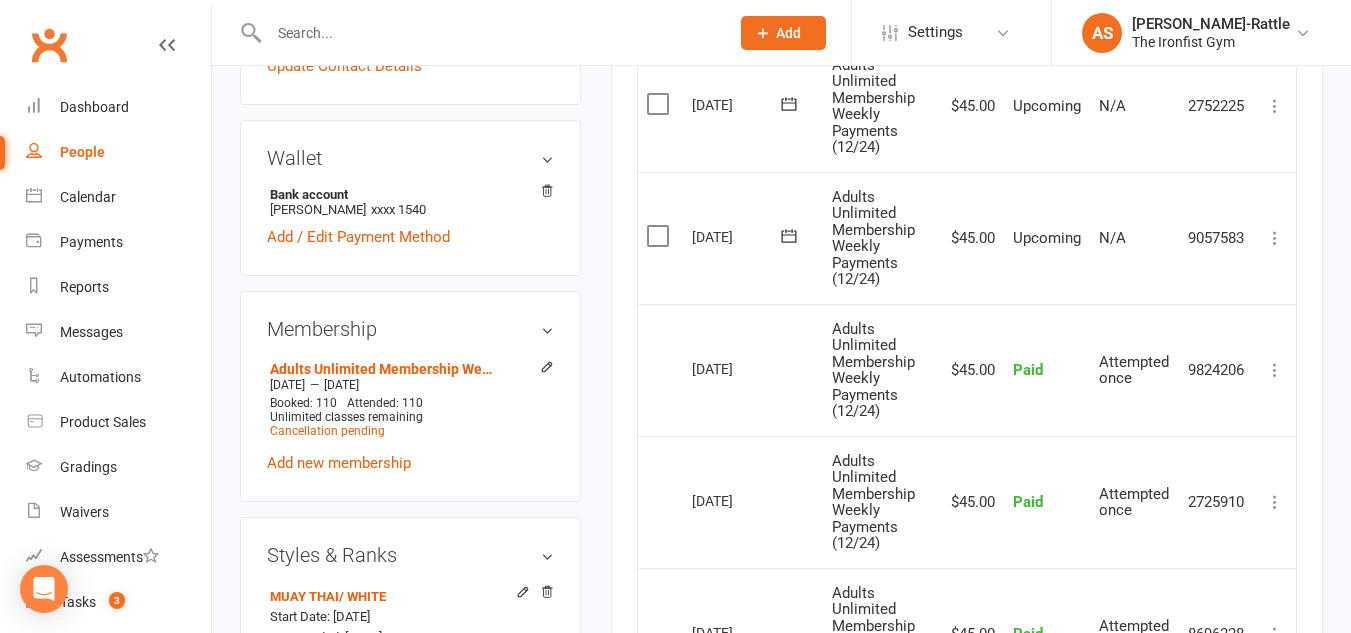 click at bounding box center (489, 33) 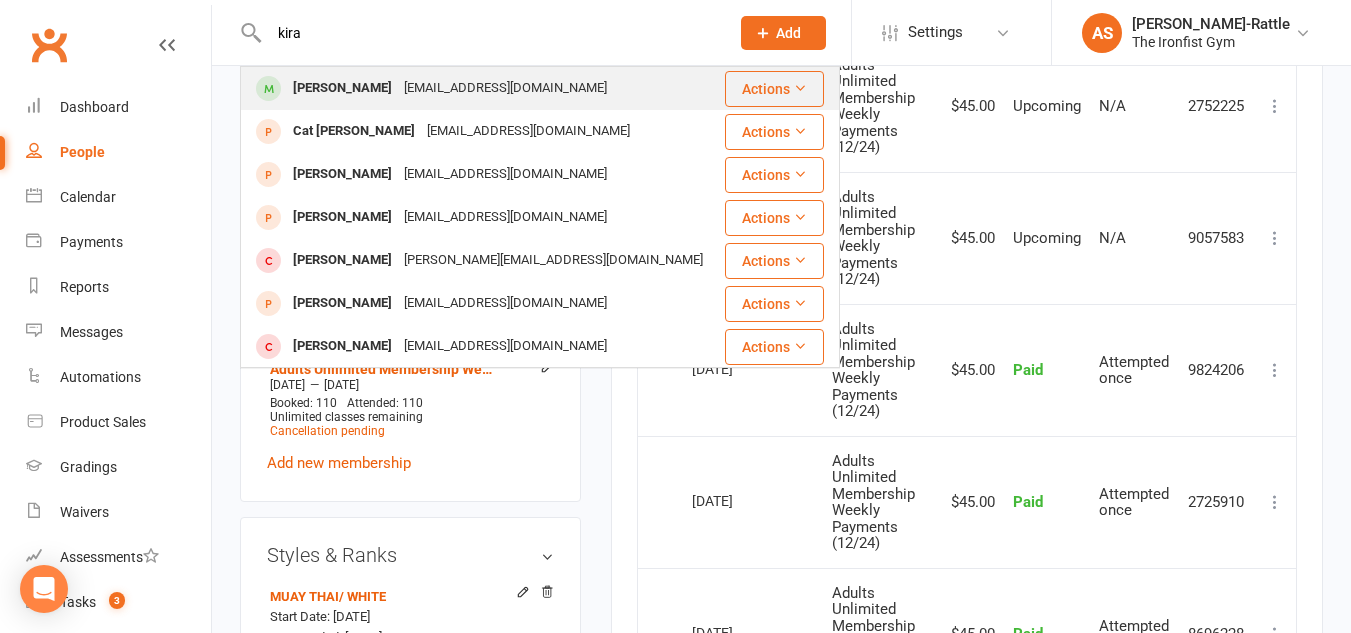 type on "kira" 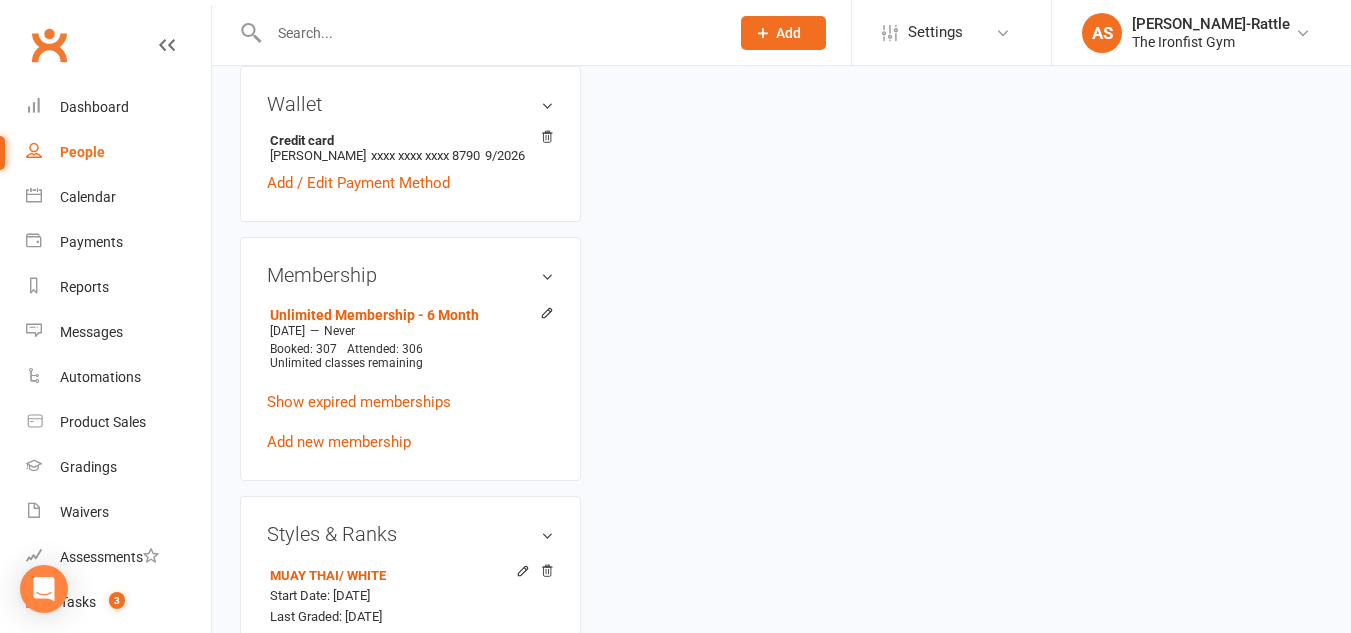 scroll, scrollTop: 0, scrollLeft: 0, axis: both 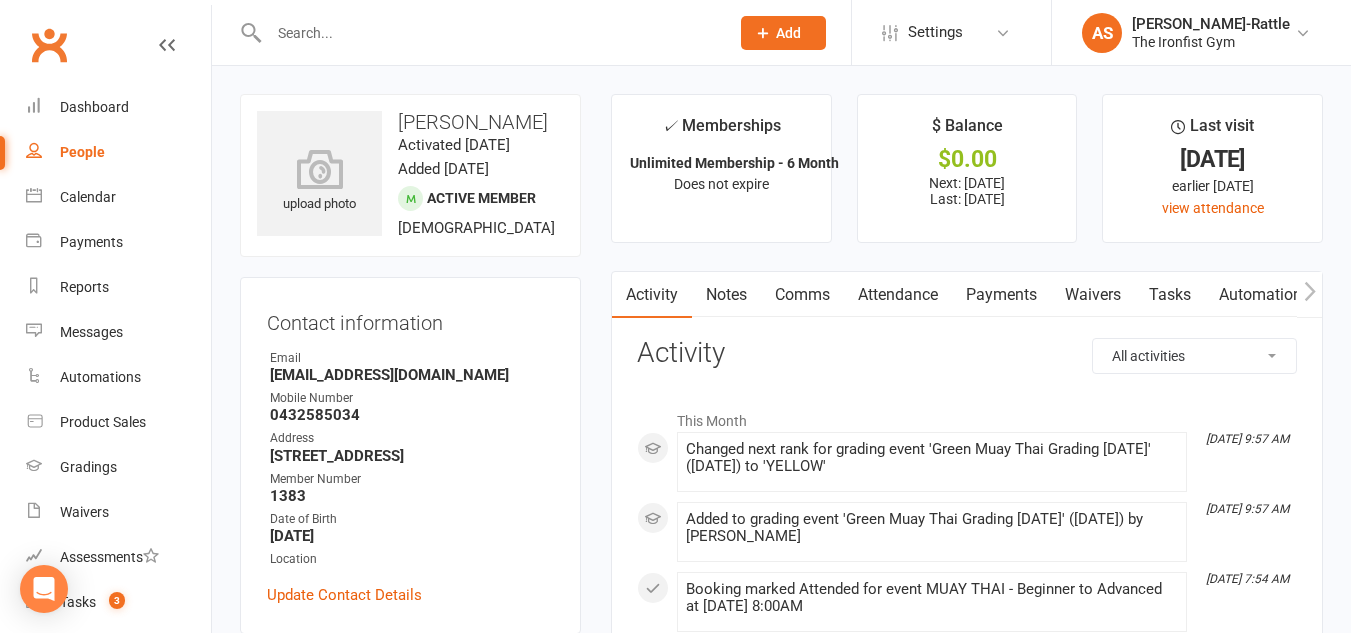 click on "Payments" at bounding box center [1001, 295] 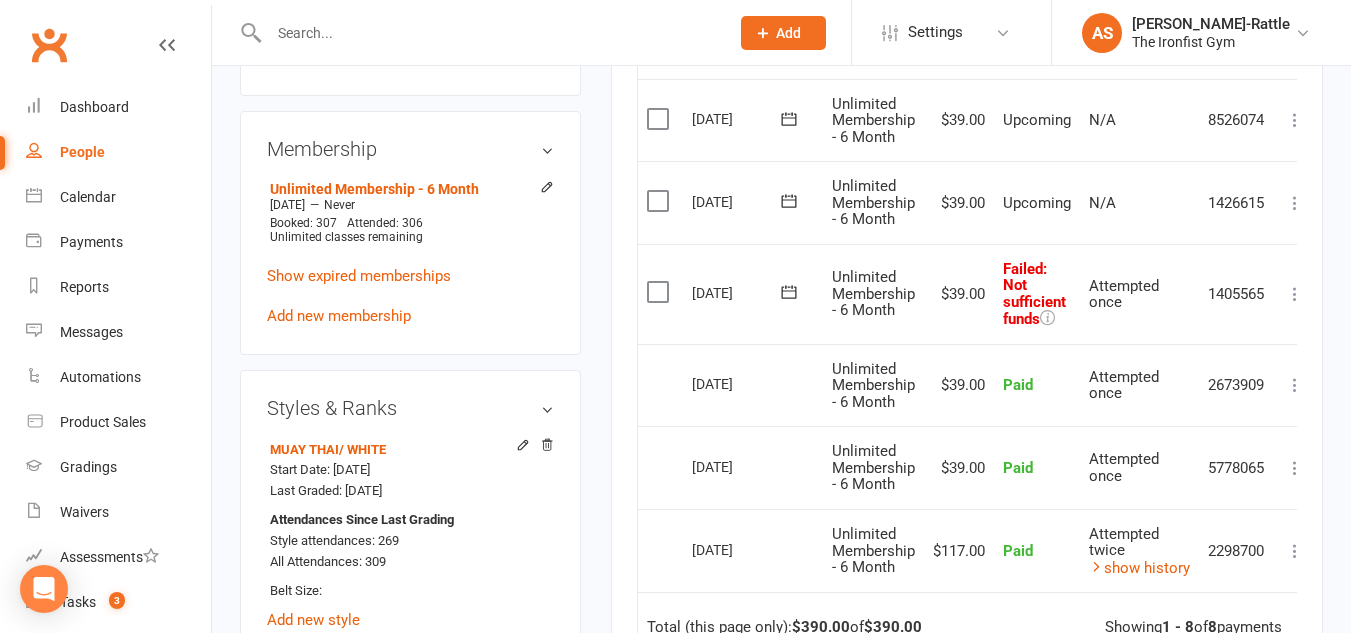 scroll, scrollTop: 711, scrollLeft: 0, axis: vertical 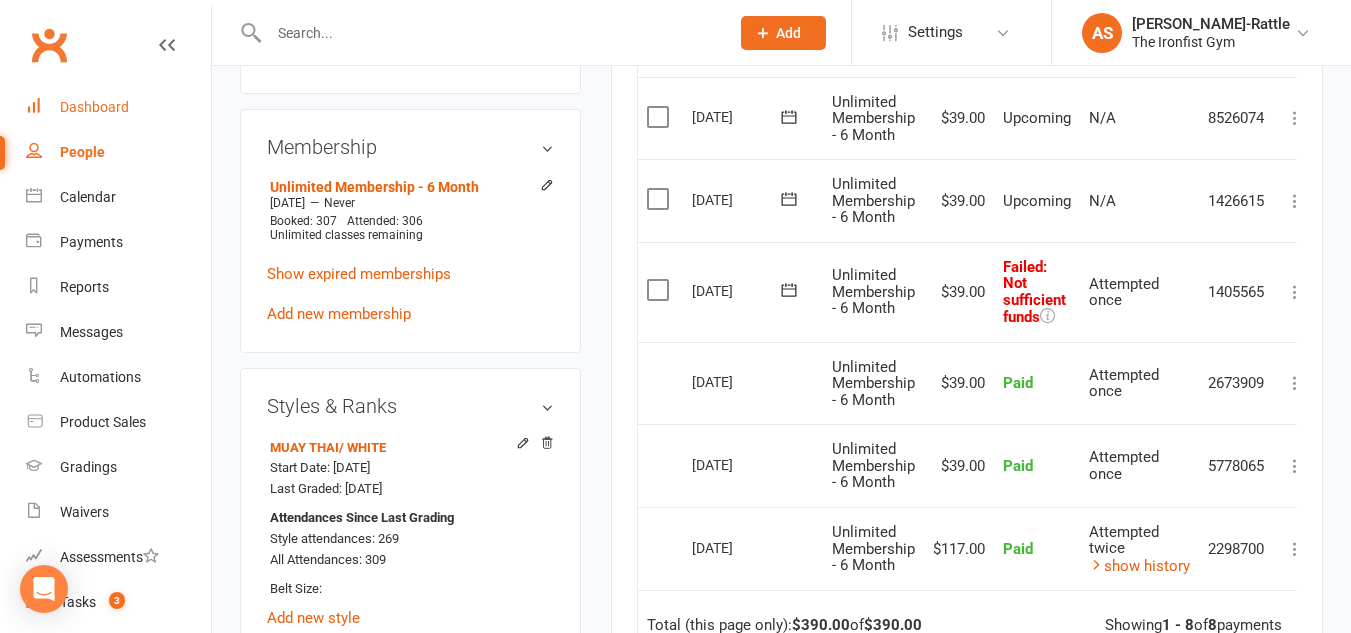click on "Dashboard" at bounding box center (118, 107) 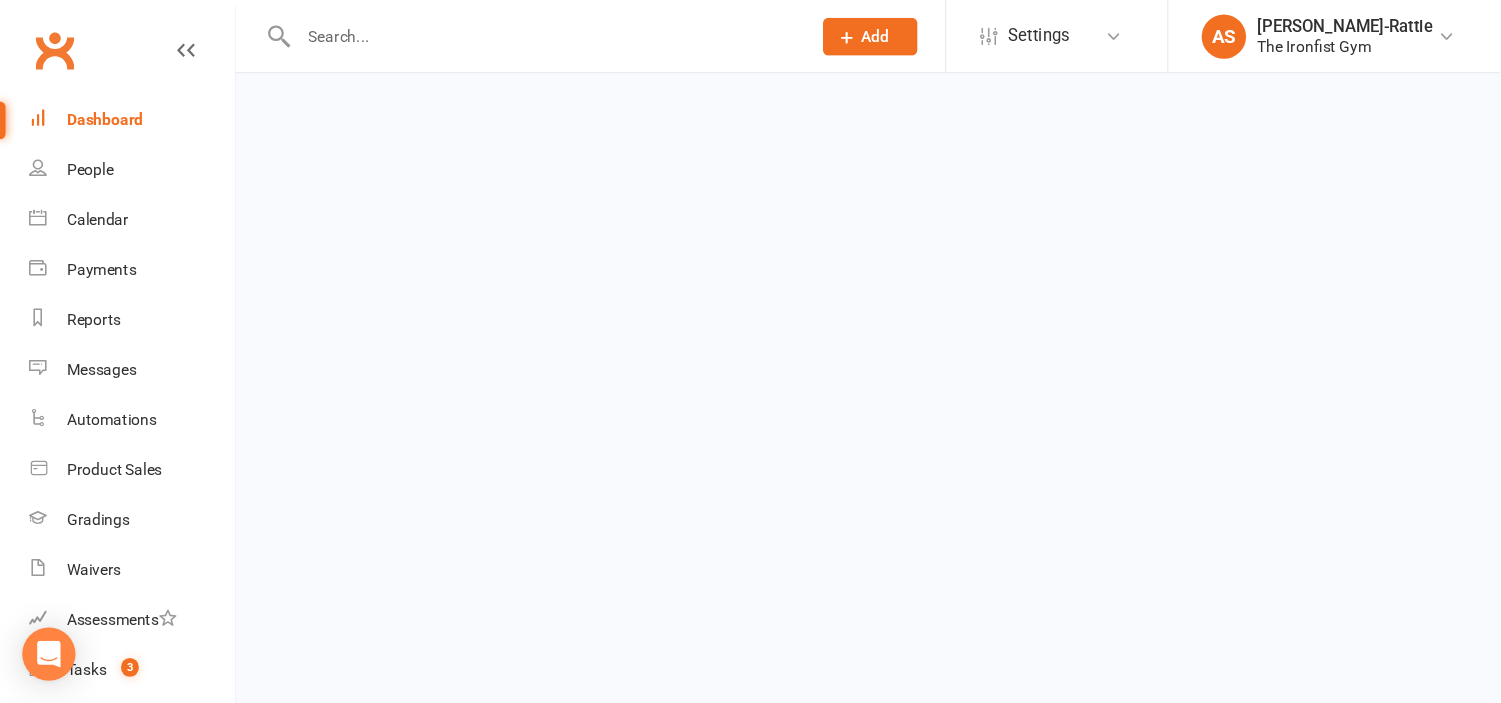 scroll, scrollTop: 0, scrollLeft: 0, axis: both 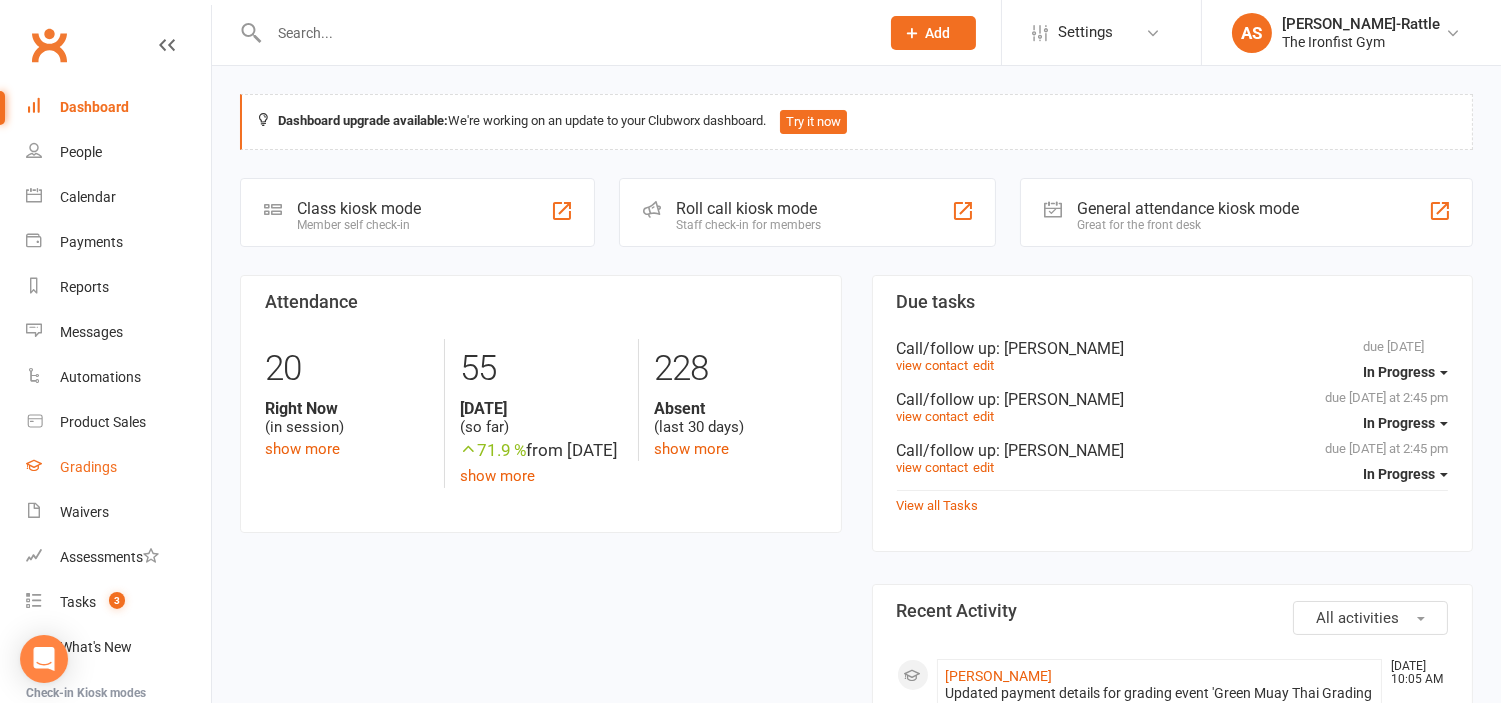 click on "Gradings" at bounding box center [118, 467] 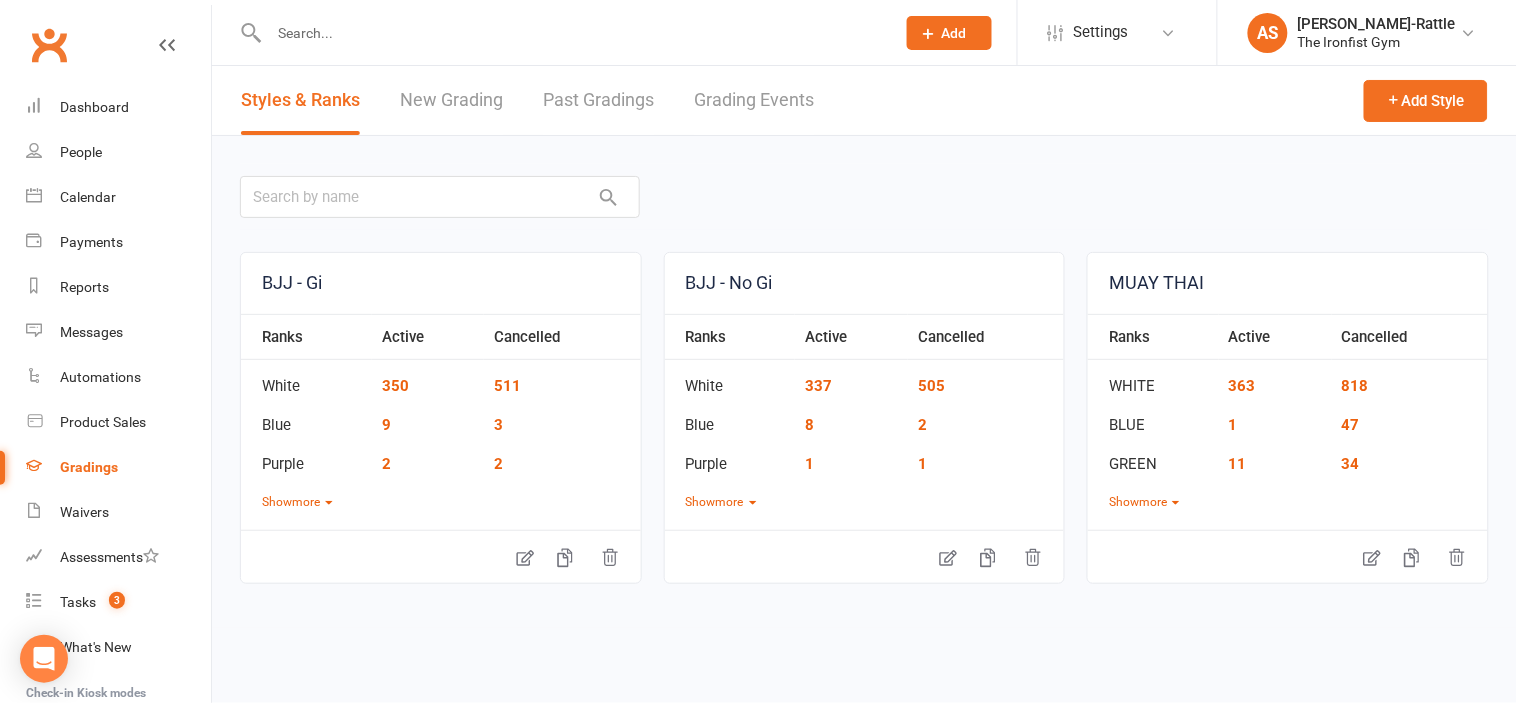 click on "Past Gradings" at bounding box center [598, 100] 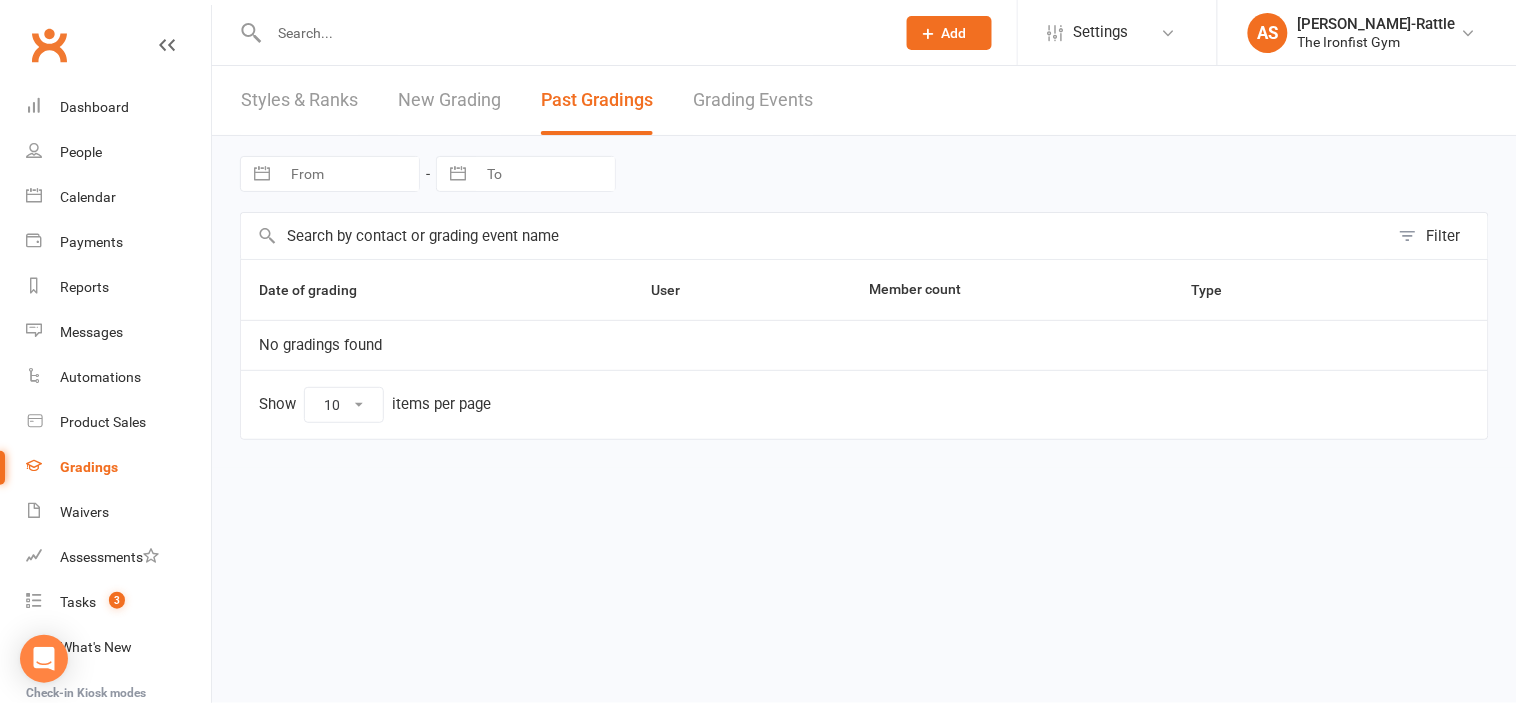 click on "Grading Events" at bounding box center (753, 100) 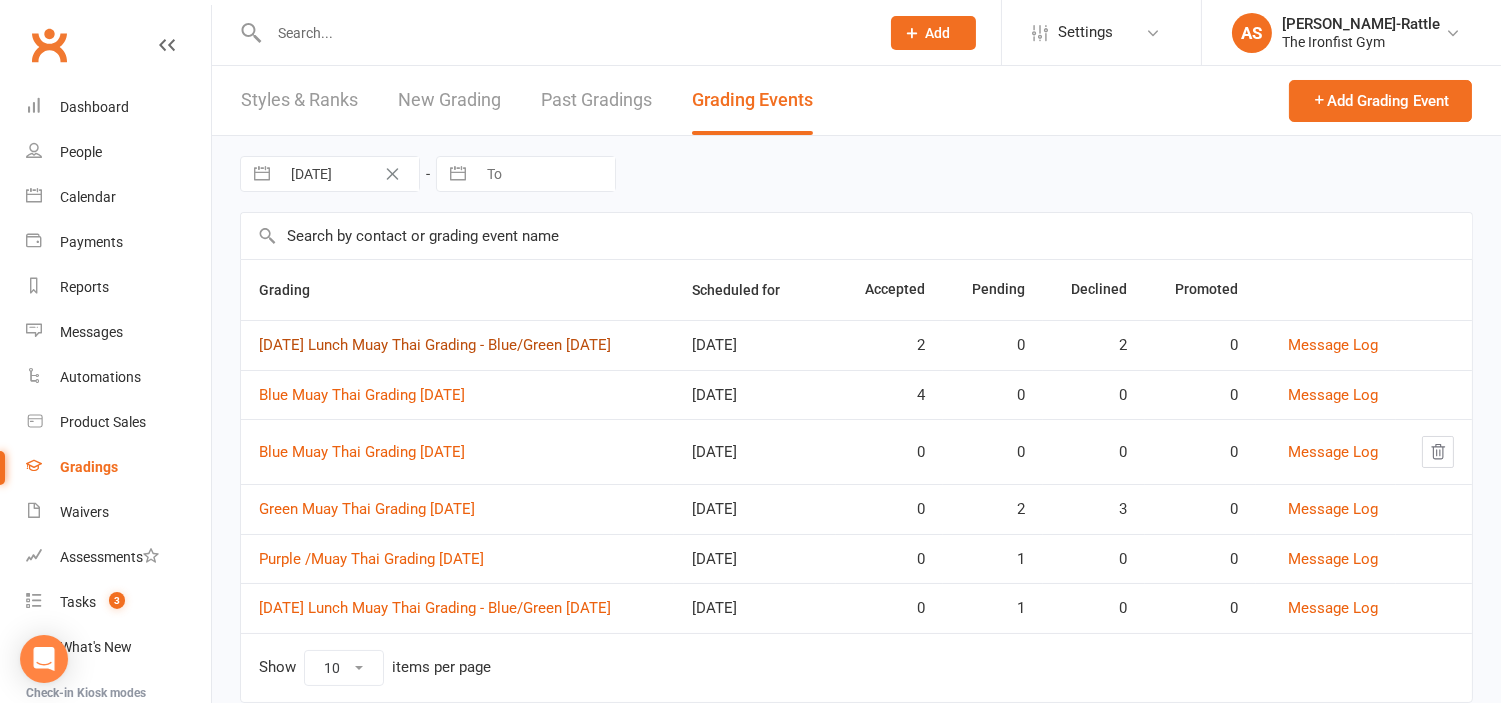 click on "[DATE] Lunch Muay Thai Grading - Blue/Green [DATE]" at bounding box center [435, 345] 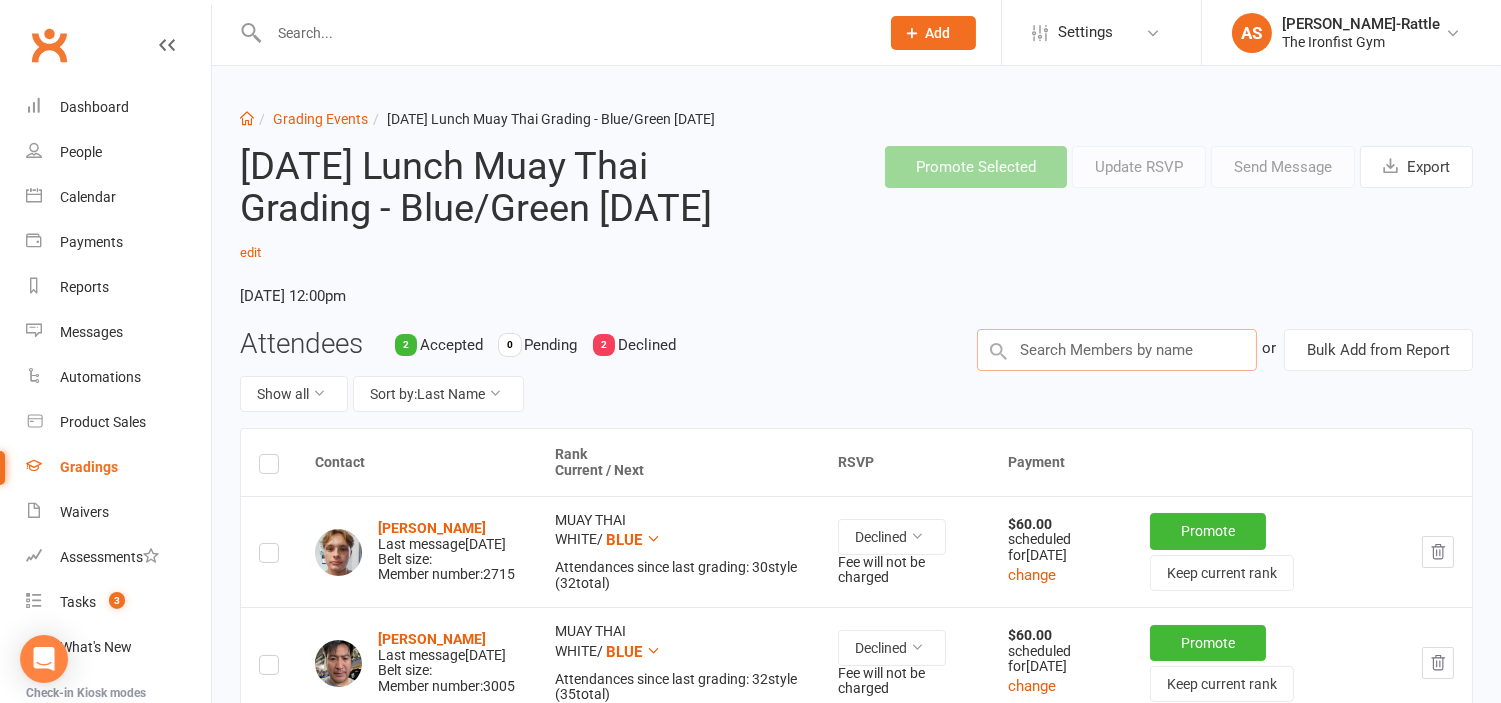 click at bounding box center [1117, 350] 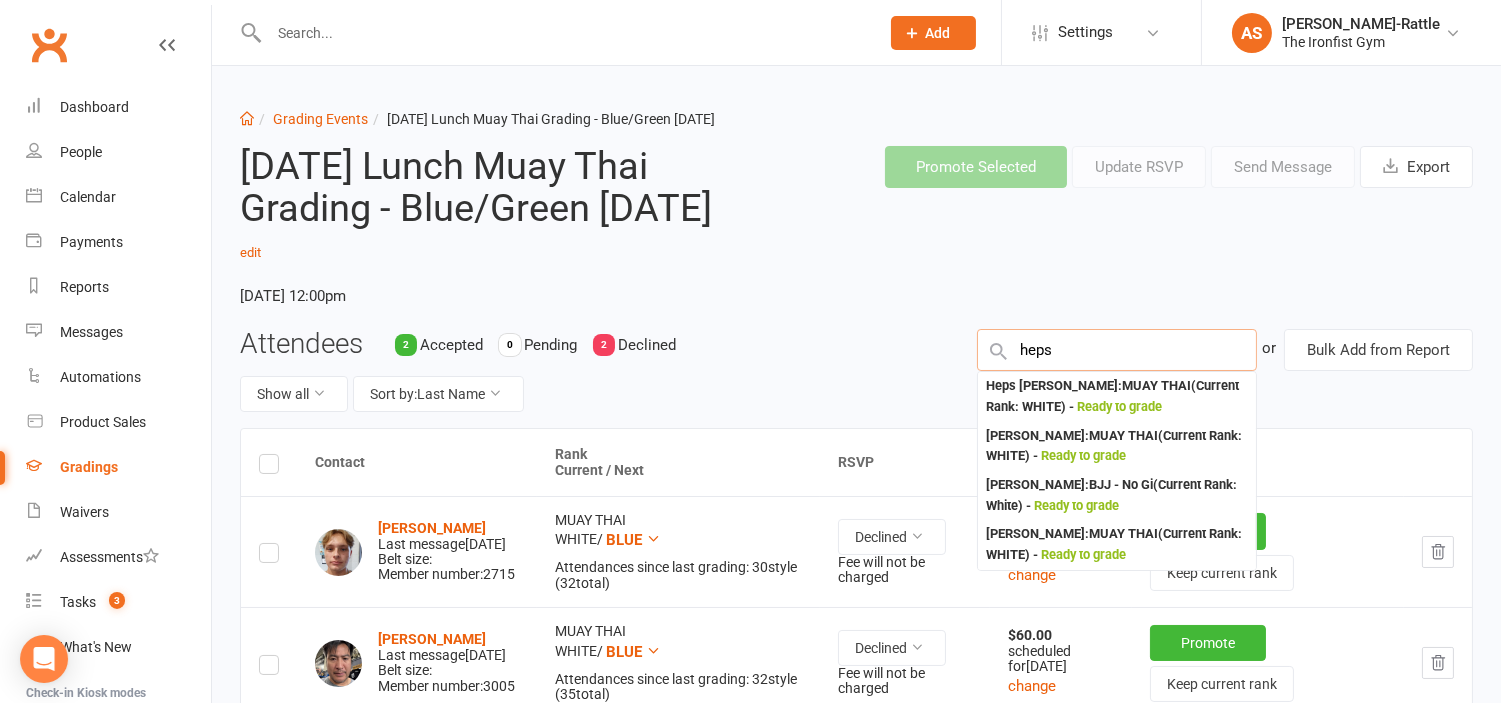 type on "heps" 